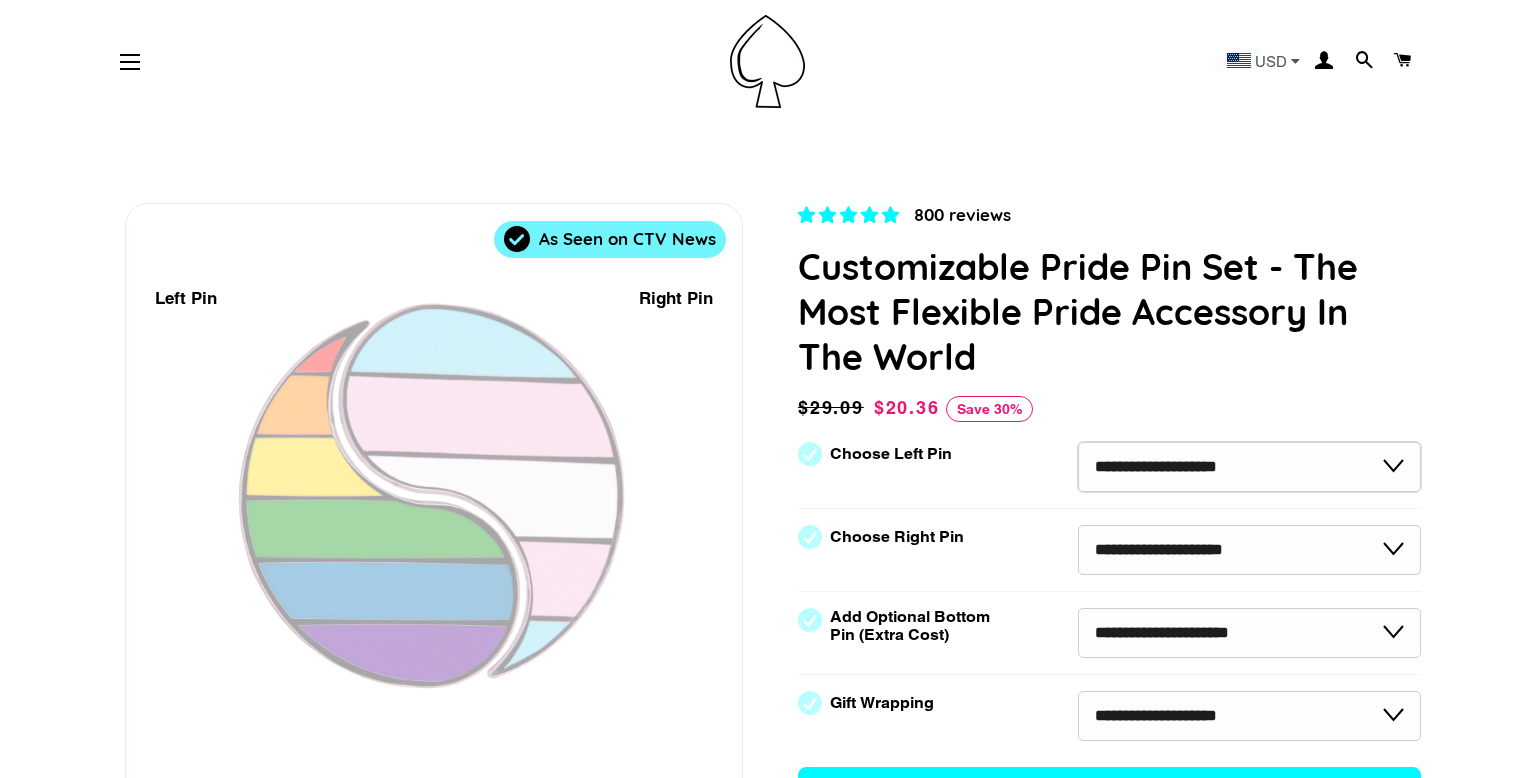 click on "**********" at bounding box center [1249, 467] 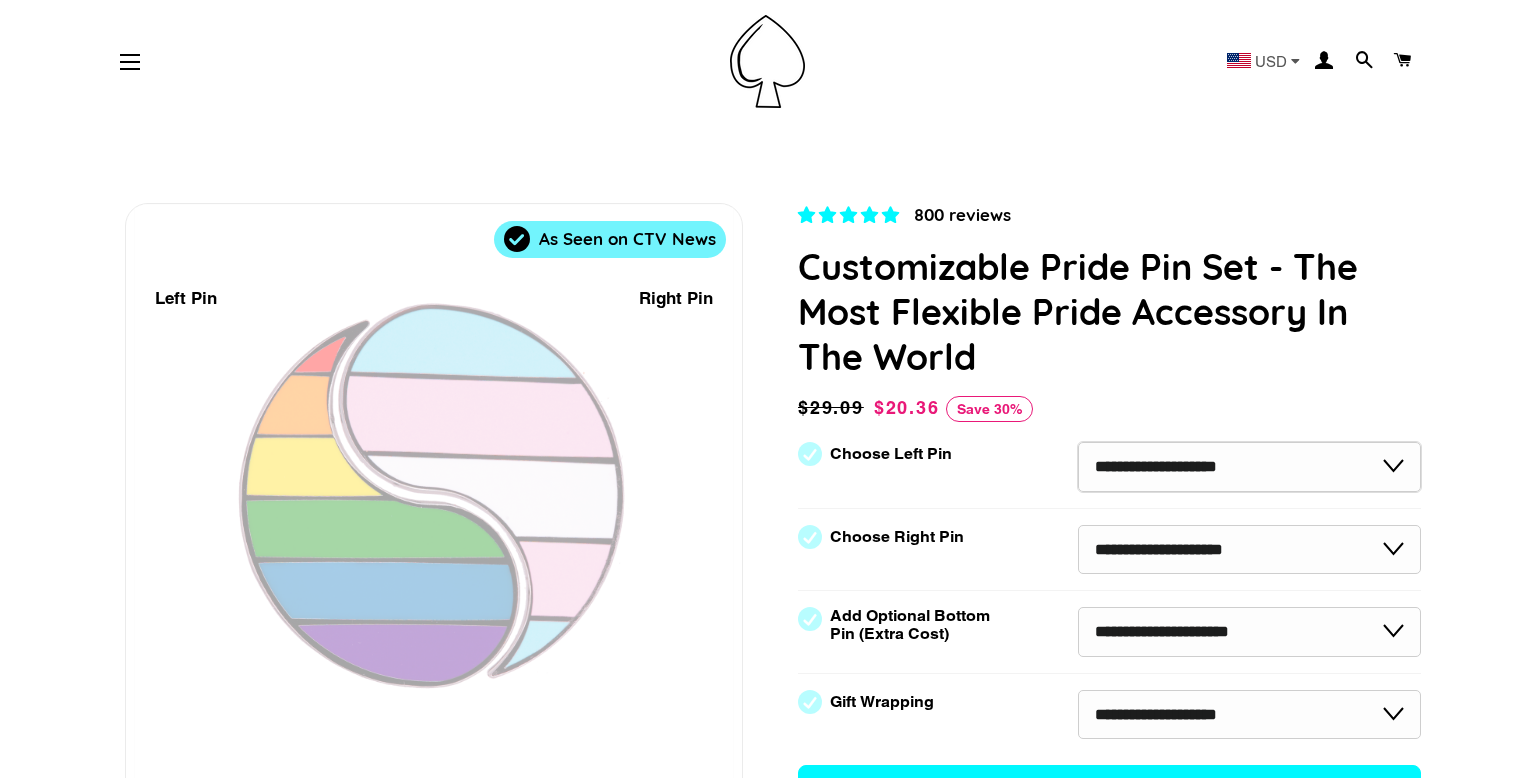scroll, scrollTop: 151, scrollLeft: 0, axis: vertical 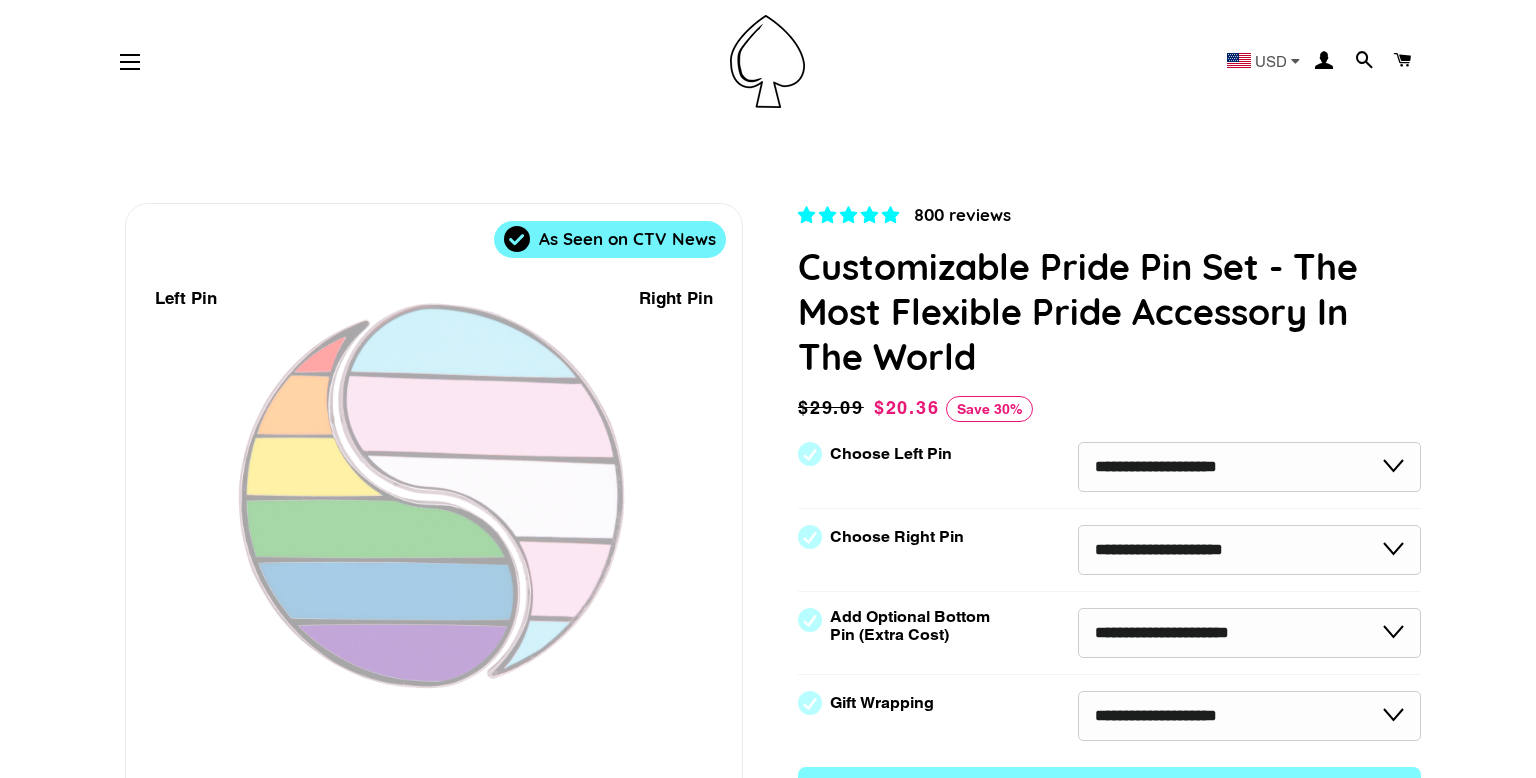 click on "Customizable Pride Pin Set - The Most Flexible Pride Accessory In The World" at bounding box center [1109, 311] 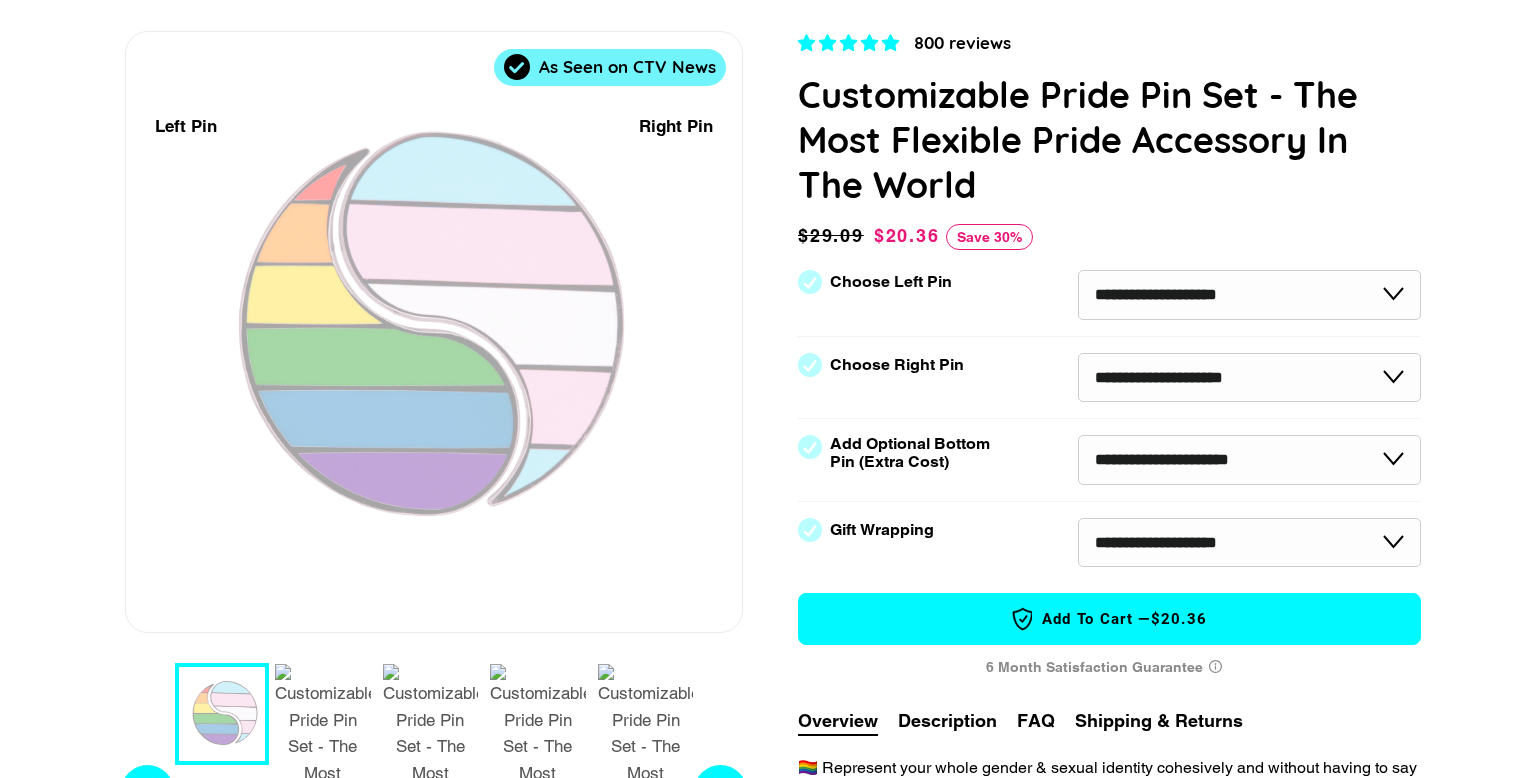 scroll, scrollTop: 172, scrollLeft: 0, axis: vertical 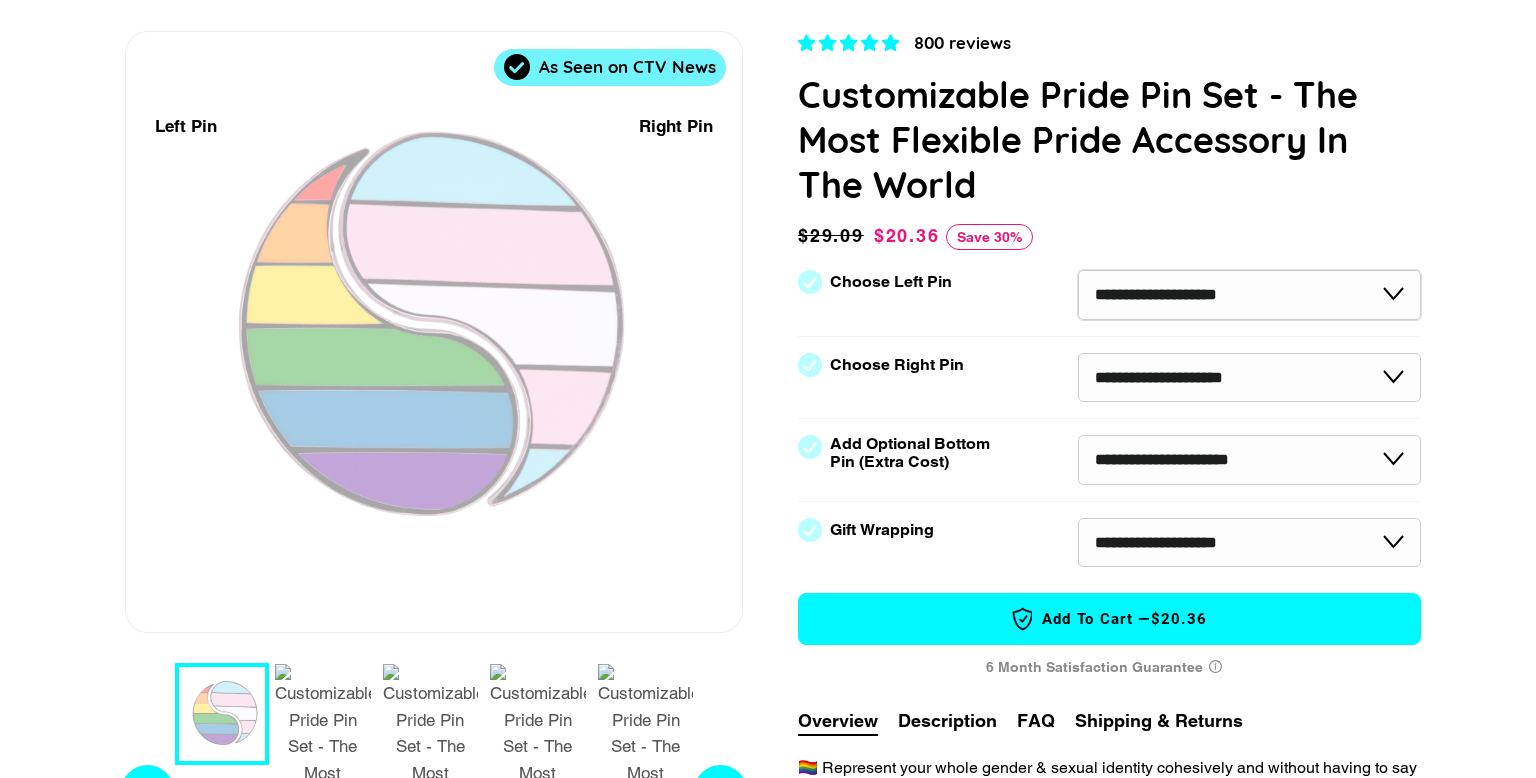 click on "**********" at bounding box center (1249, 295) 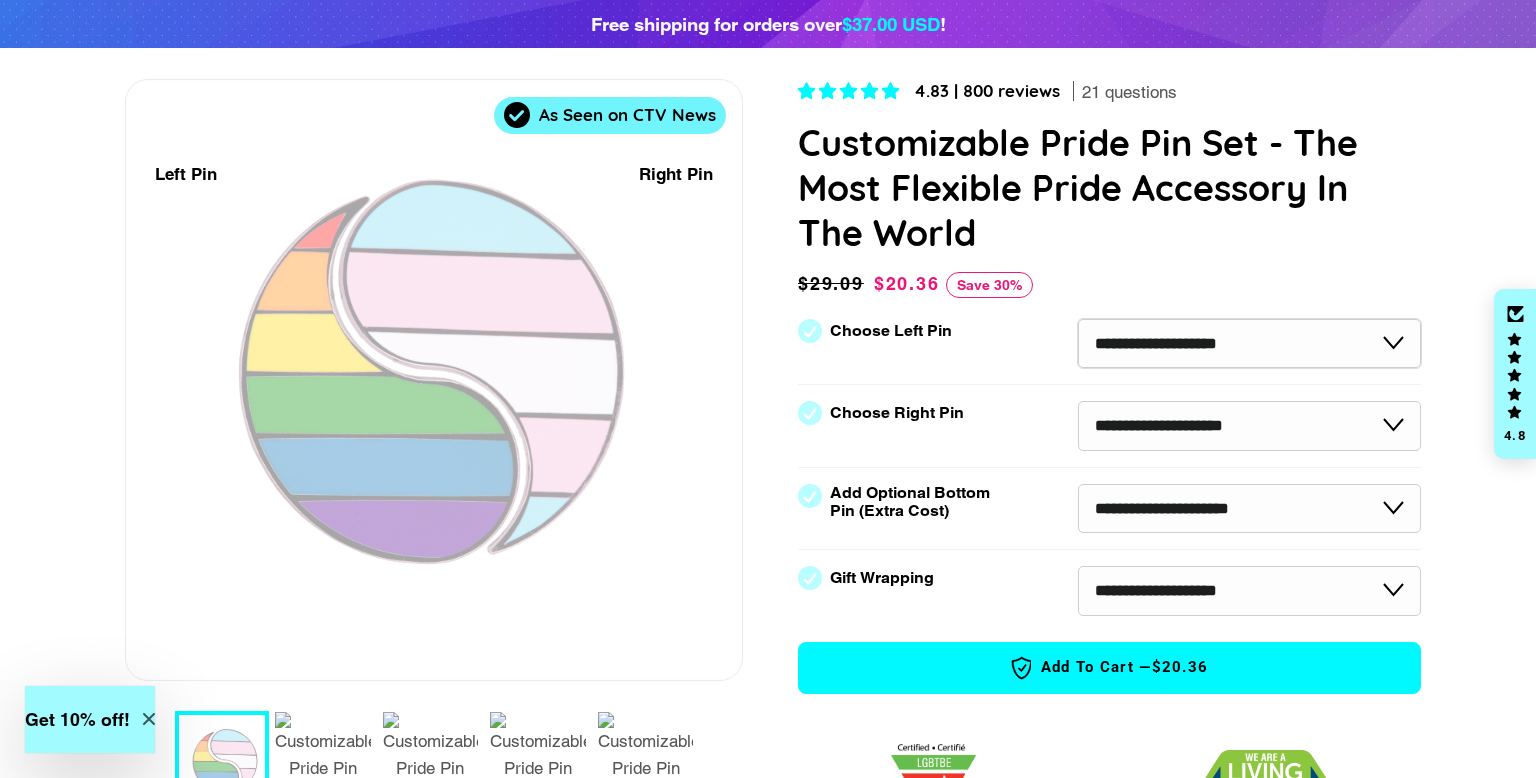 select on "**********" 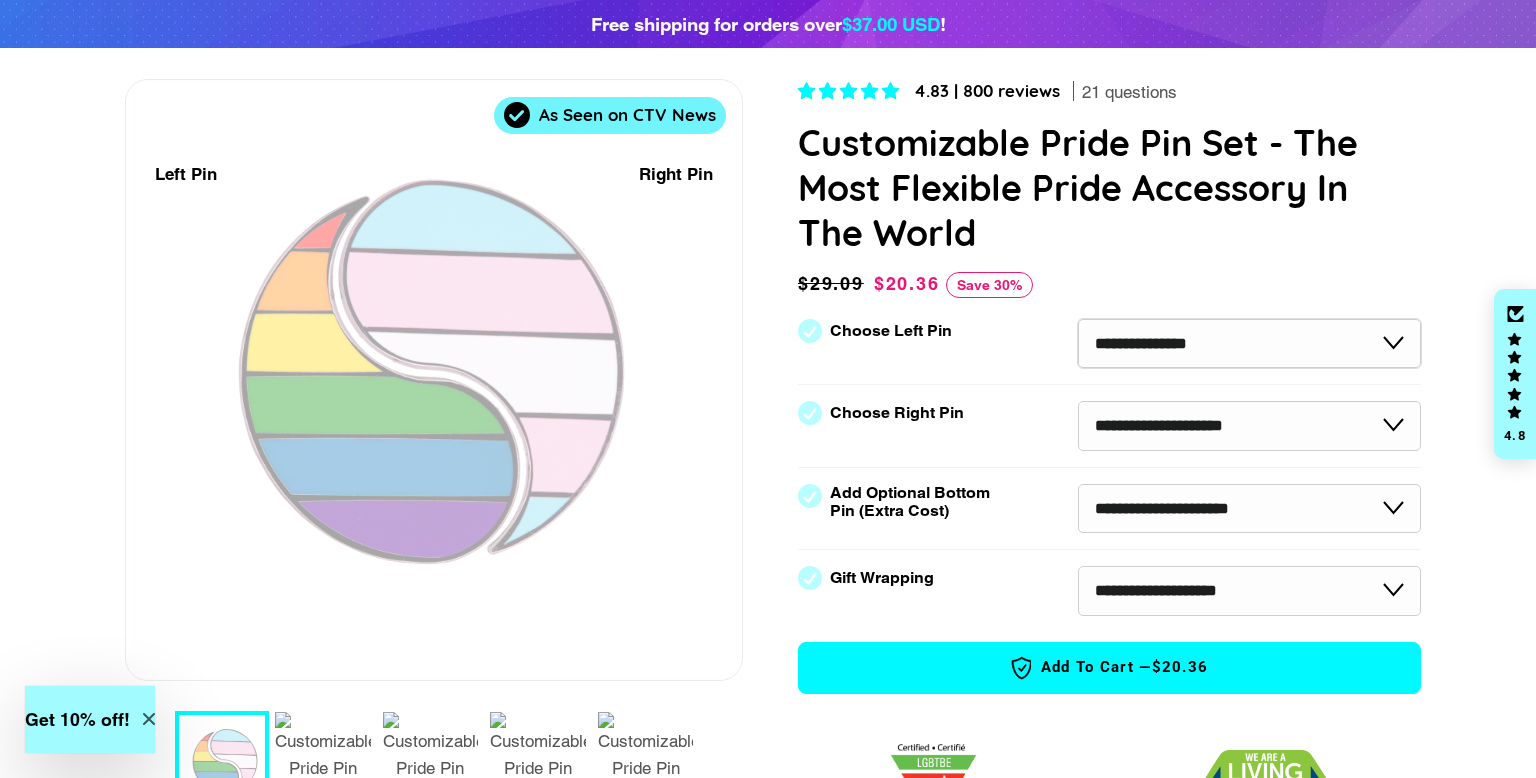 click on "**********" at bounding box center (1249, 344) 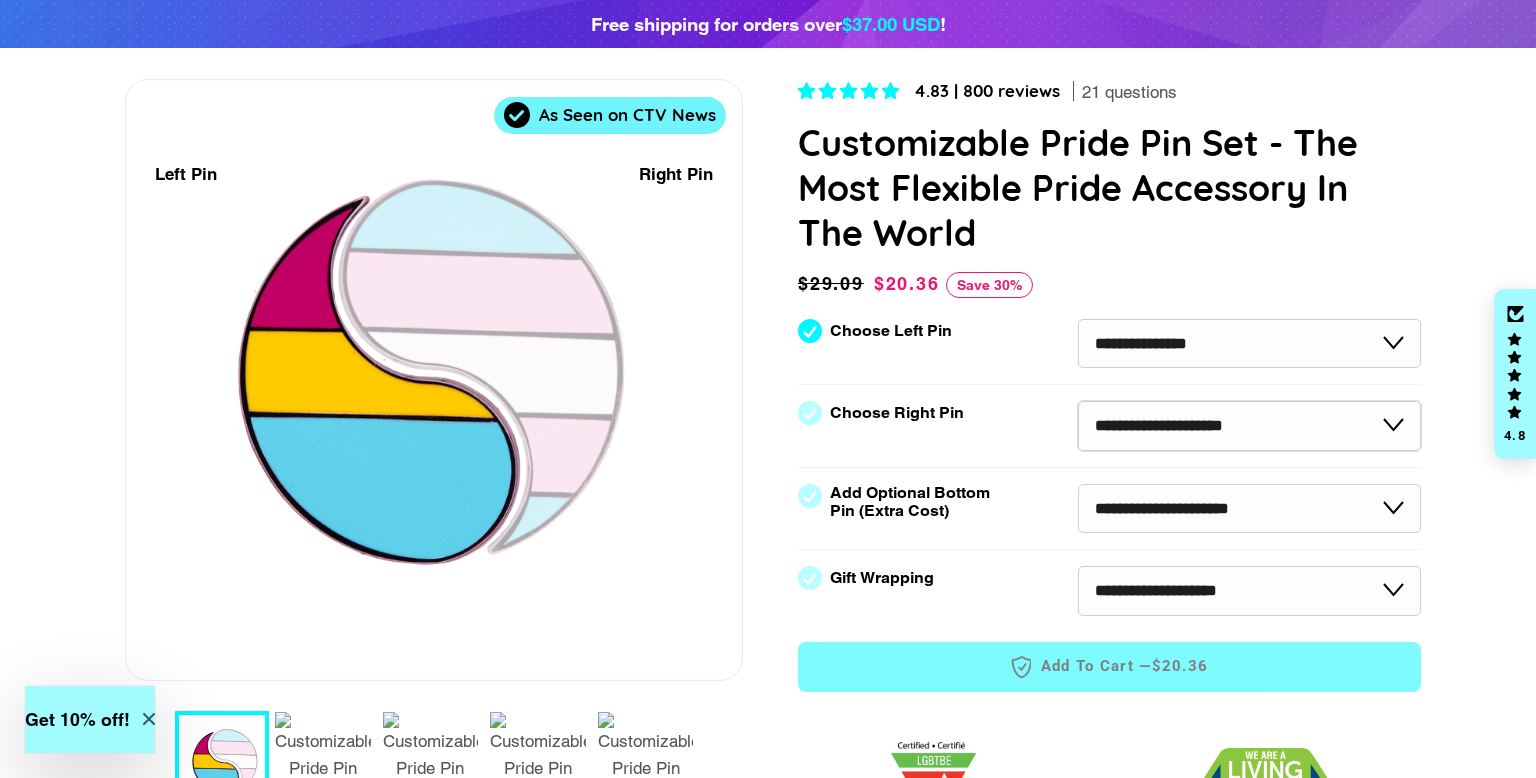 click on "**********" at bounding box center (1249, 426) 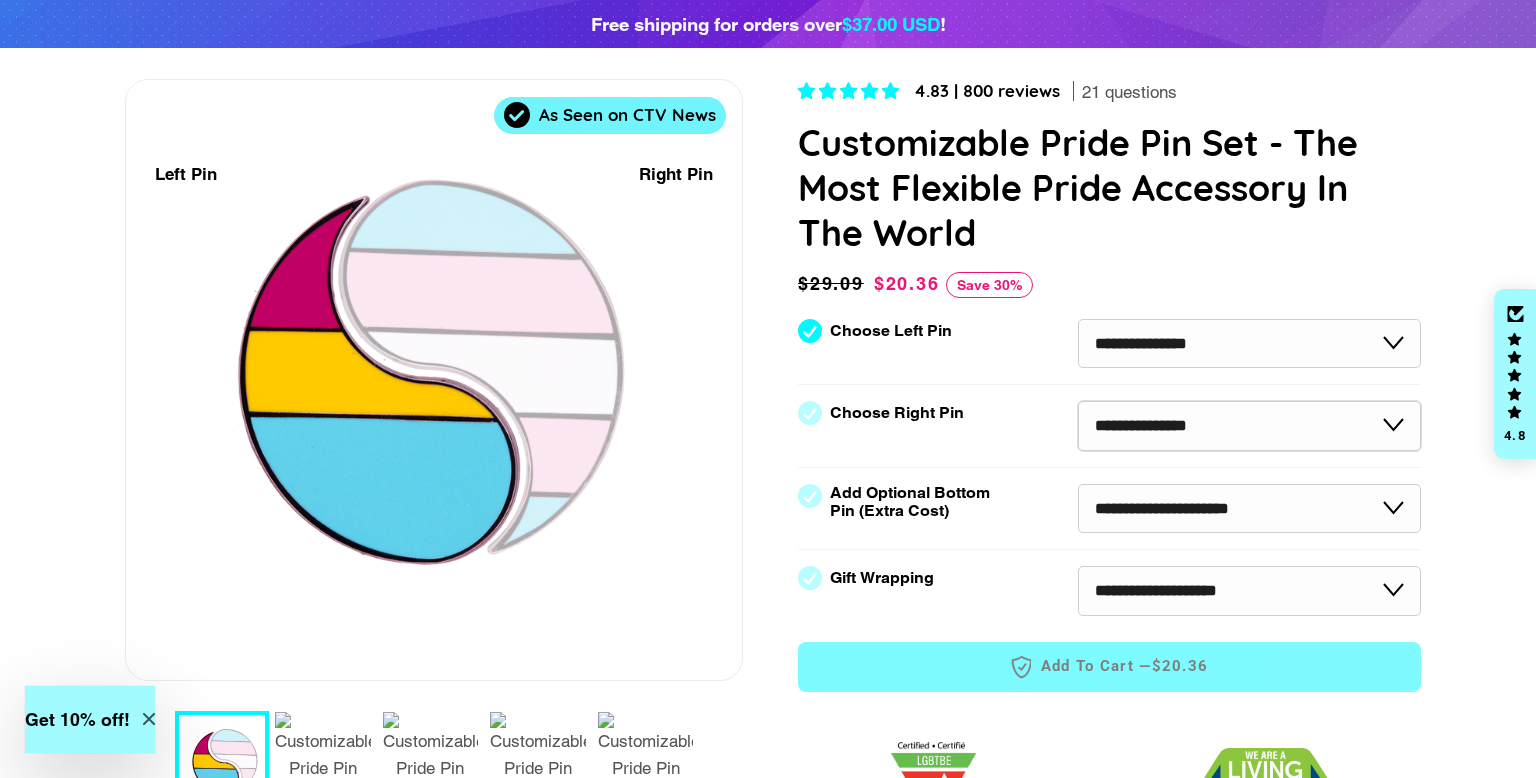 click on "**********" at bounding box center [1249, 426] 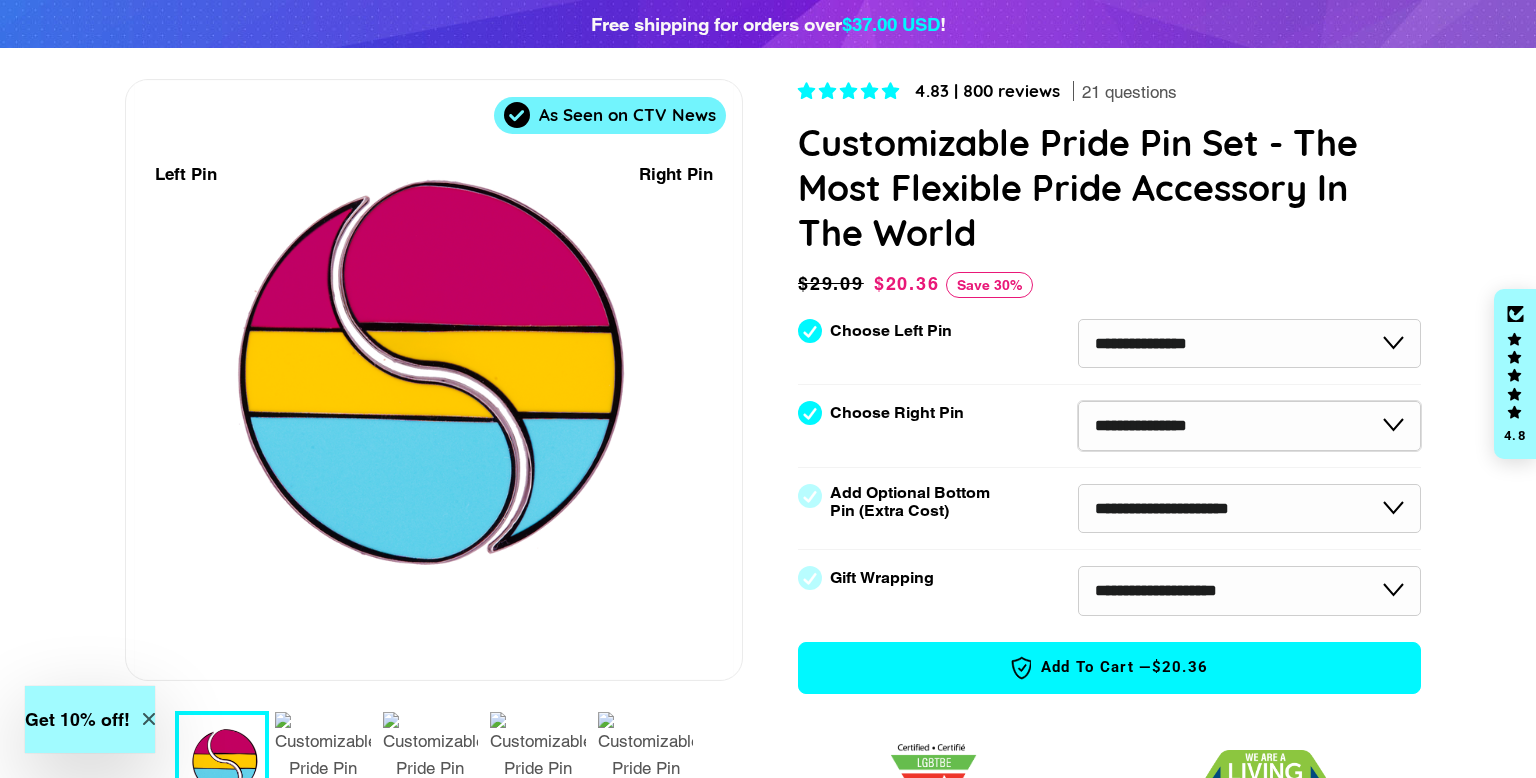 click on "**********" at bounding box center (1249, 426) 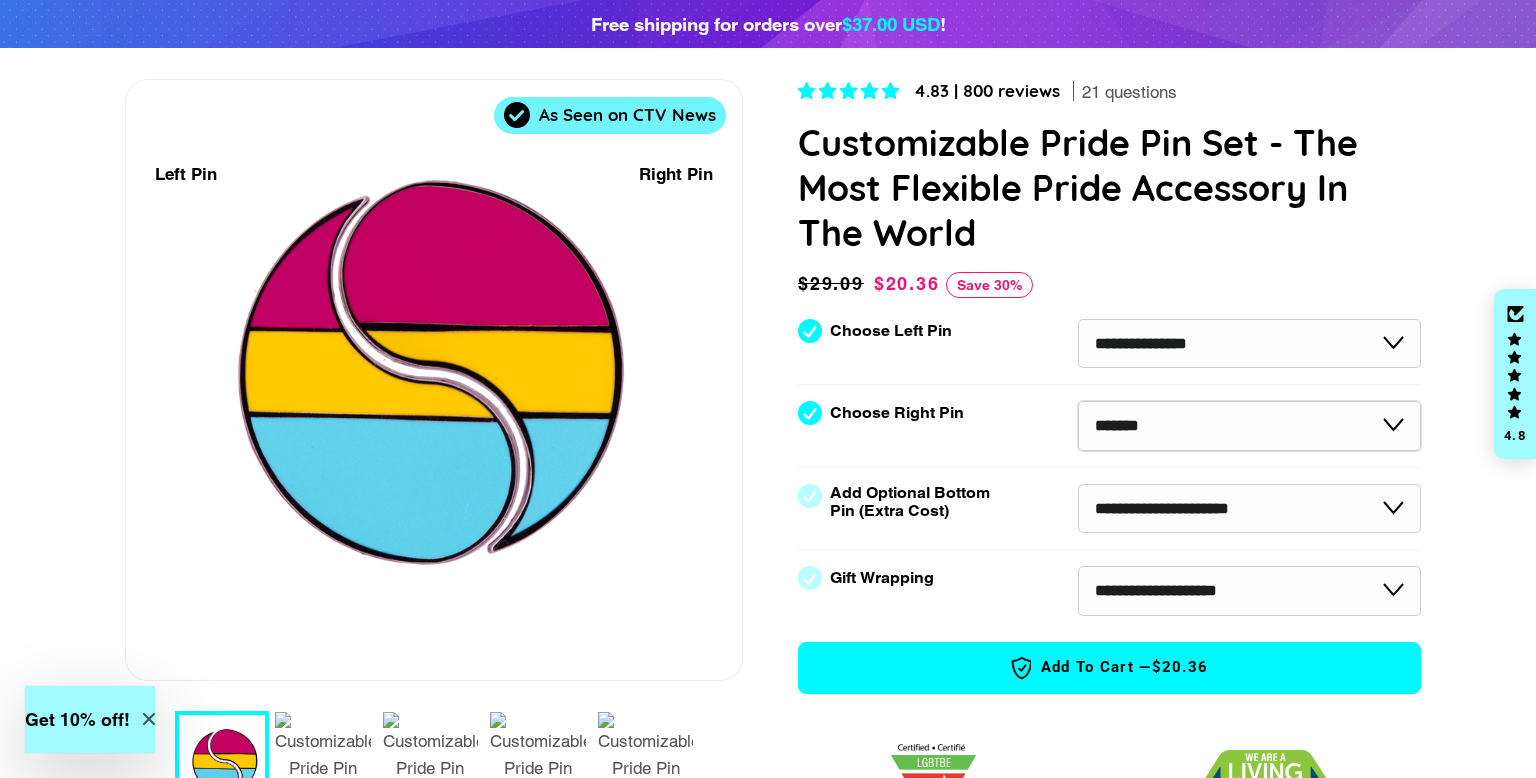 click on "**********" at bounding box center [1249, 426] 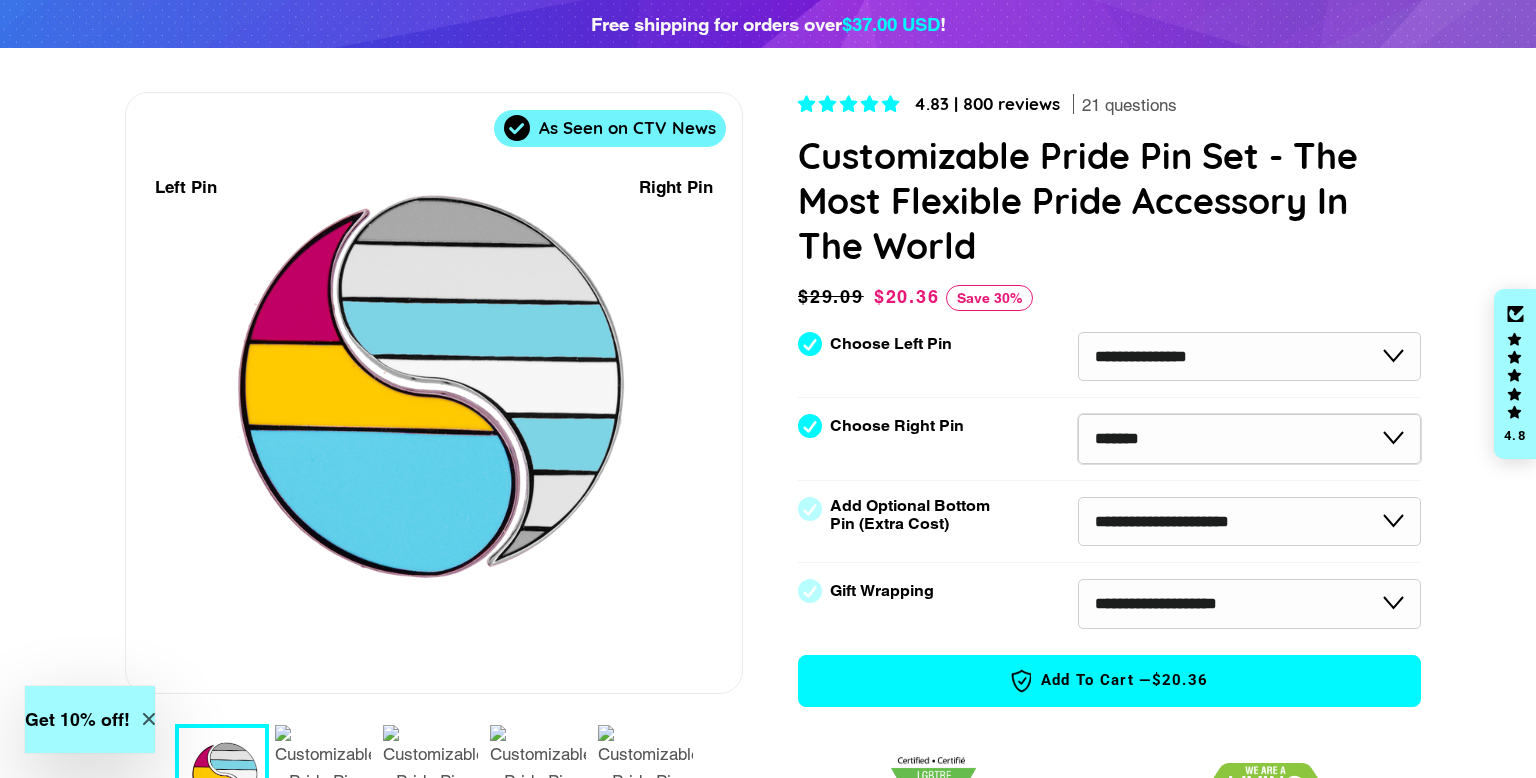 scroll, scrollTop: 152, scrollLeft: 0, axis: vertical 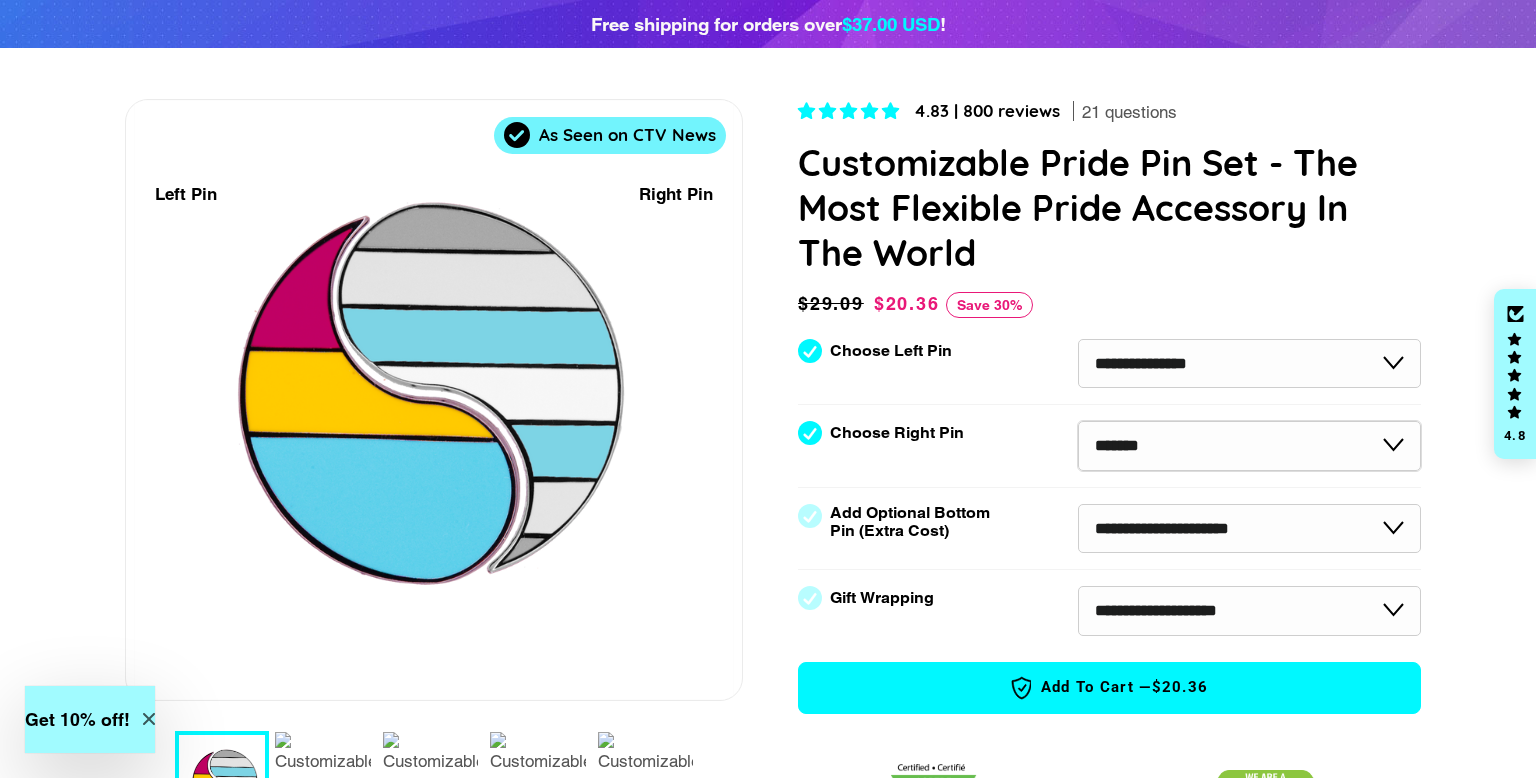 click on "**********" at bounding box center (1249, 446) 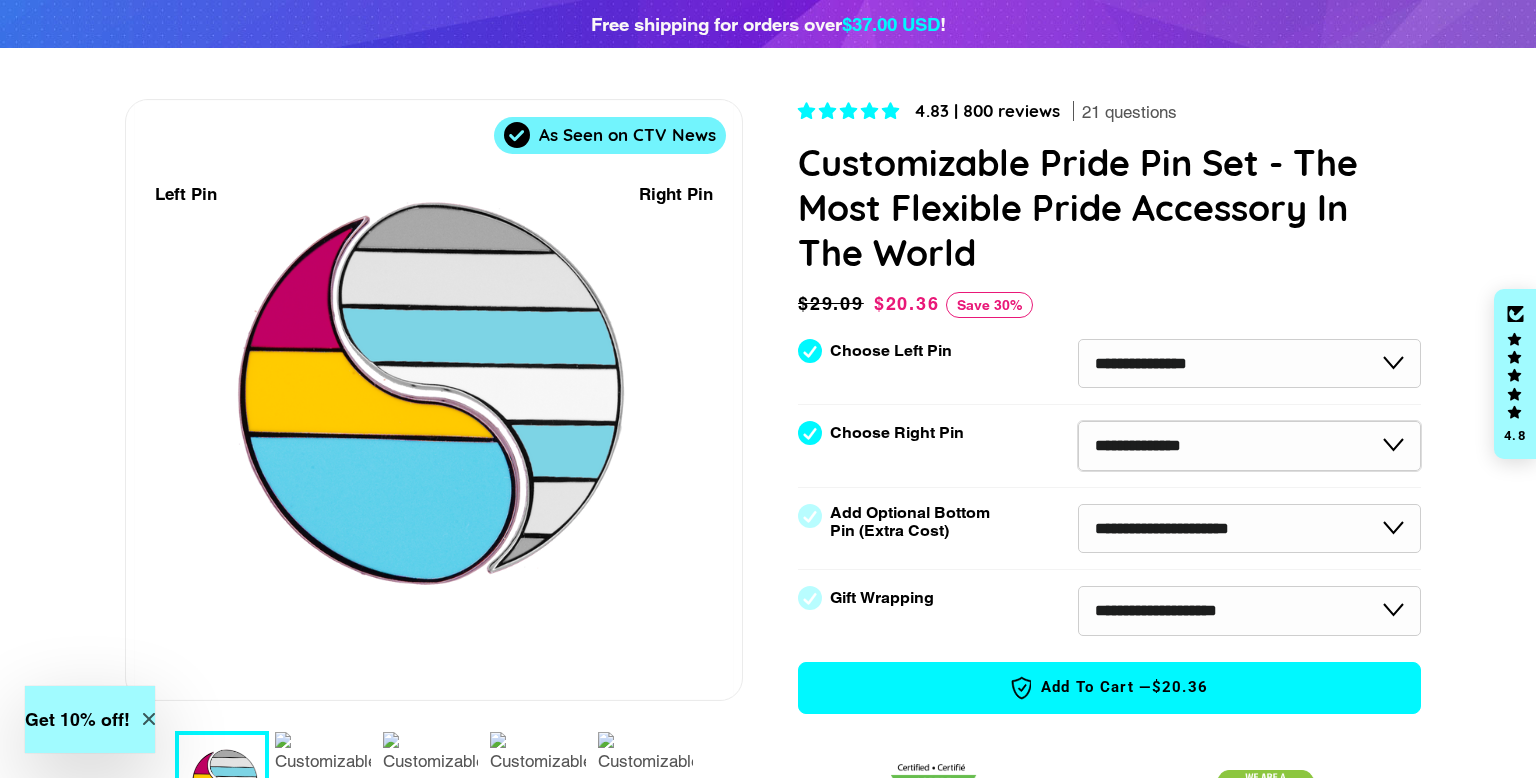 click on "**********" at bounding box center [1249, 446] 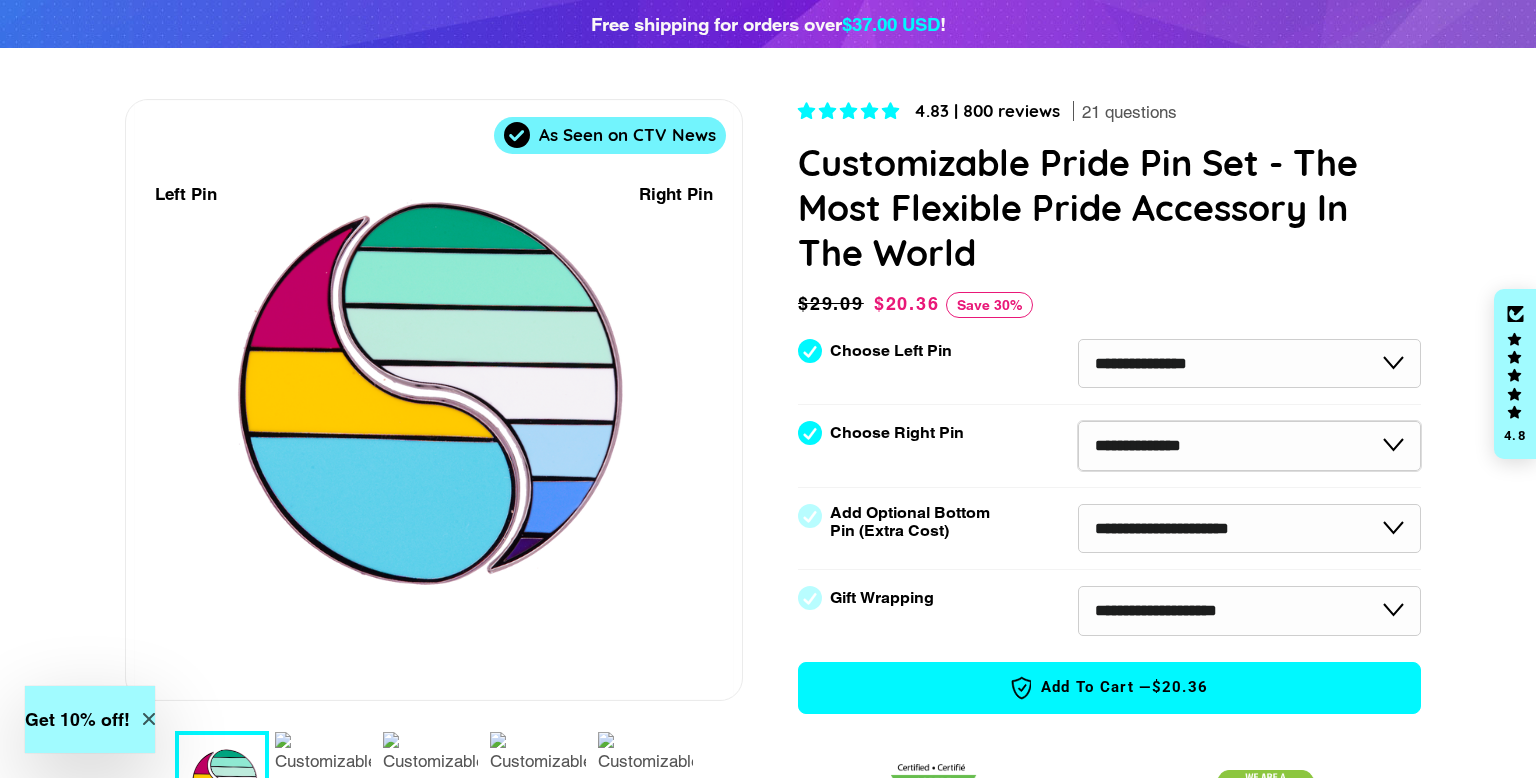 click on "**********" at bounding box center (1249, 446) 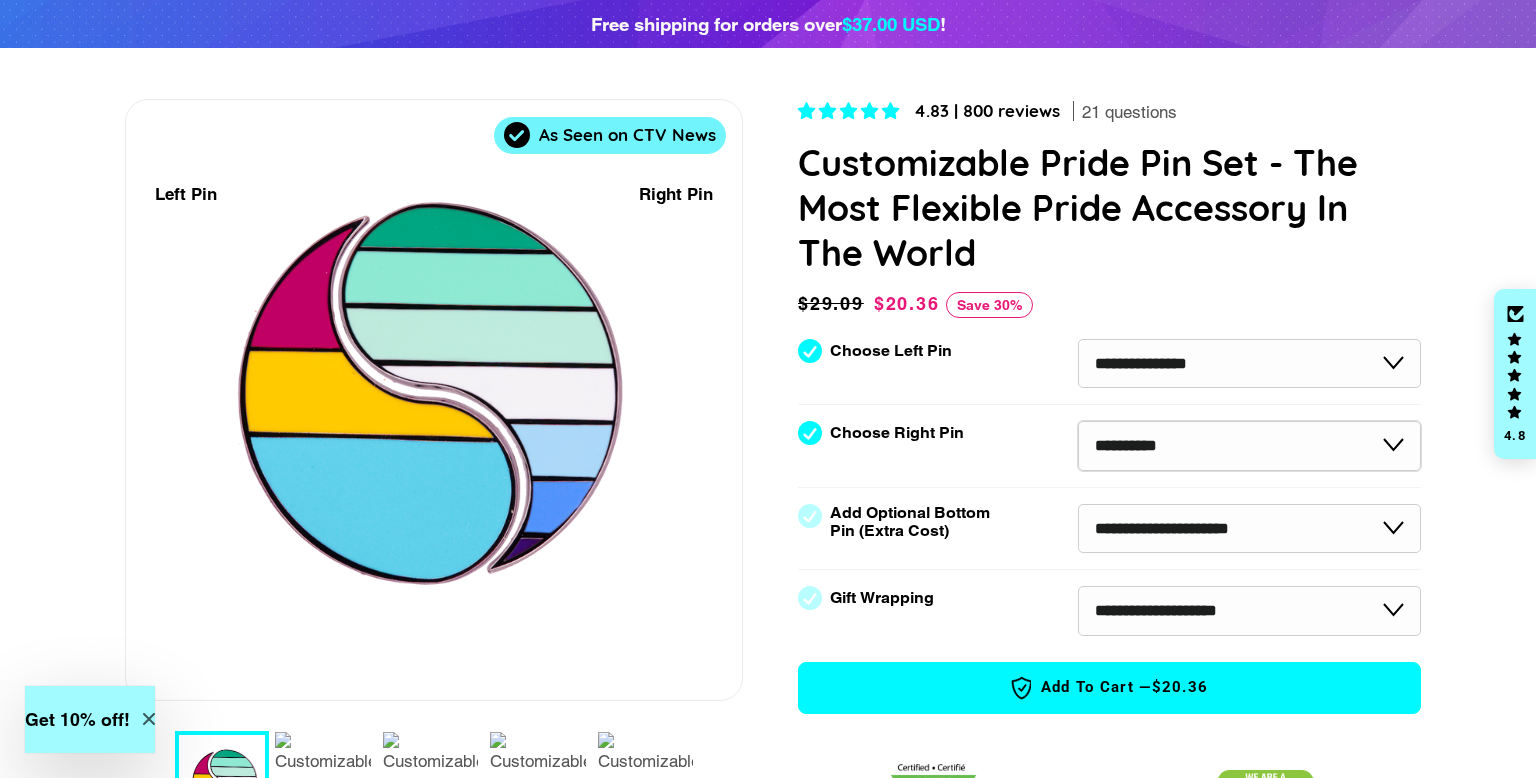 click on "**********" at bounding box center [1249, 446] 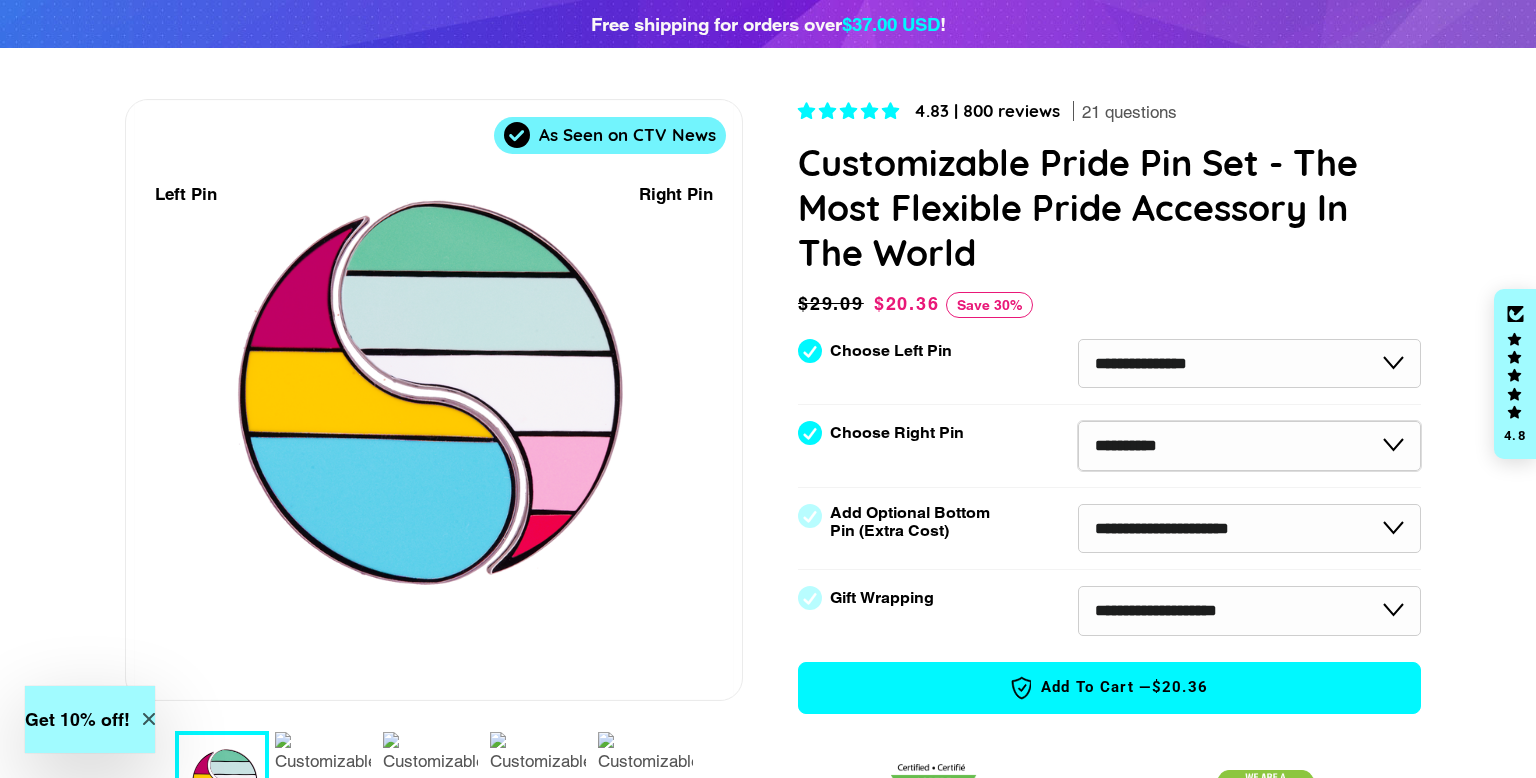 click on "**********" at bounding box center (1249, 446) 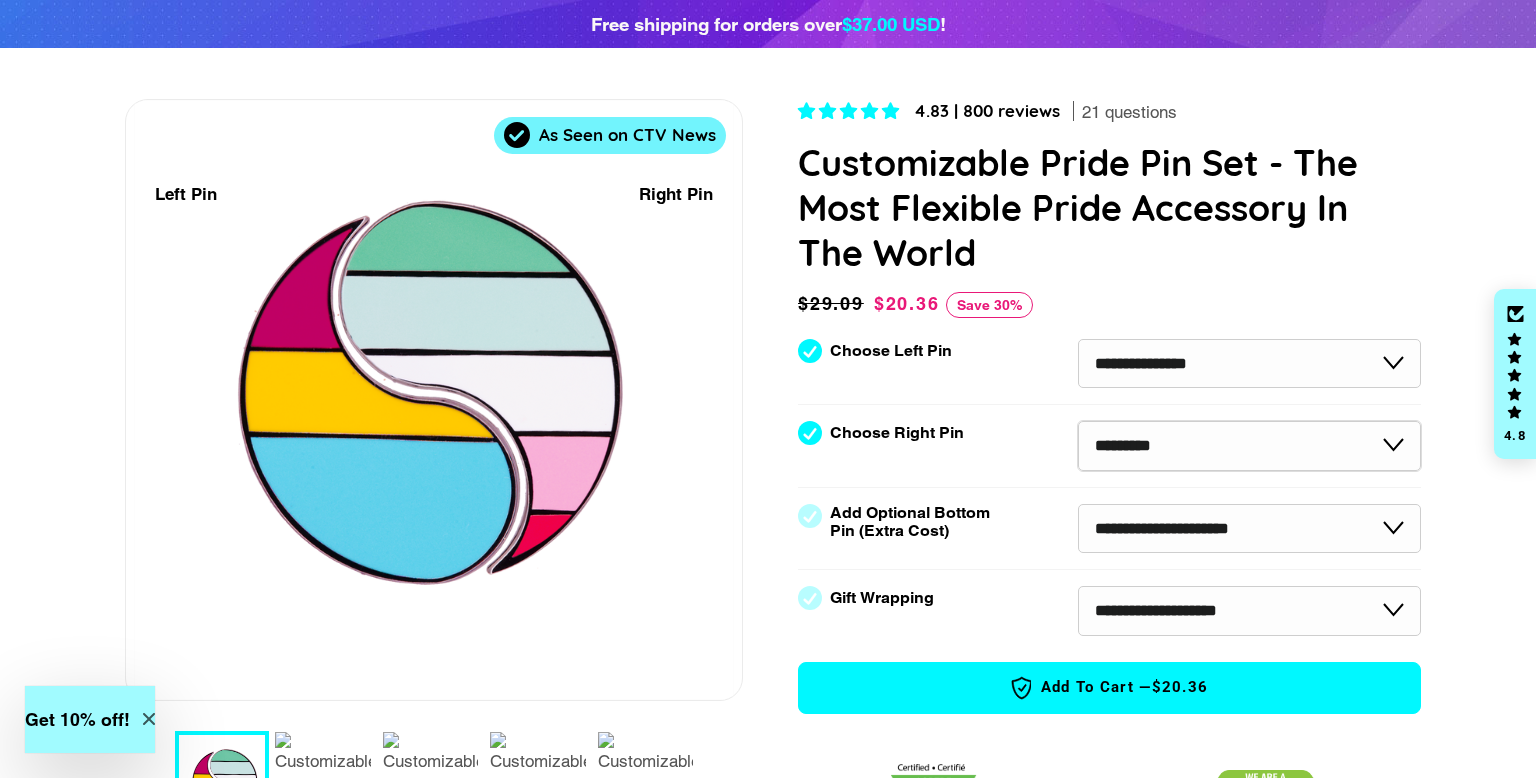 click on "**********" at bounding box center (1249, 446) 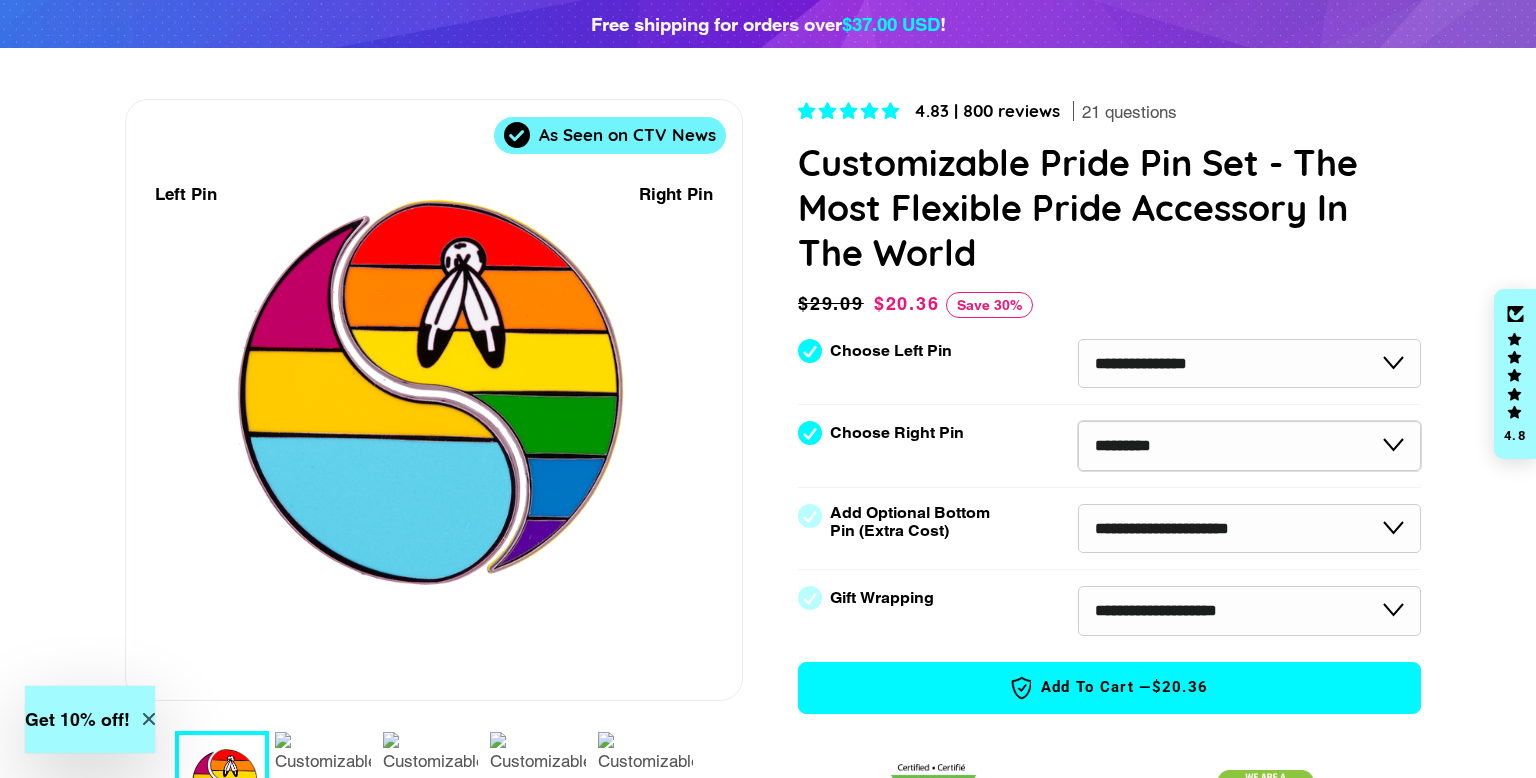 click on "**********" at bounding box center (1249, 446) 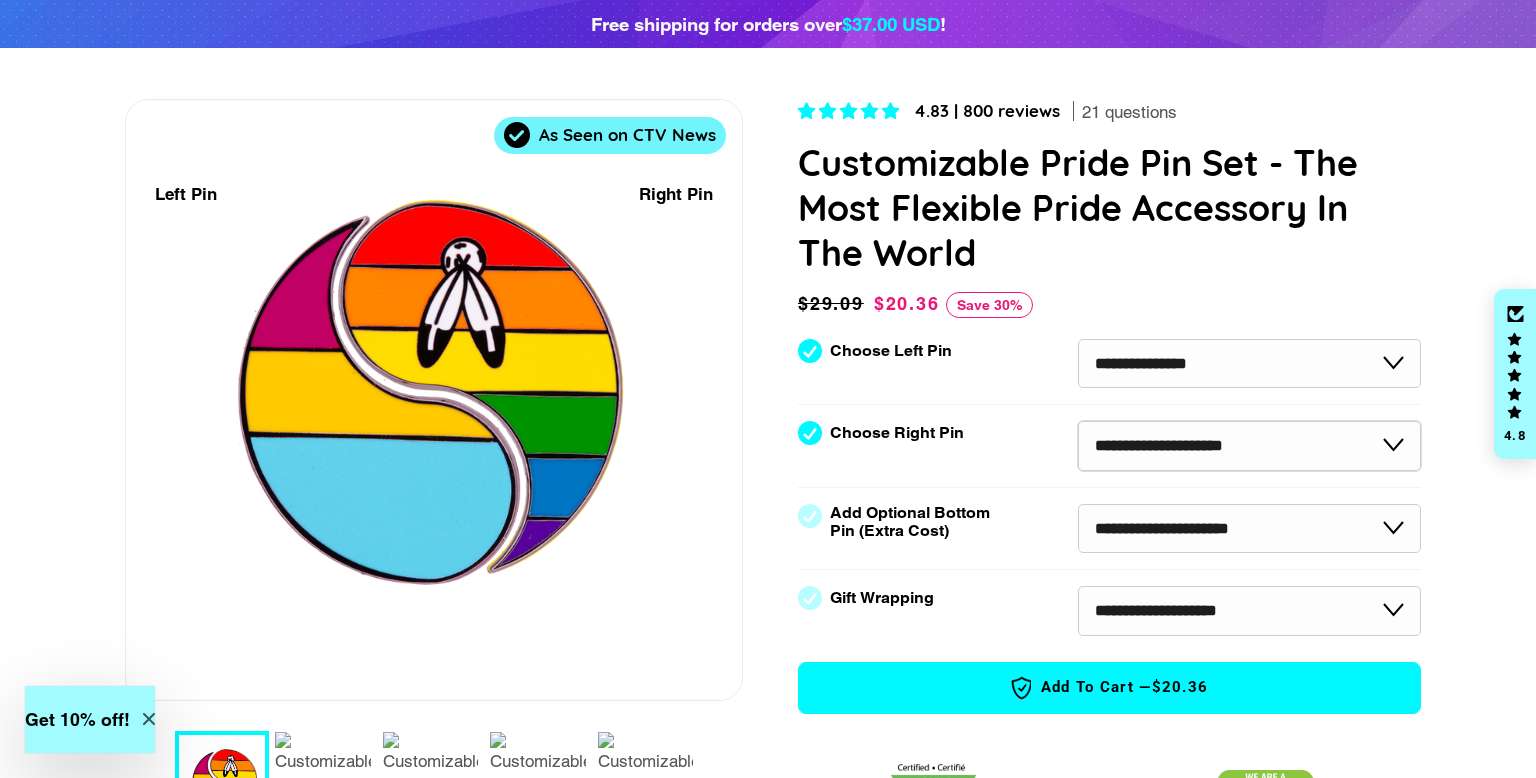 click on "**********" at bounding box center (1249, 446) 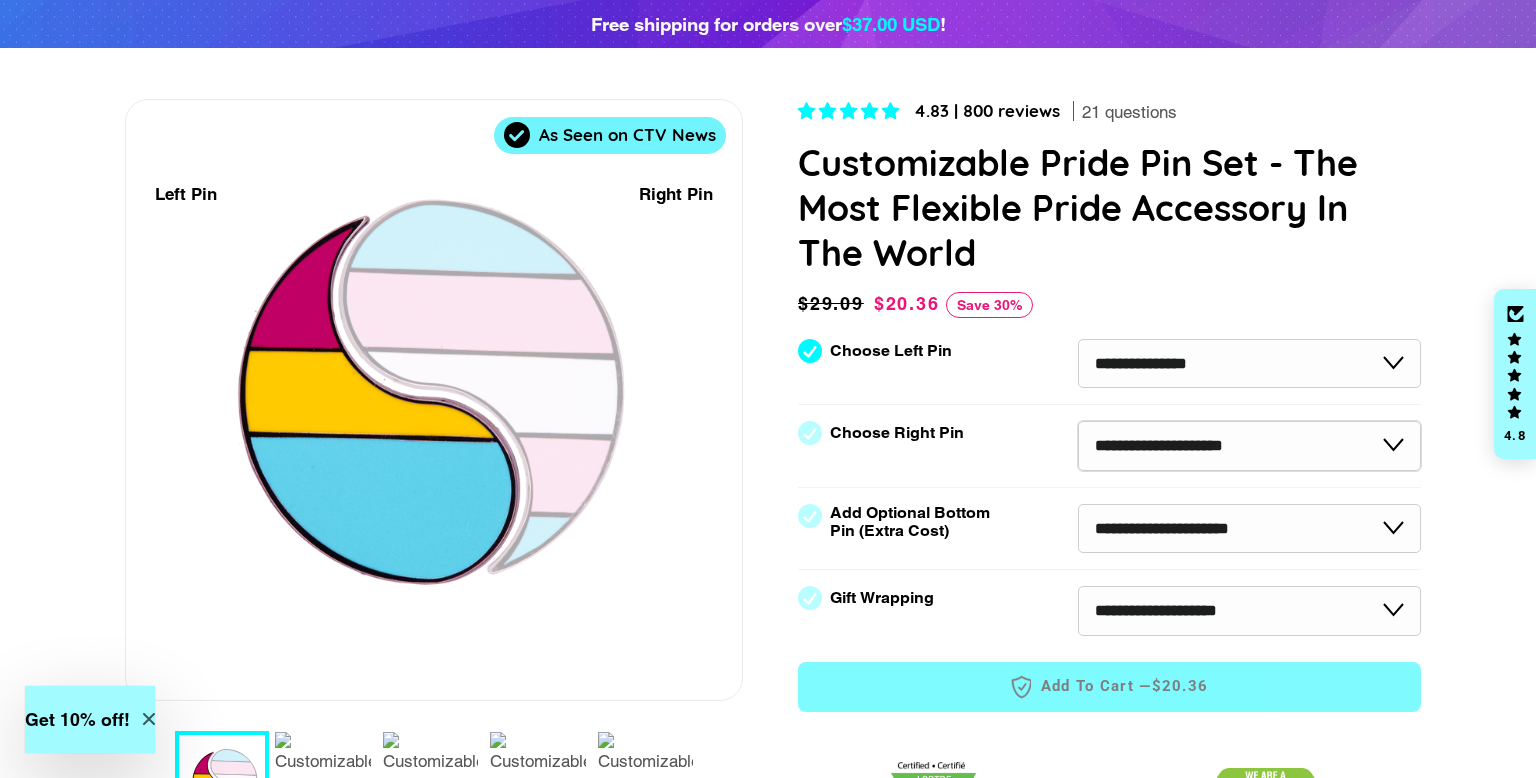 click on "**********" at bounding box center (1249, 446) 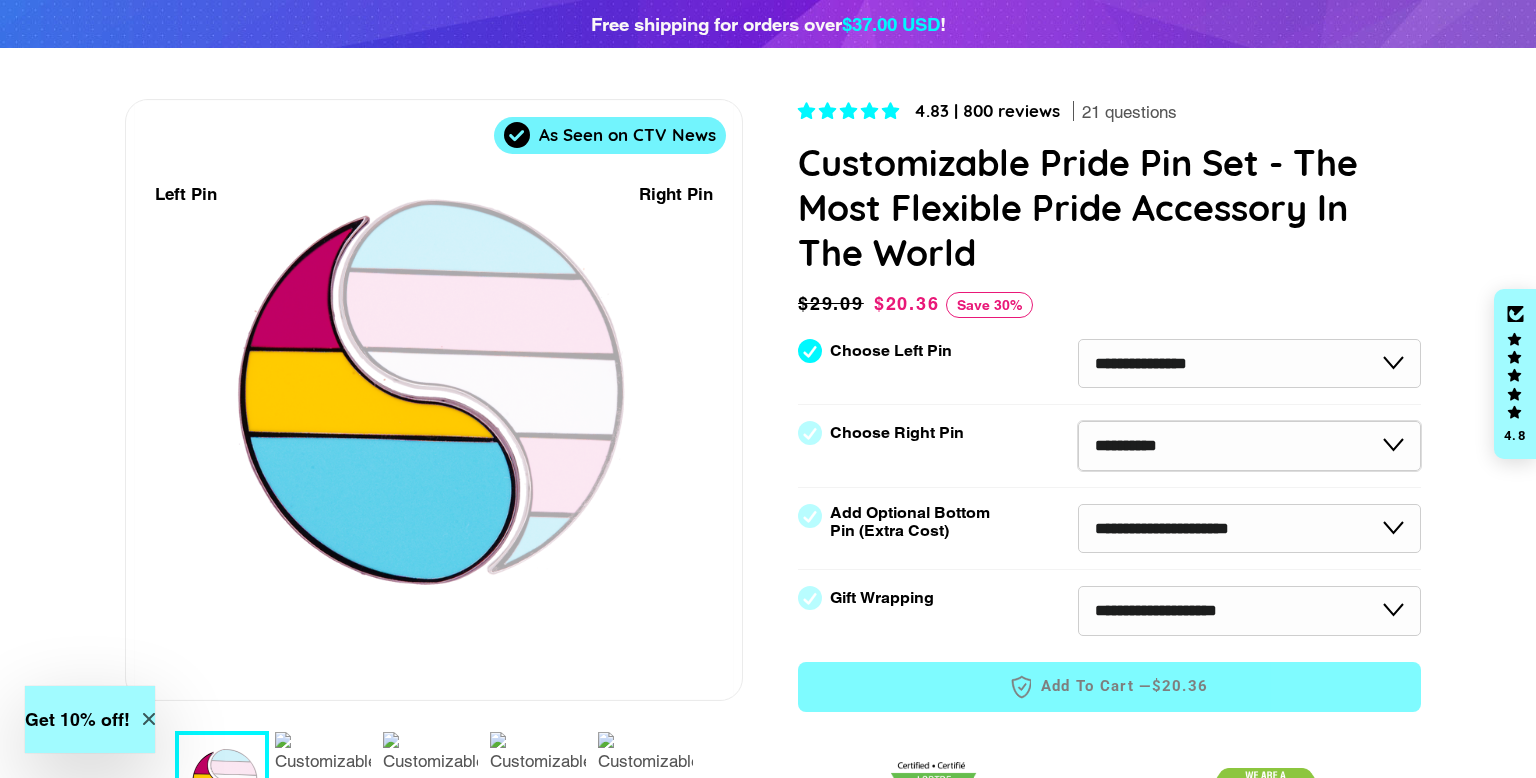 click on "**********" at bounding box center (1249, 446) 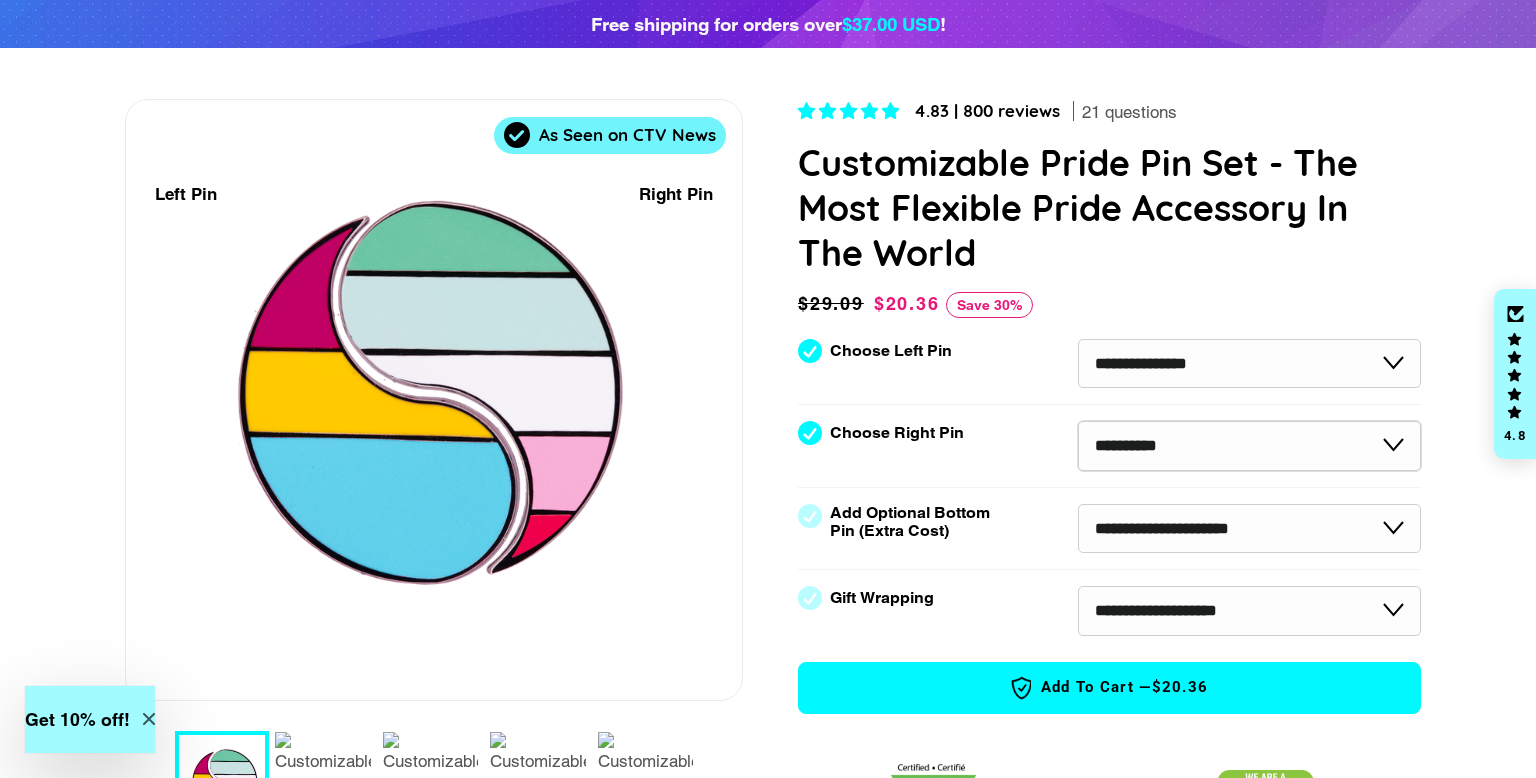 click on "**********" at bounding box center (1249, 446) 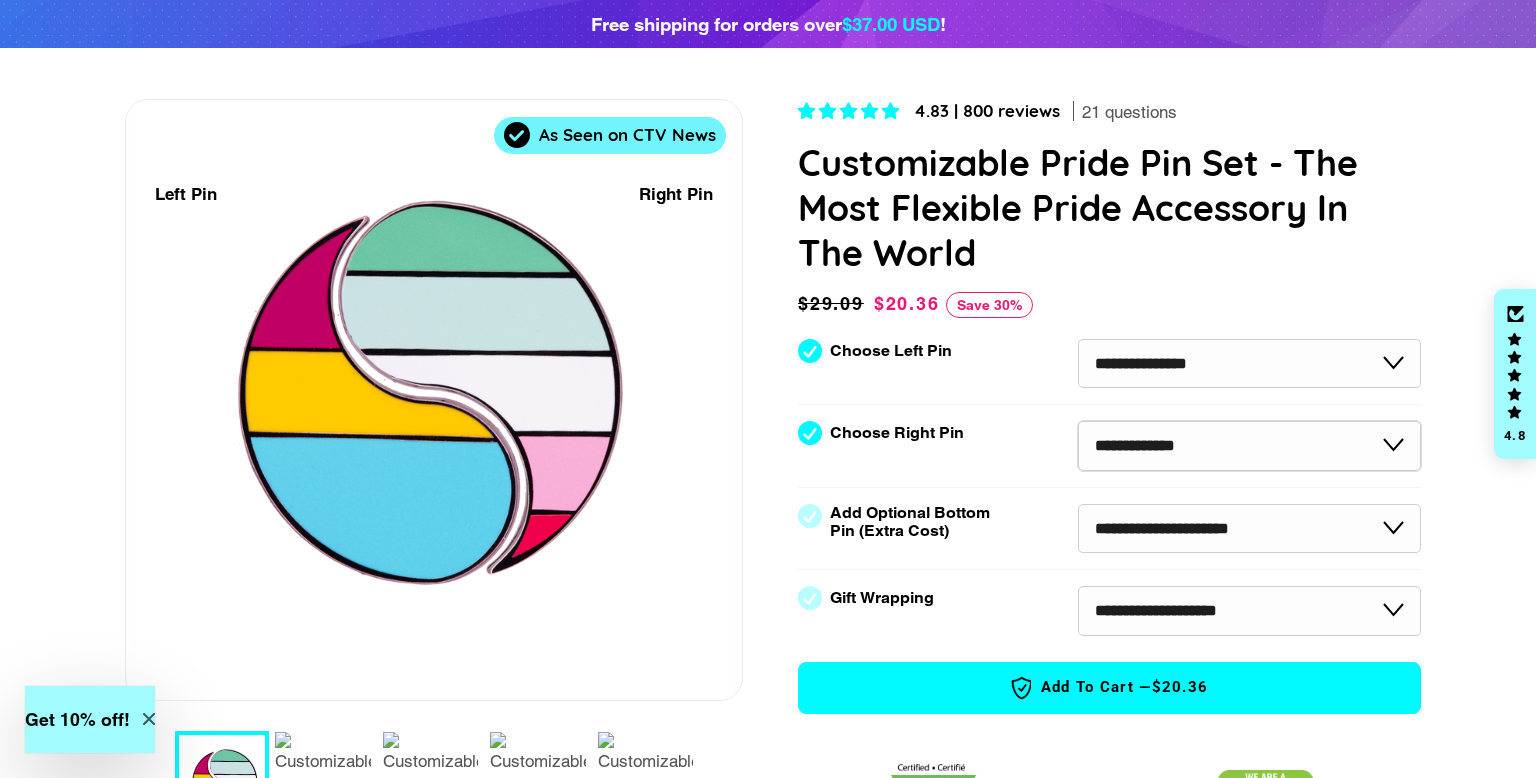 click on "**********" at bounding box center [1249, 446] 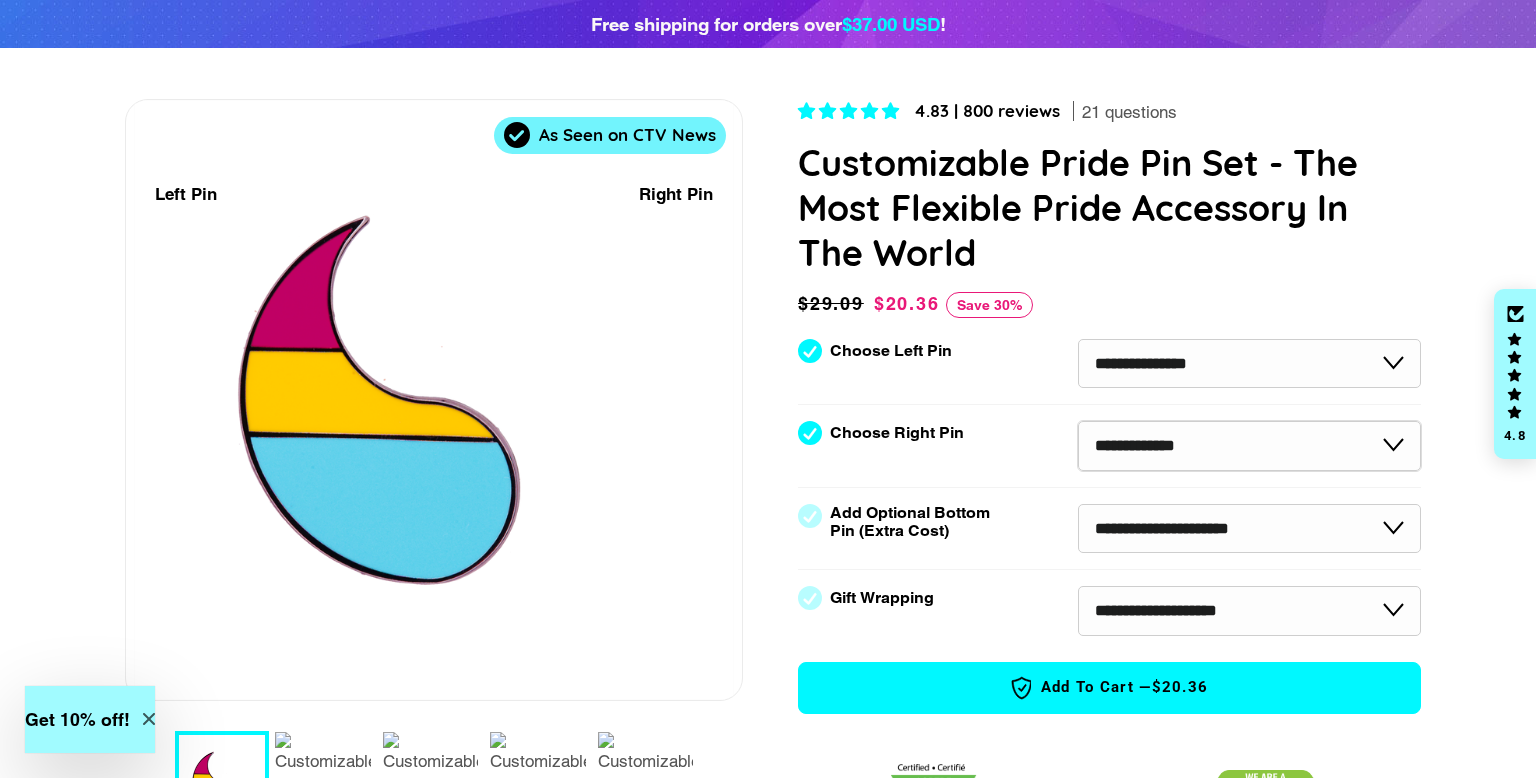 click on "**********" at bounding box center (1249, 446) 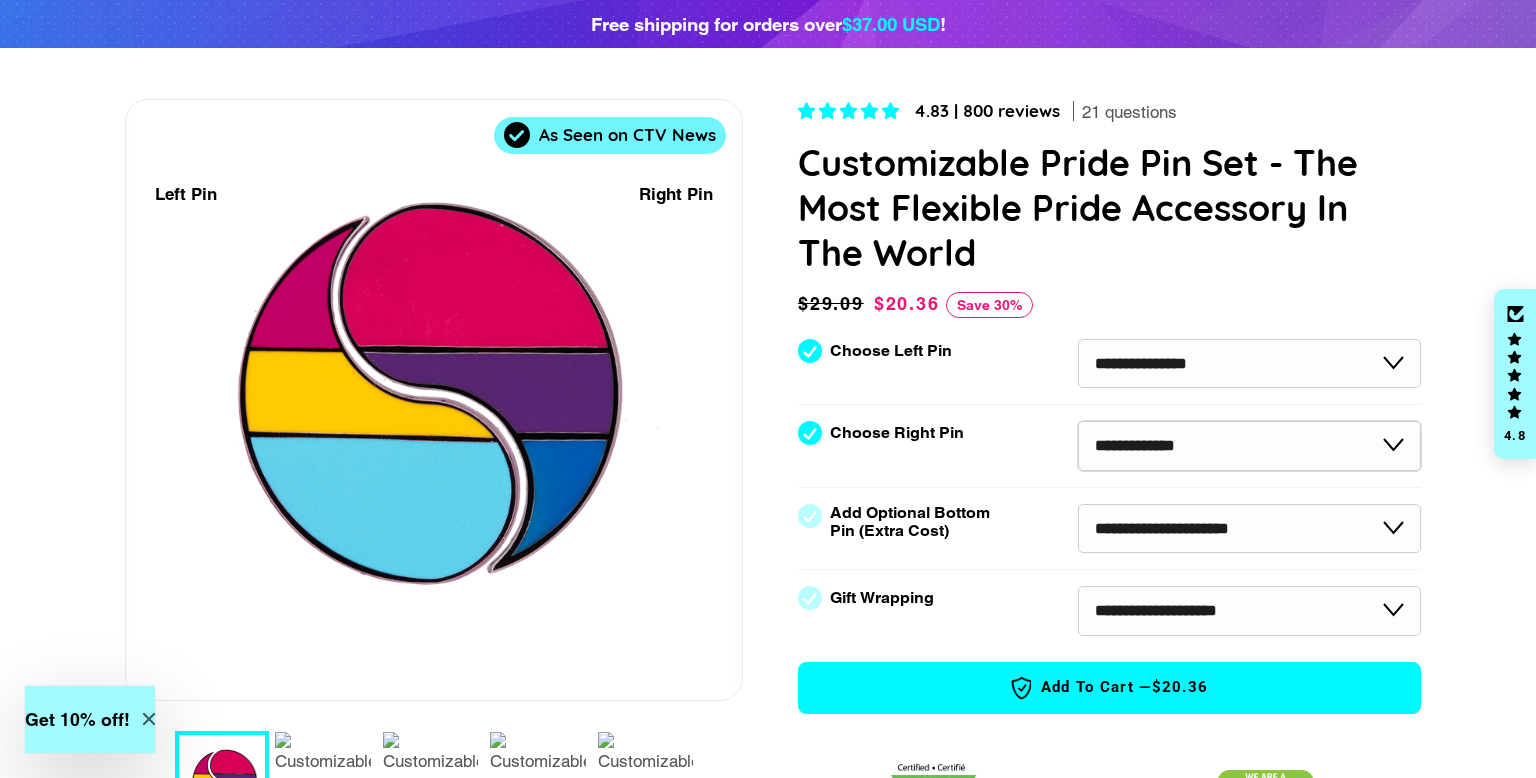 select on "*******" 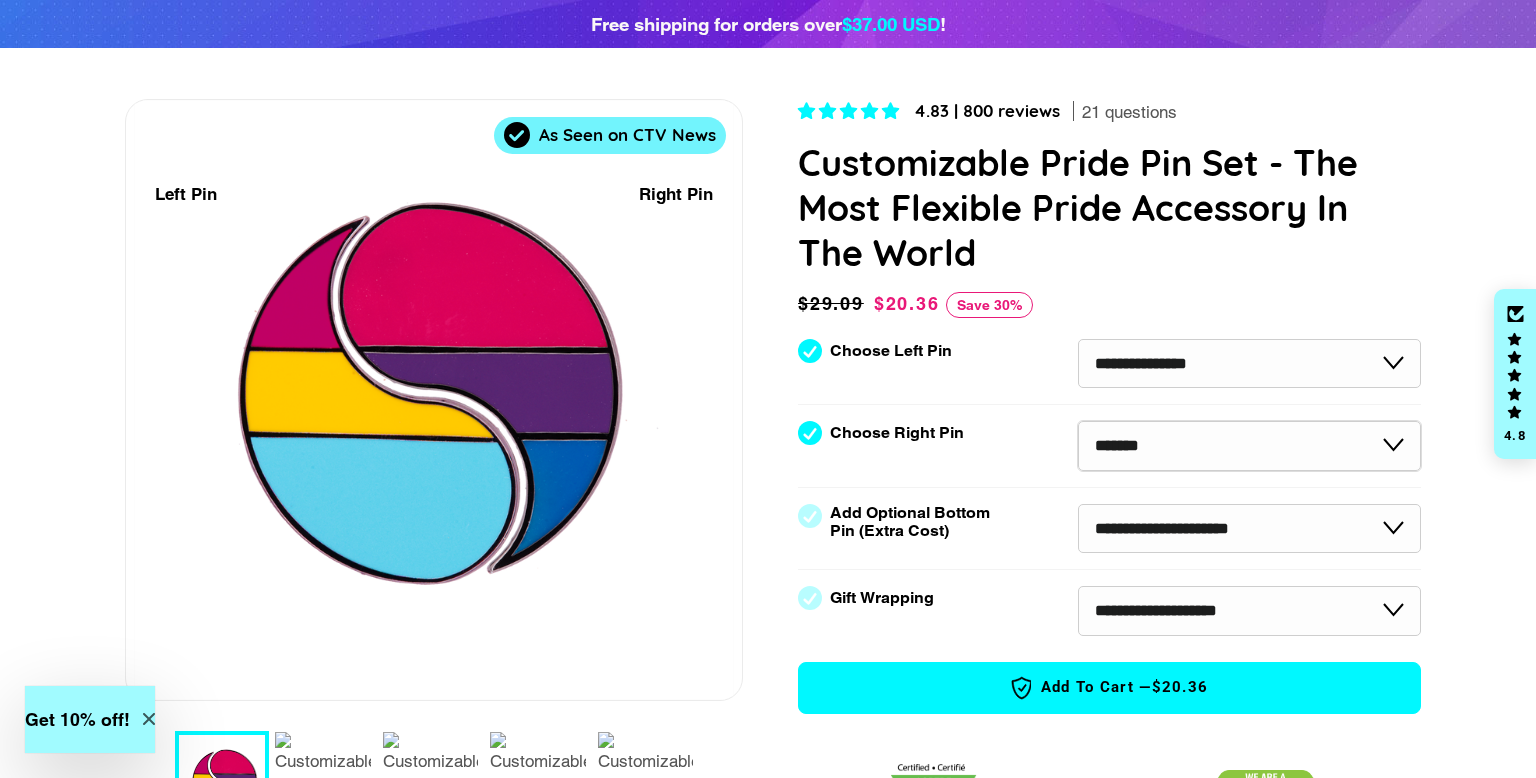 click on "**********" at bounding box center [1249, 446] 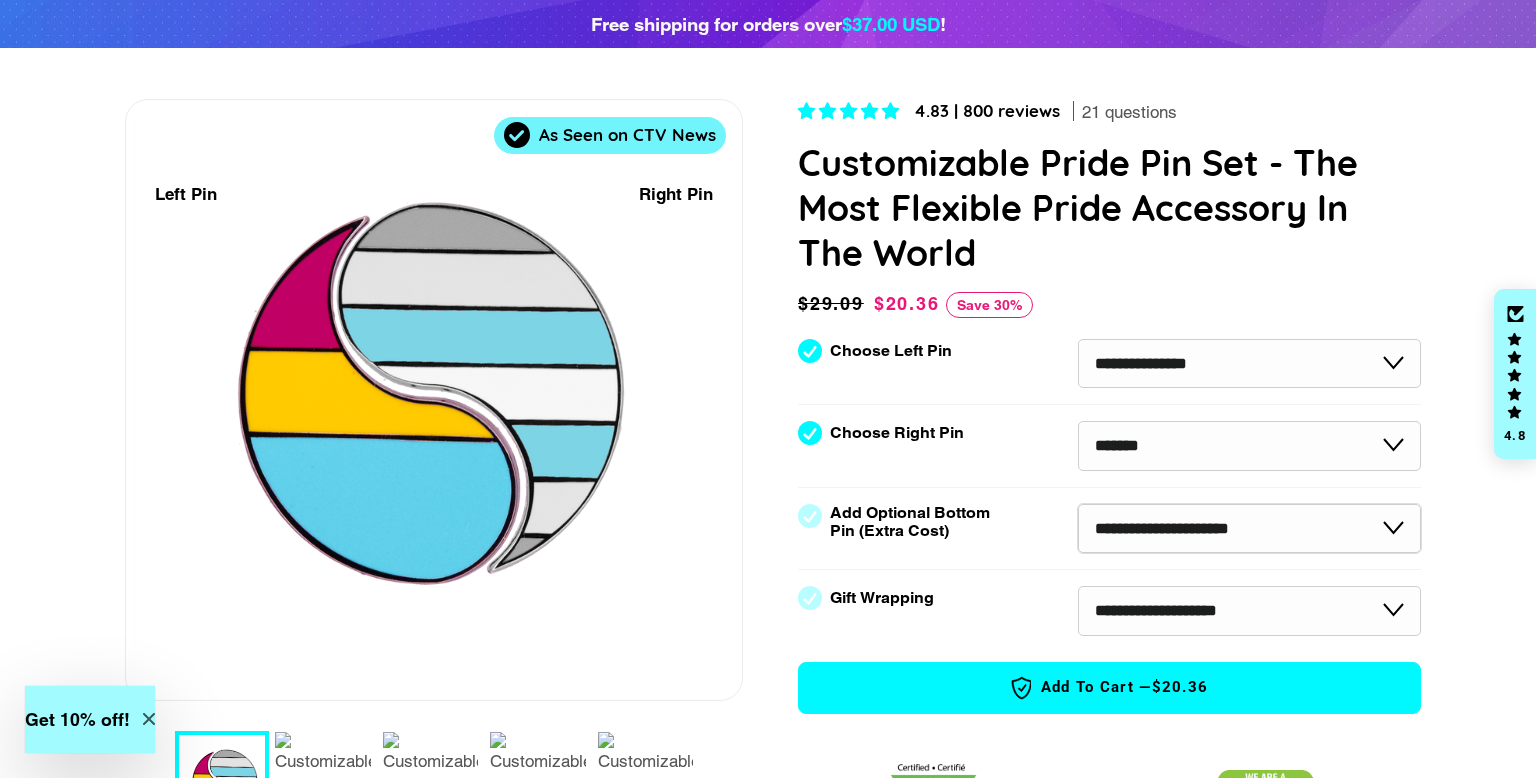 click on "**********" at bounding box center (1249, 529) 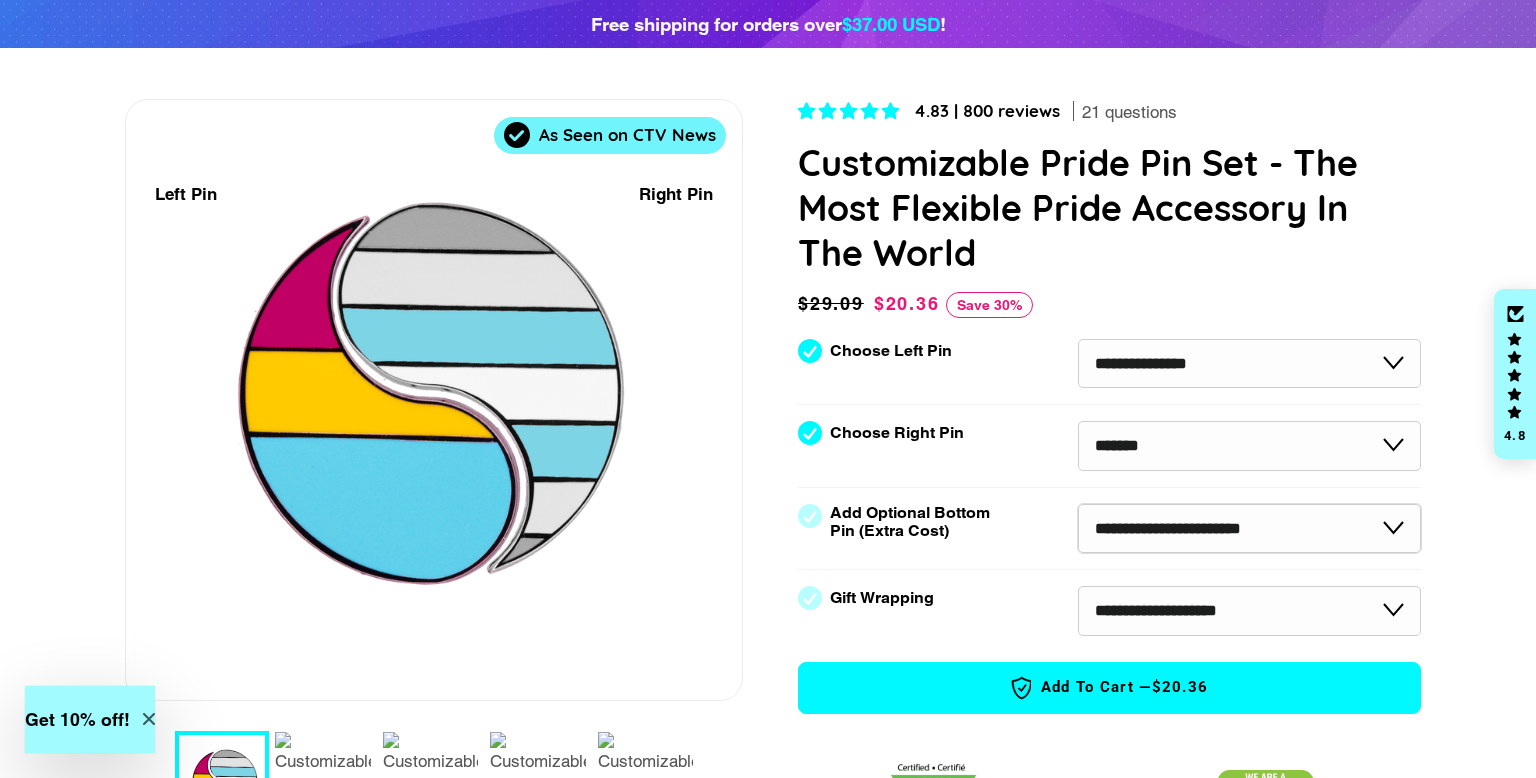 click on "**********" at bounding box center (1249, 529) 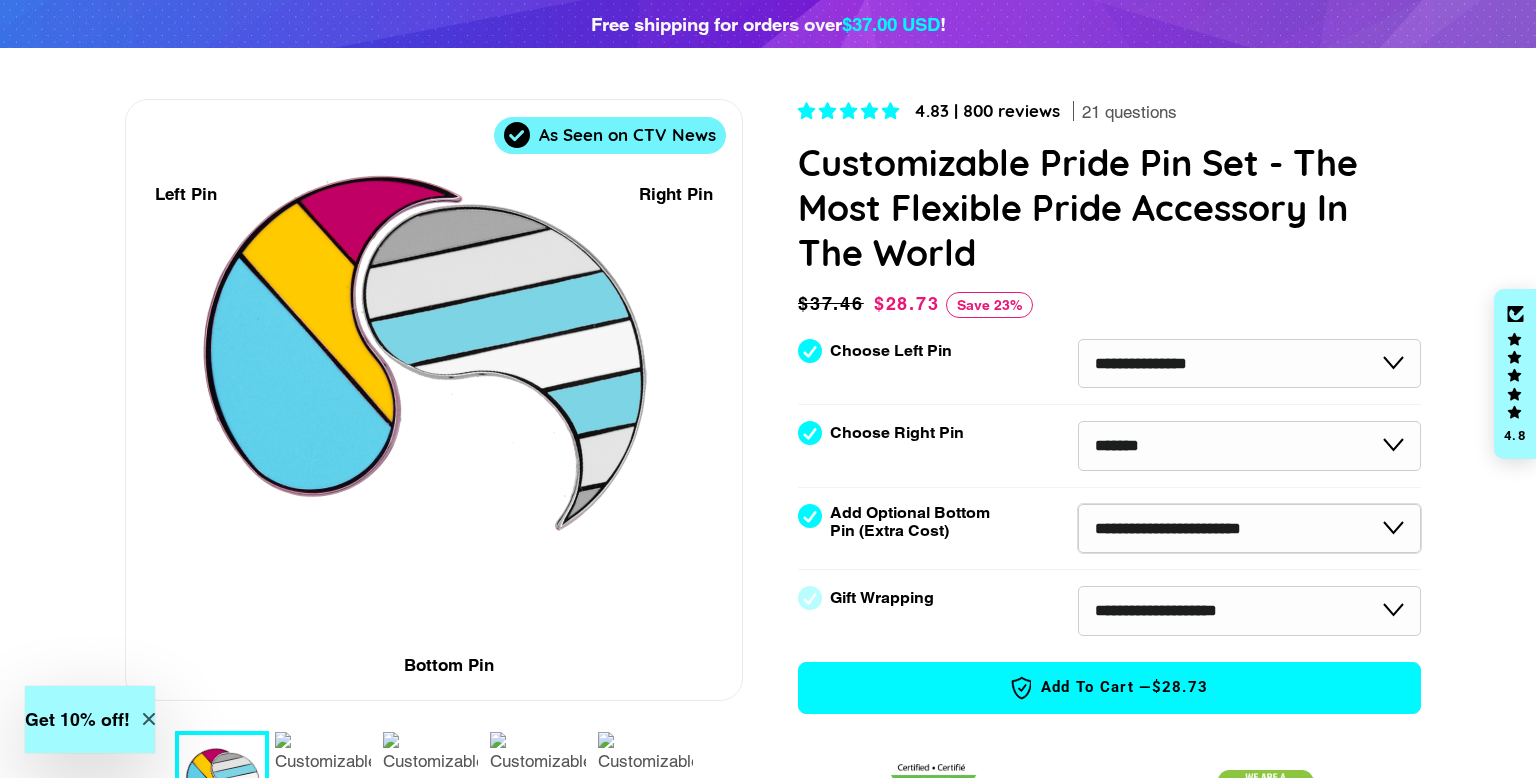 click on "**********" at bounding box center [1249, 529] 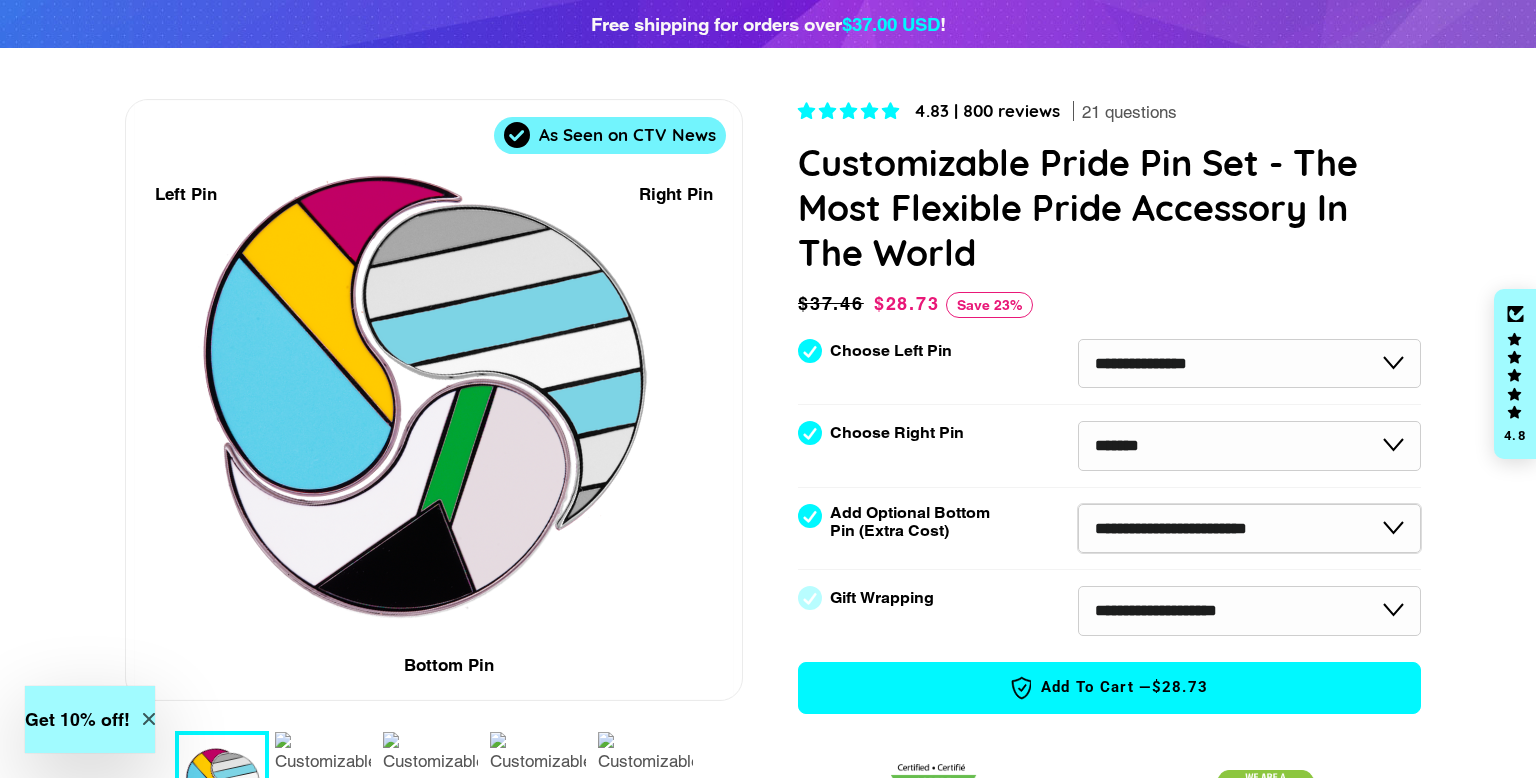 click on "**********" at bounding box center (1249, 529) 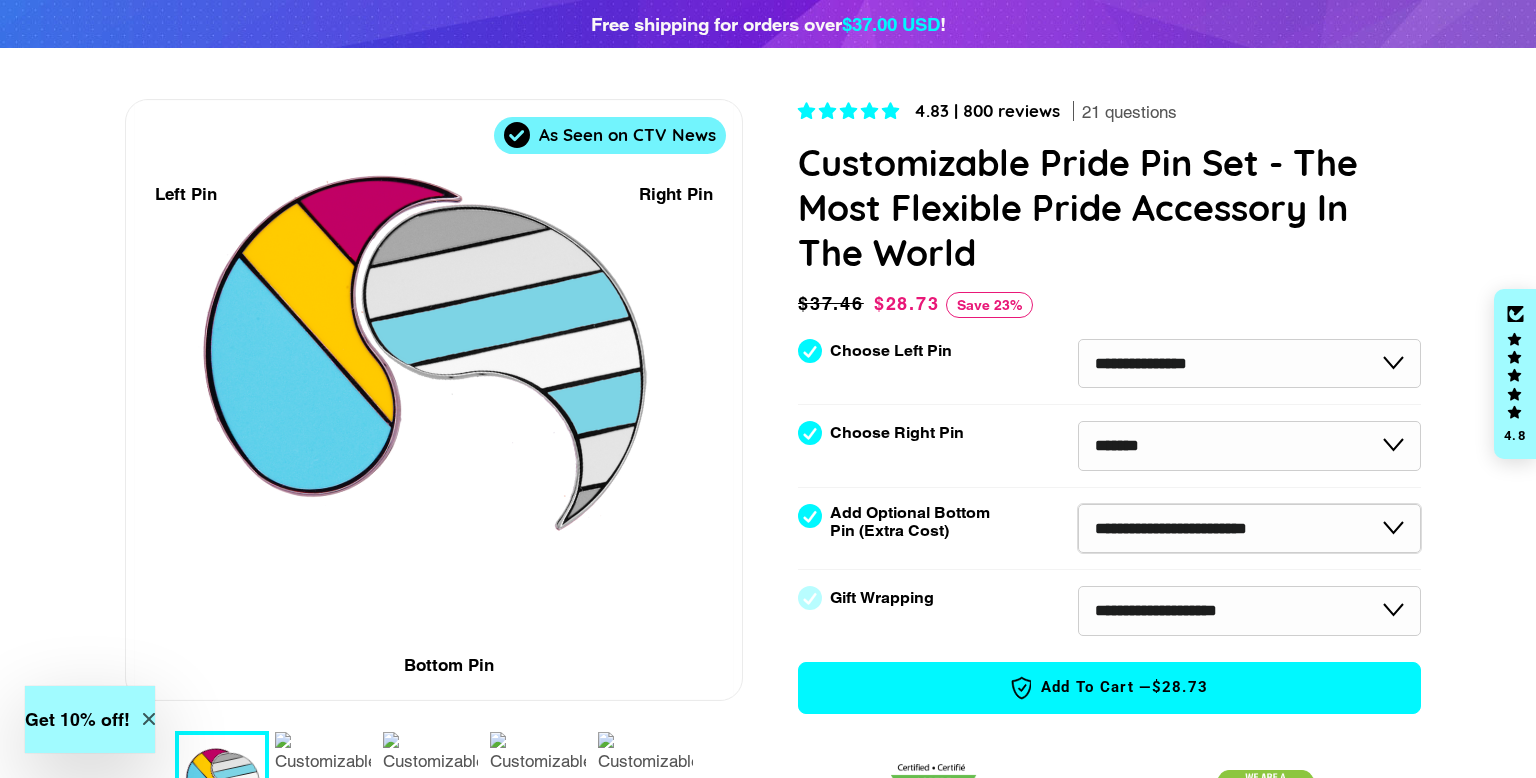 click on "**********" at bounding box center (1249, 529) 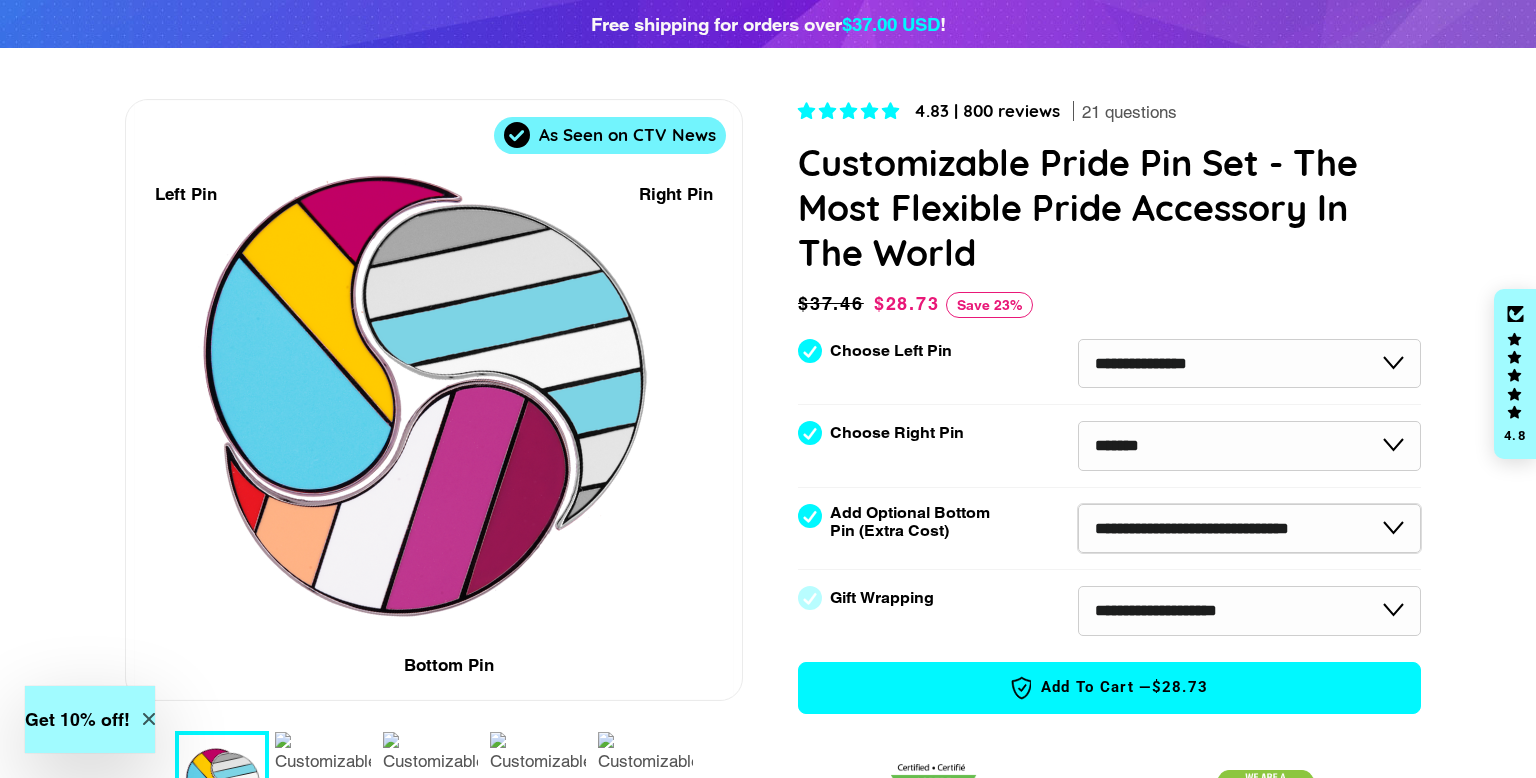 click on "**********" at bounding box center [1249, 529] 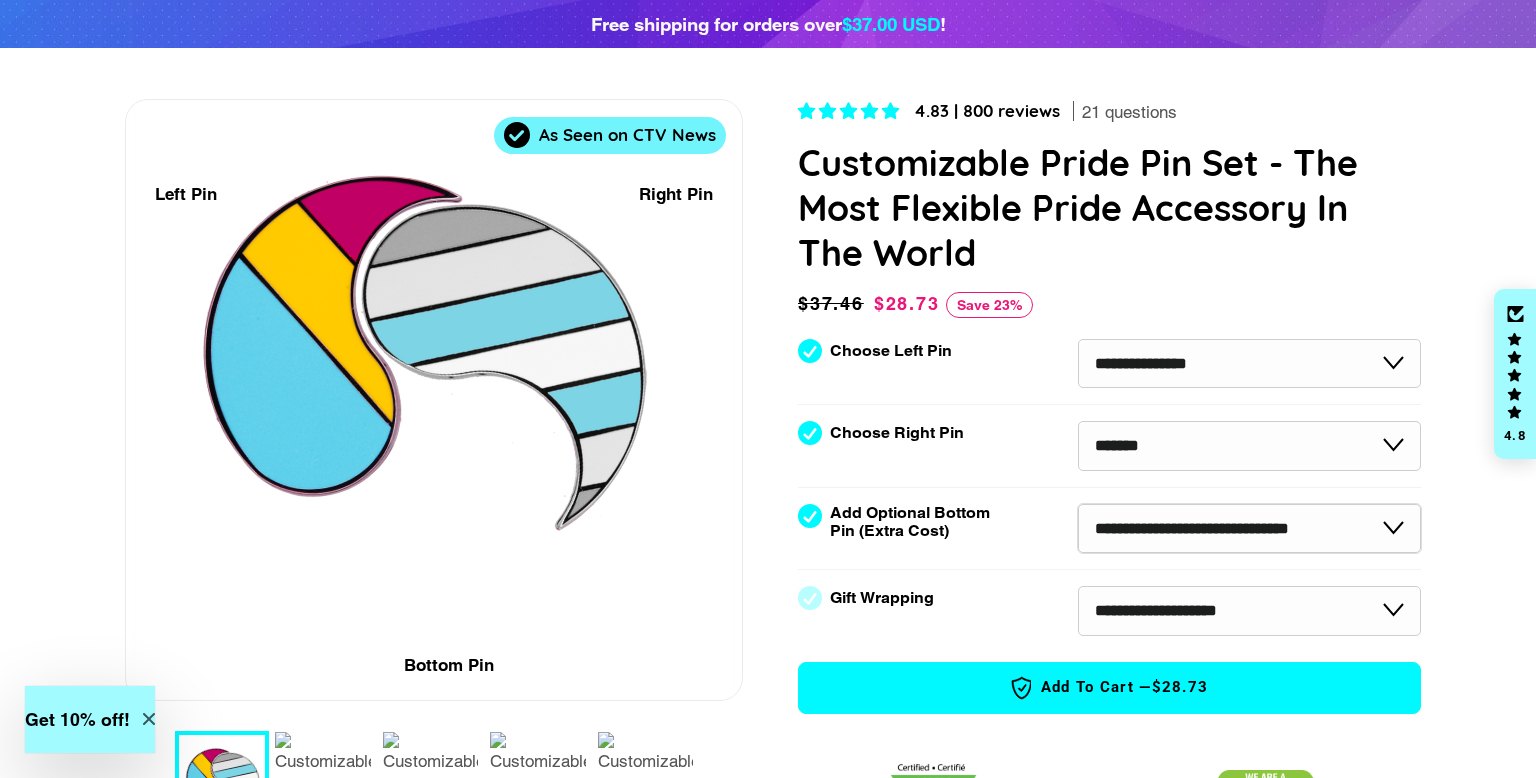 click on "**********" at bounding box center [1249, 529] 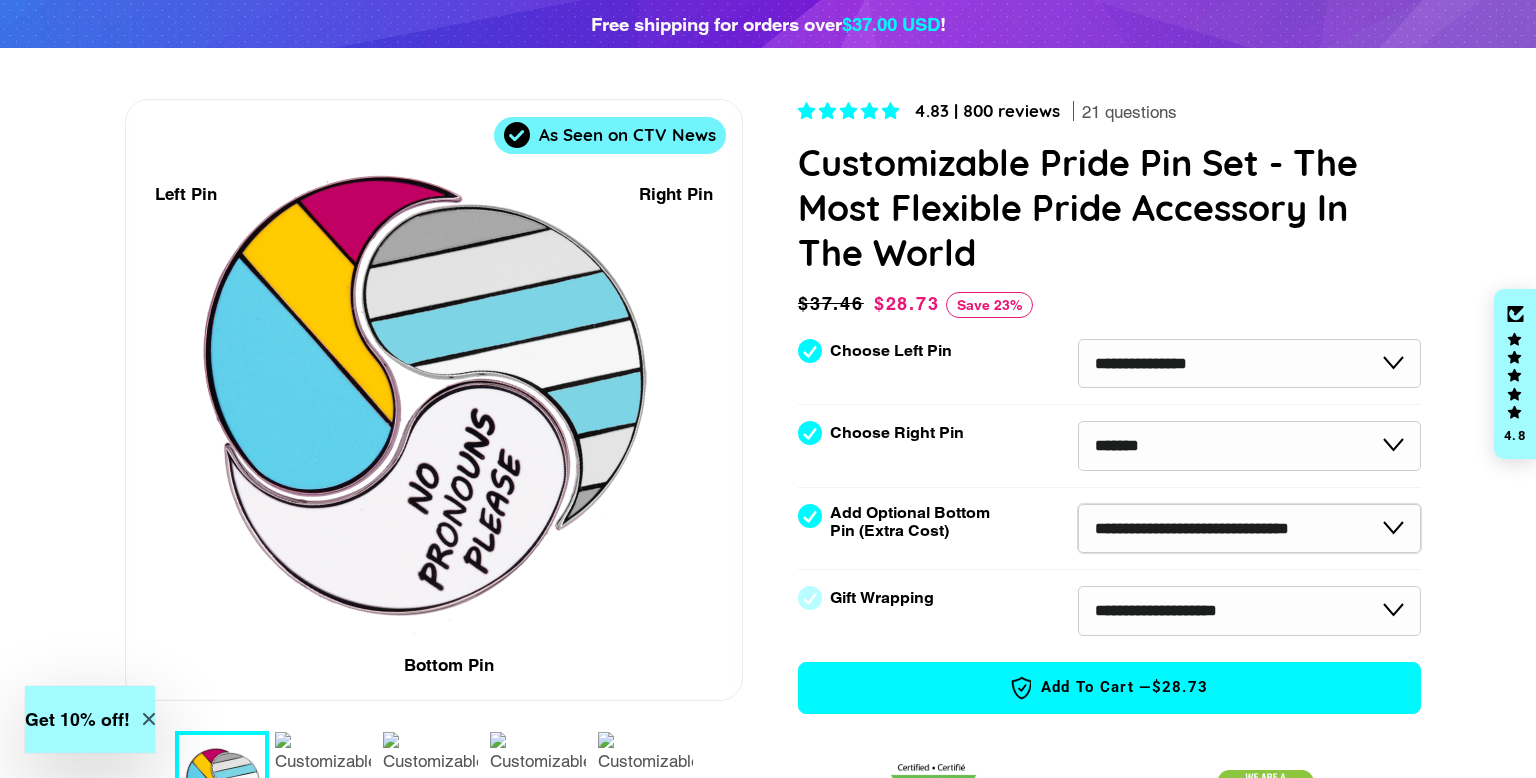 click on "**********" at bounding box center [1249, 529] 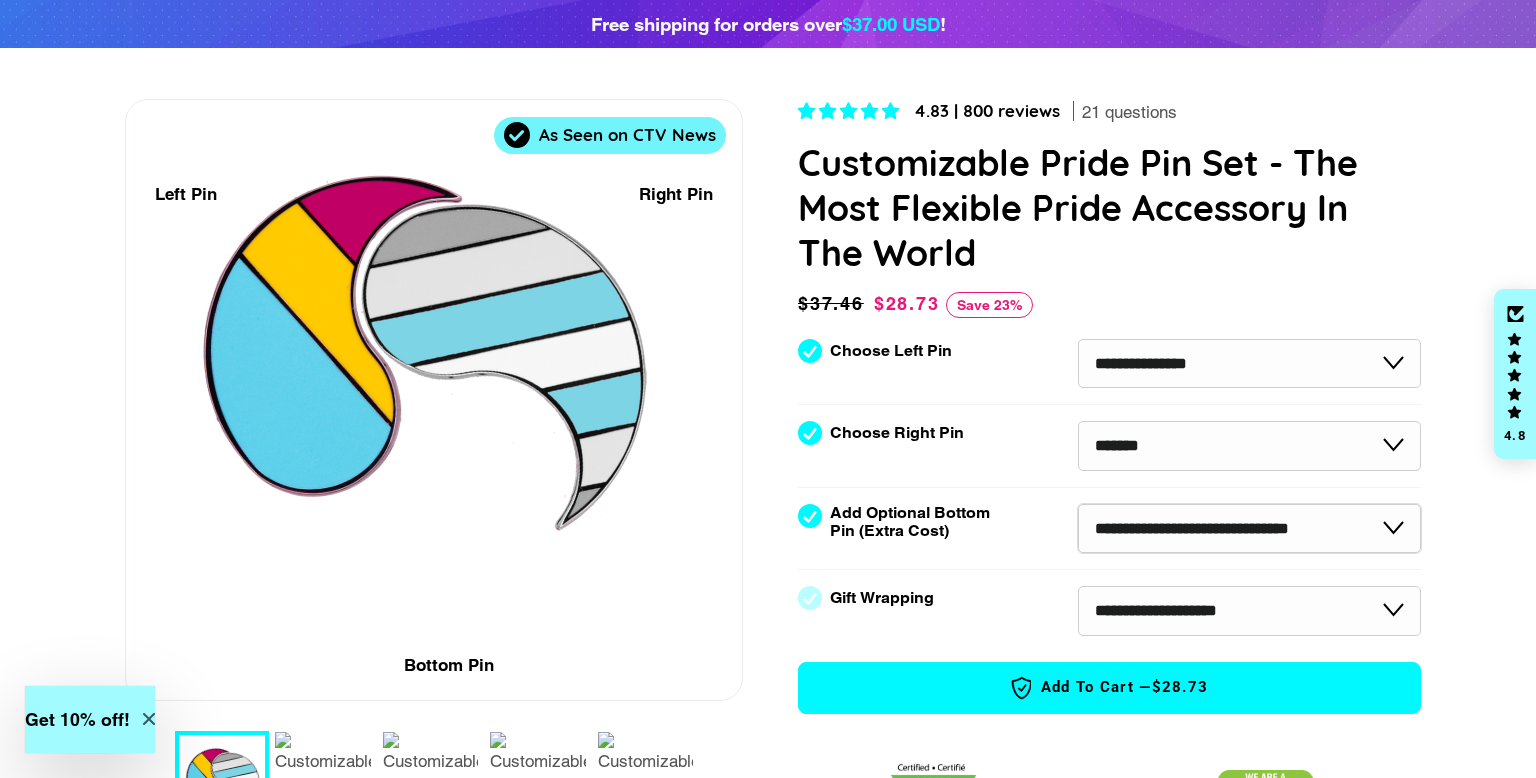 click on "**********" at bounding box center [1249, 529] 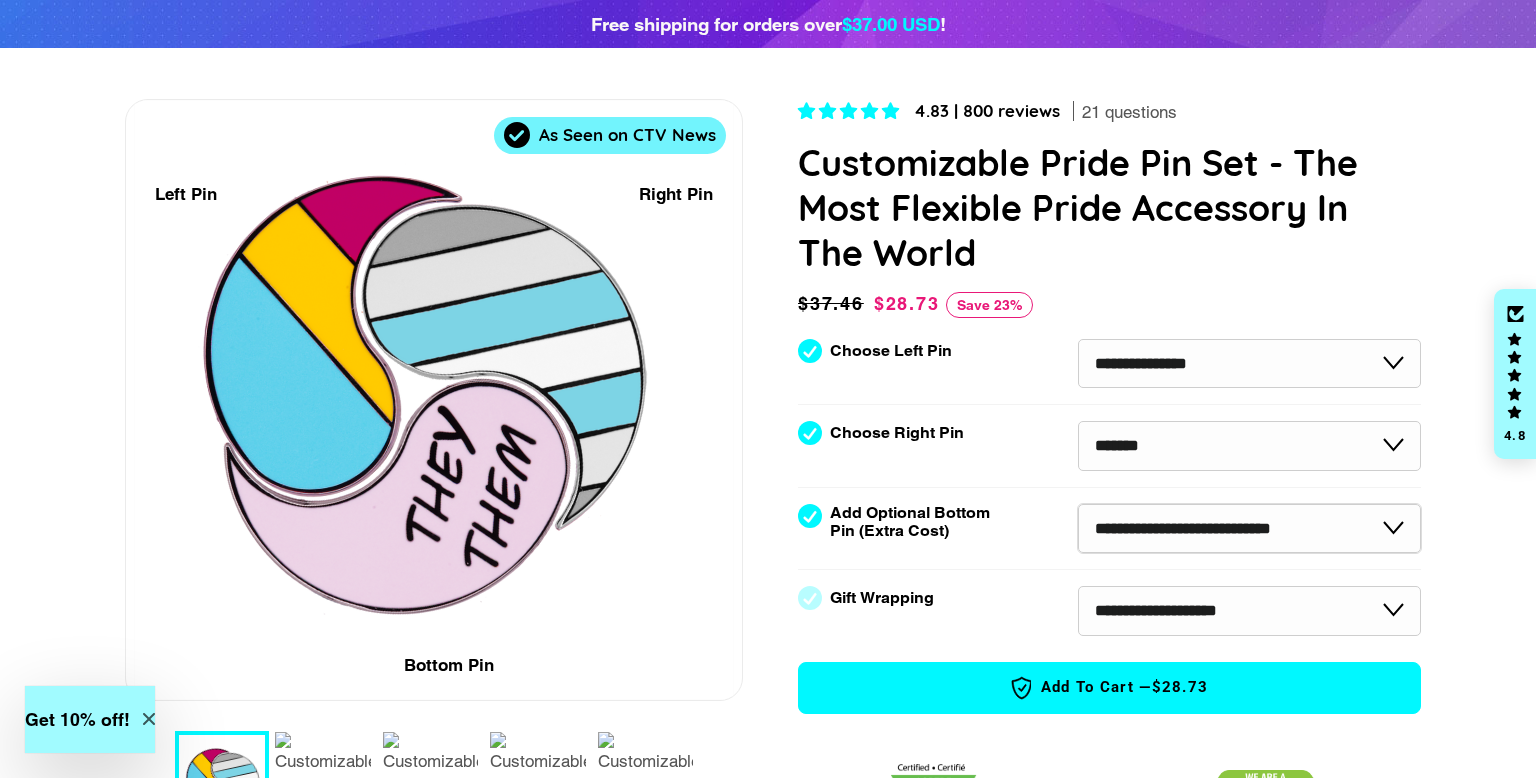 click on "**********" at bounding box center (1249, 529) 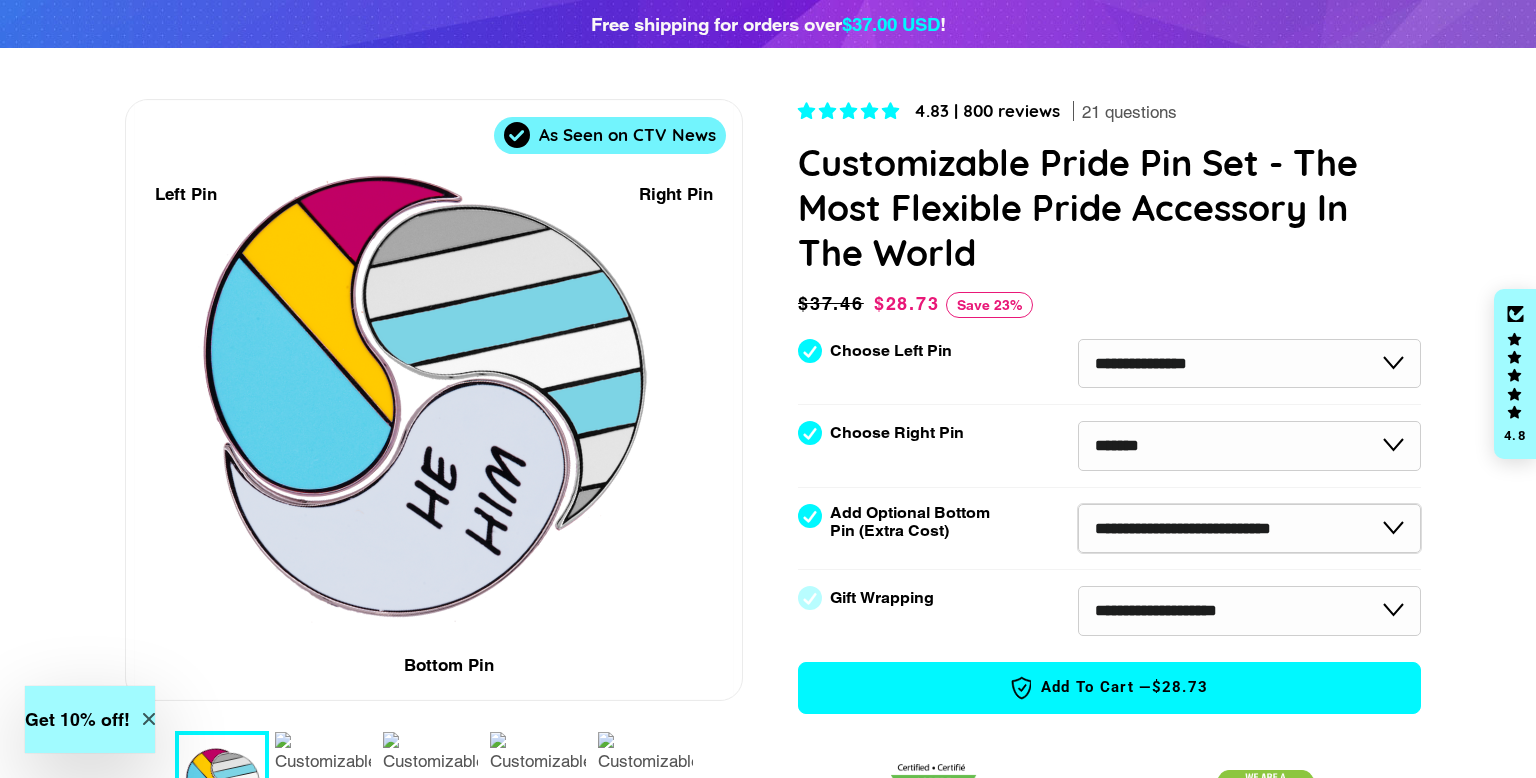 click on "**********" at bounding box center [1249, 529] 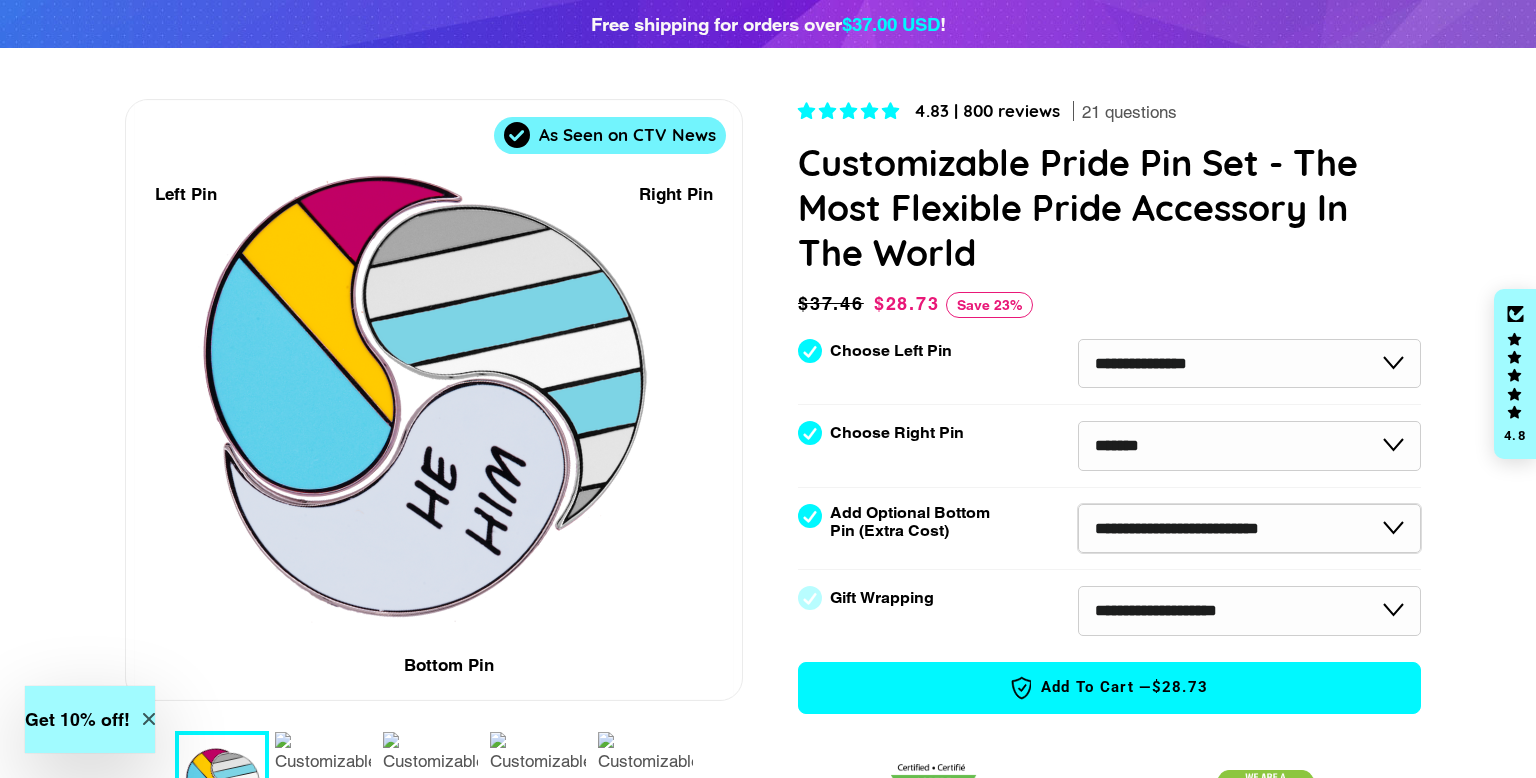 click on "**********" at bounding box center (1249, 529) 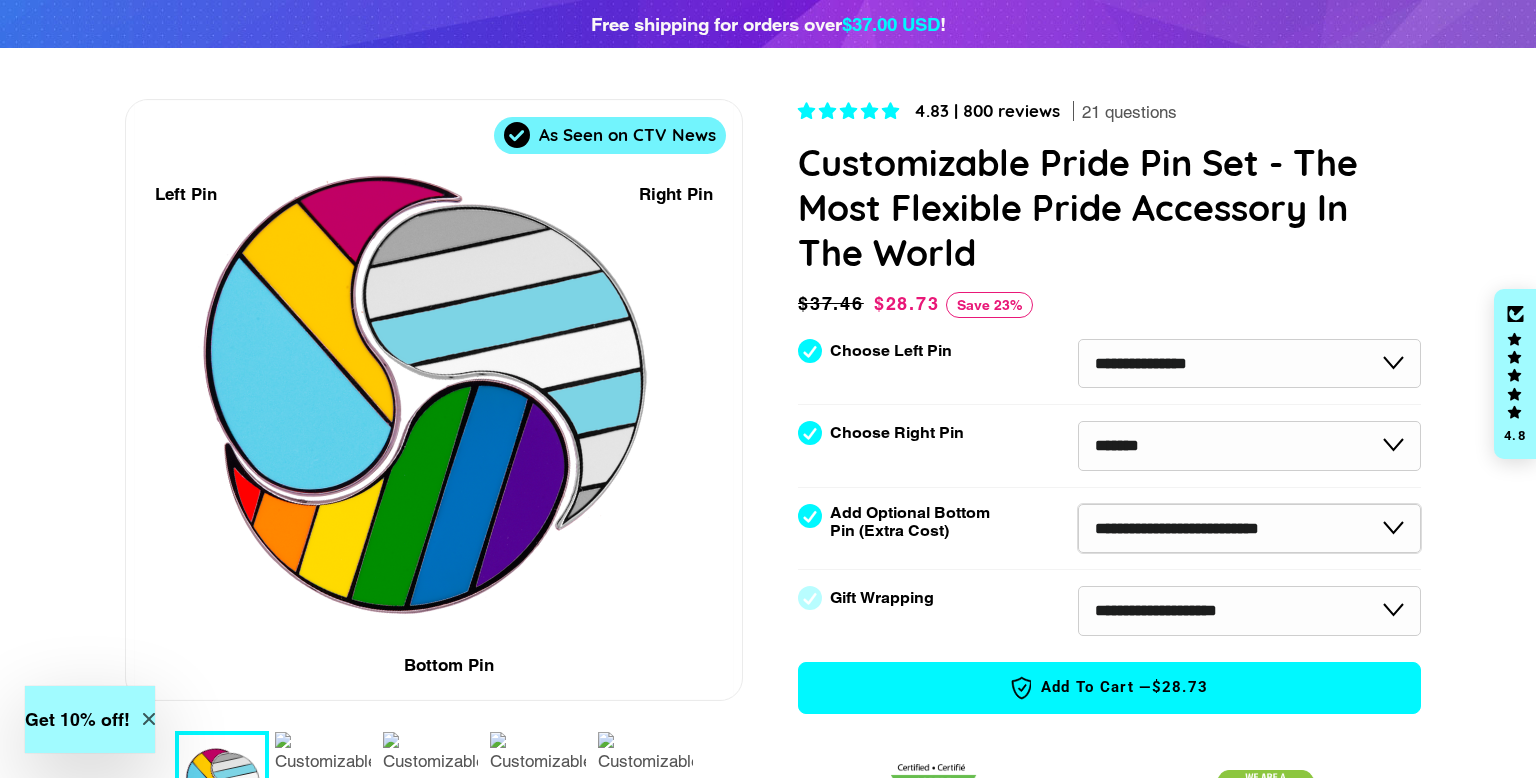 click on "**********" at bounding box center [1249, 529] 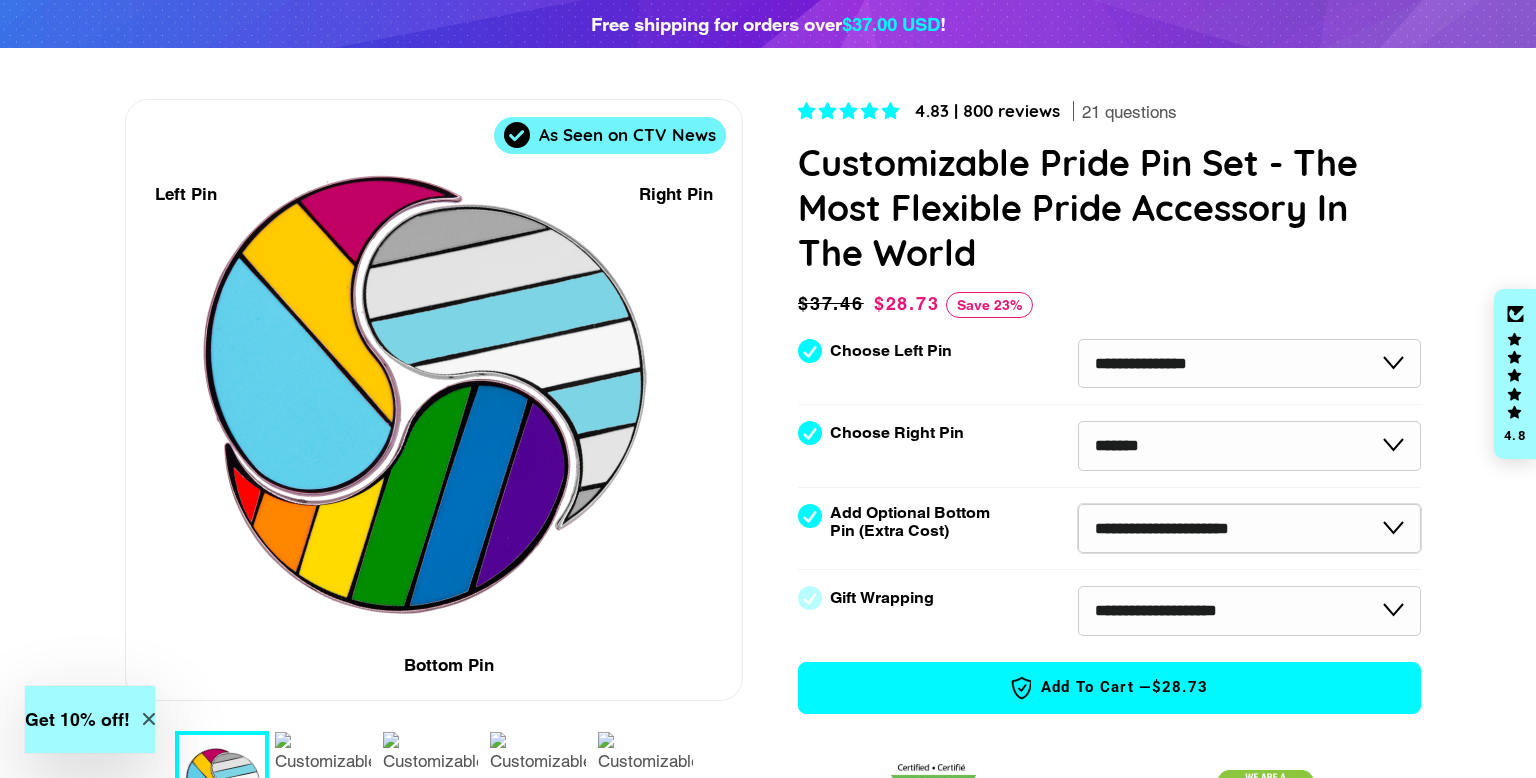 click on "**********" at bounding box center [1249, 529] 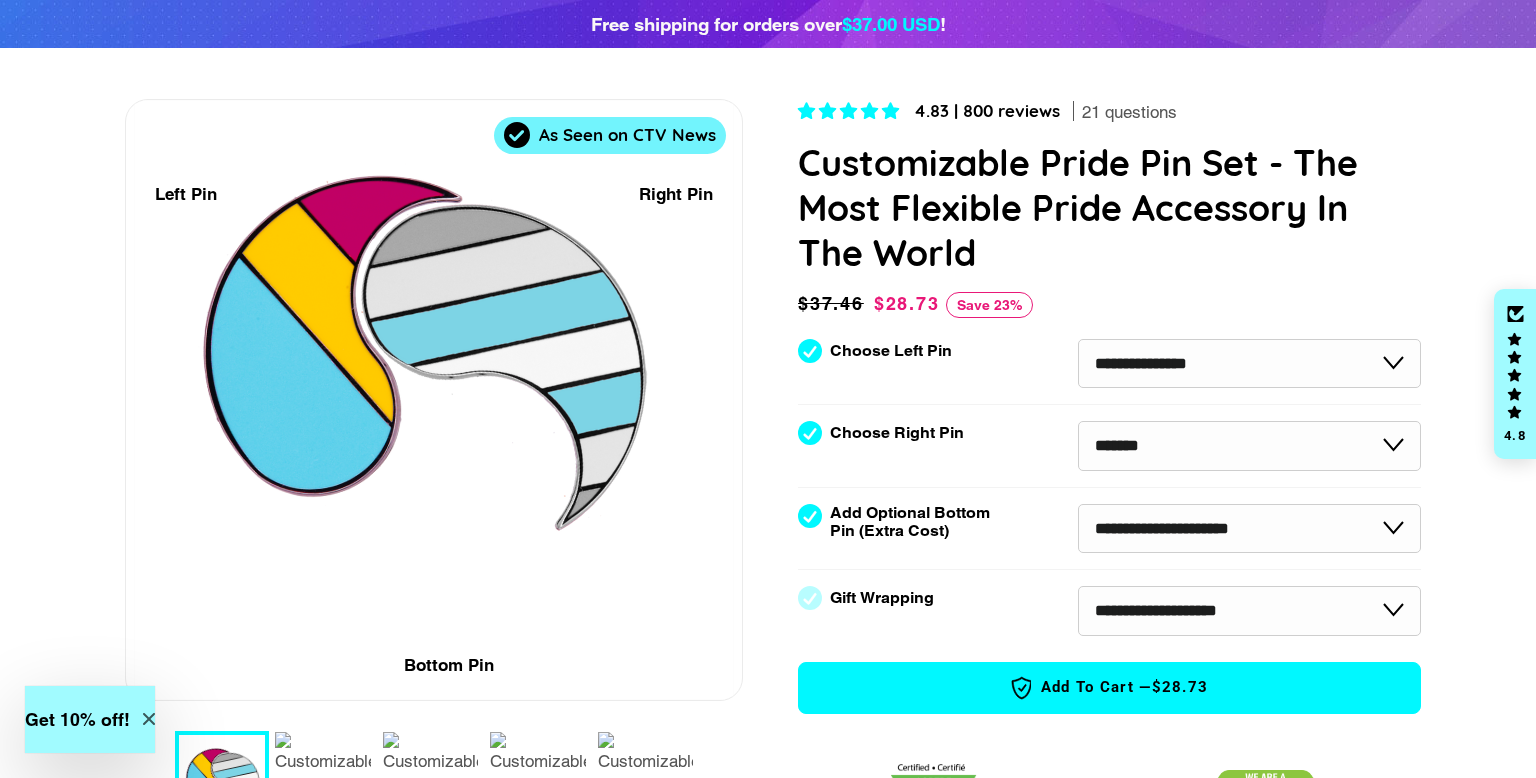 click at bounding box center [388, 490] 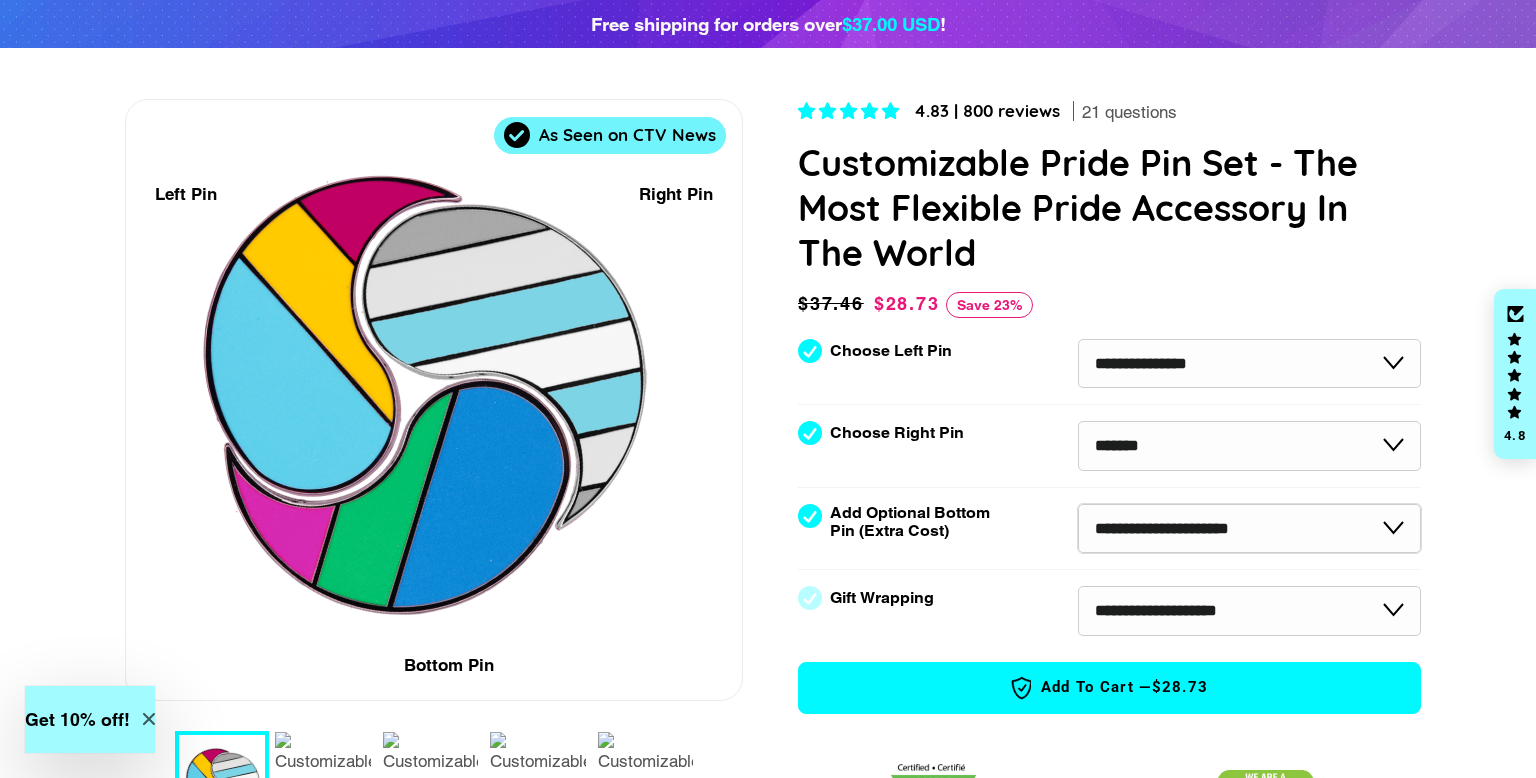 click on "**********" at bounding box center [1249, 529] 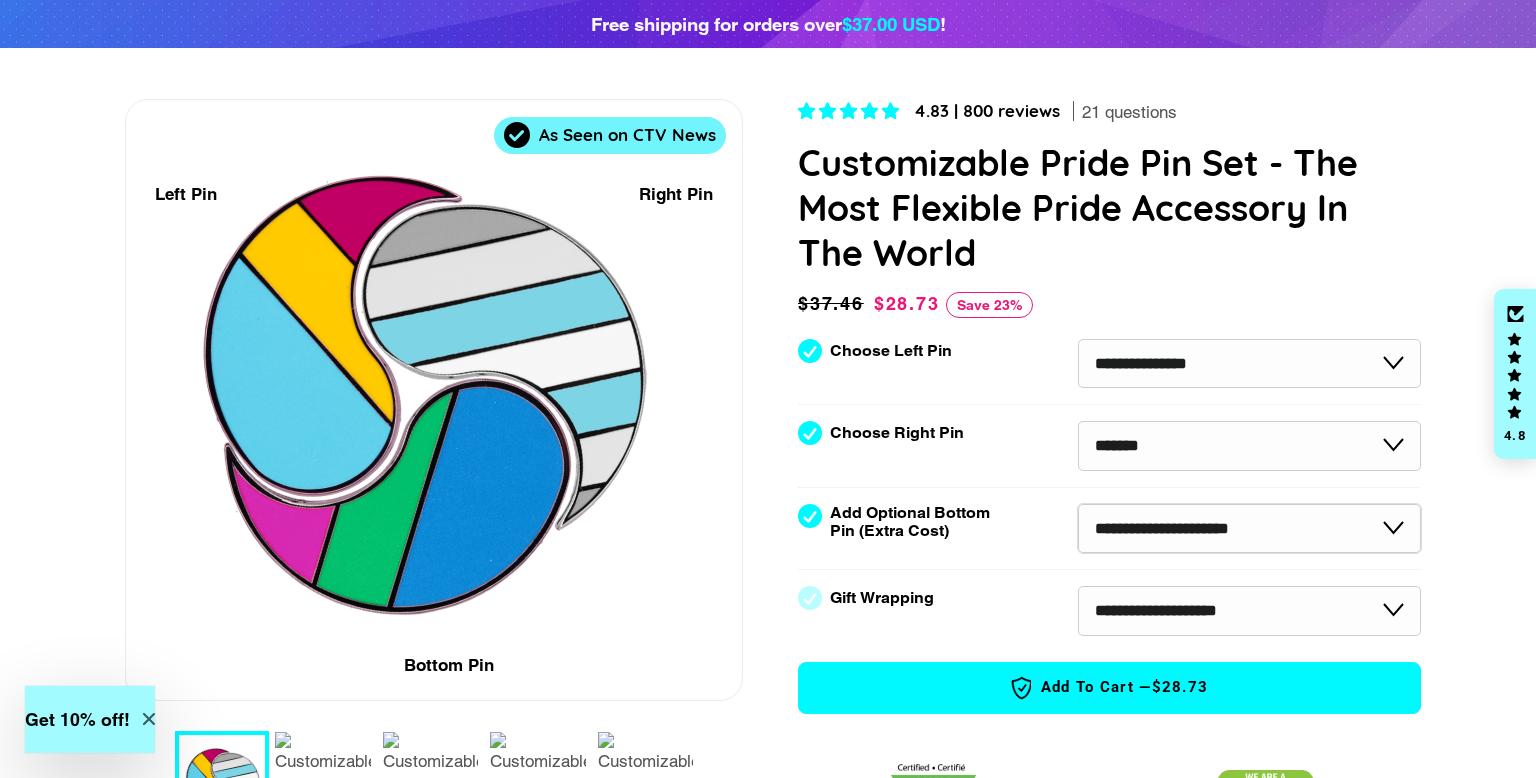 click on "**********" at bounding box center (1249, 529) 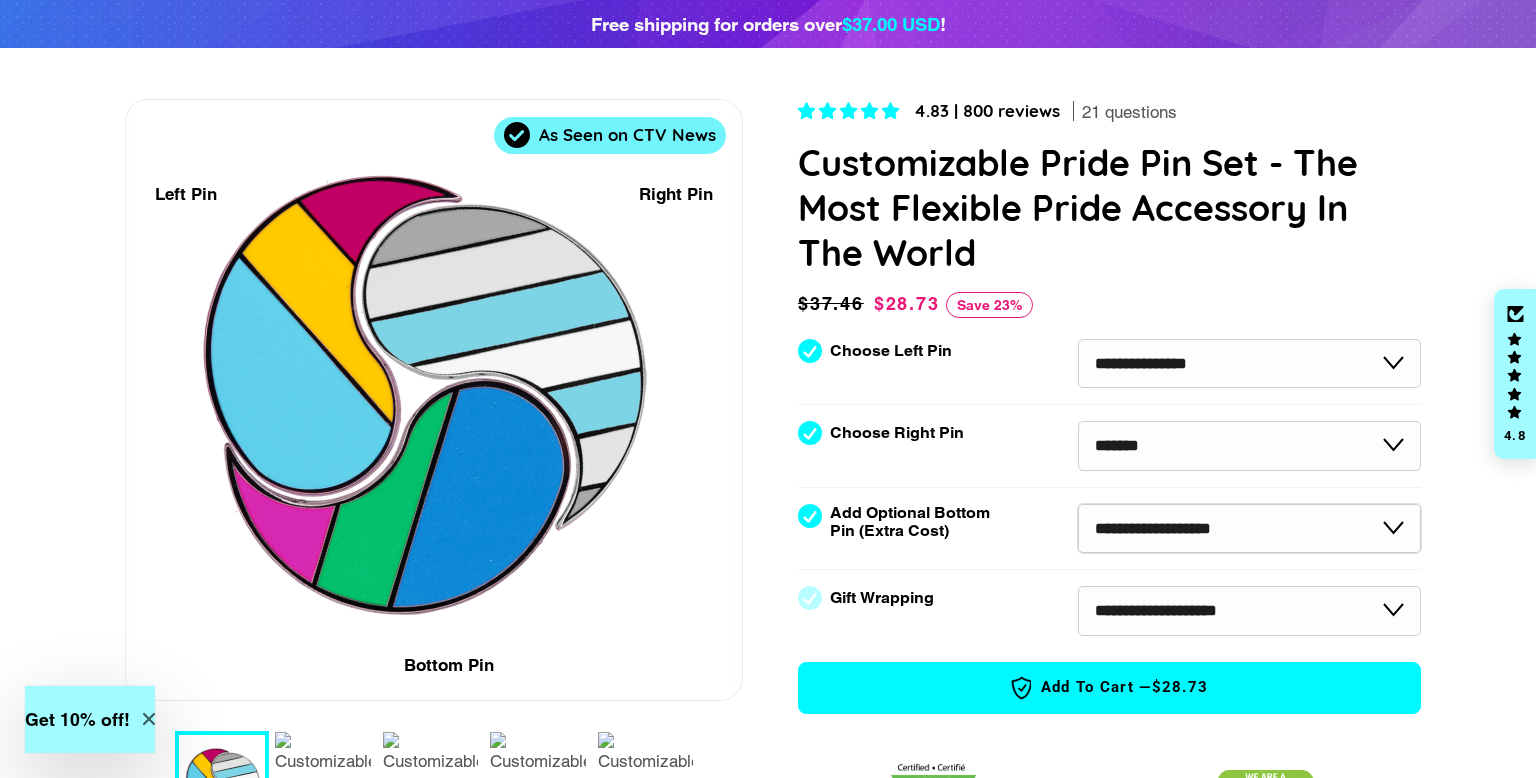 click on "**********" at bounding box center [1249, 529] 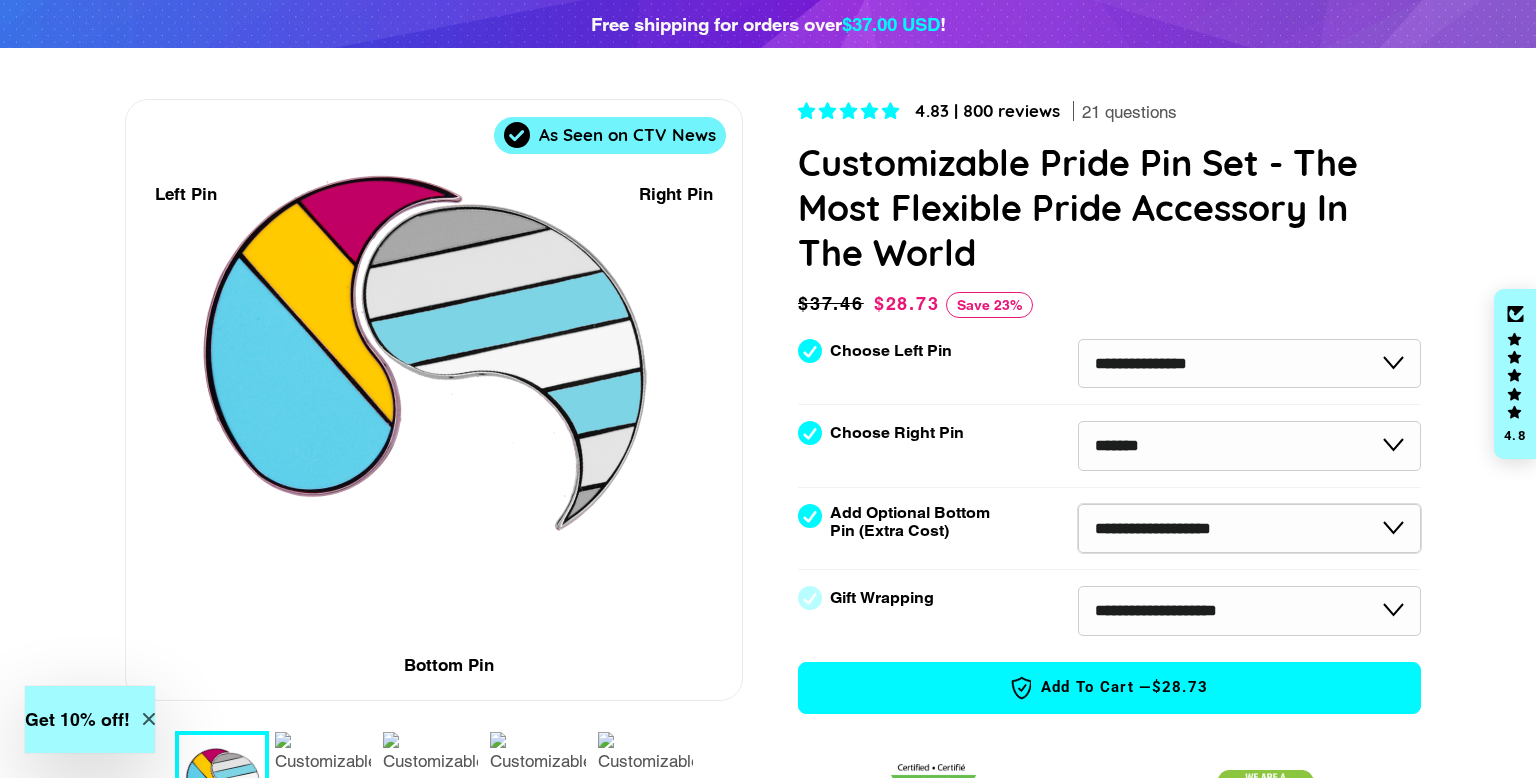 click on "**********" at bounding box center (1249, 529) 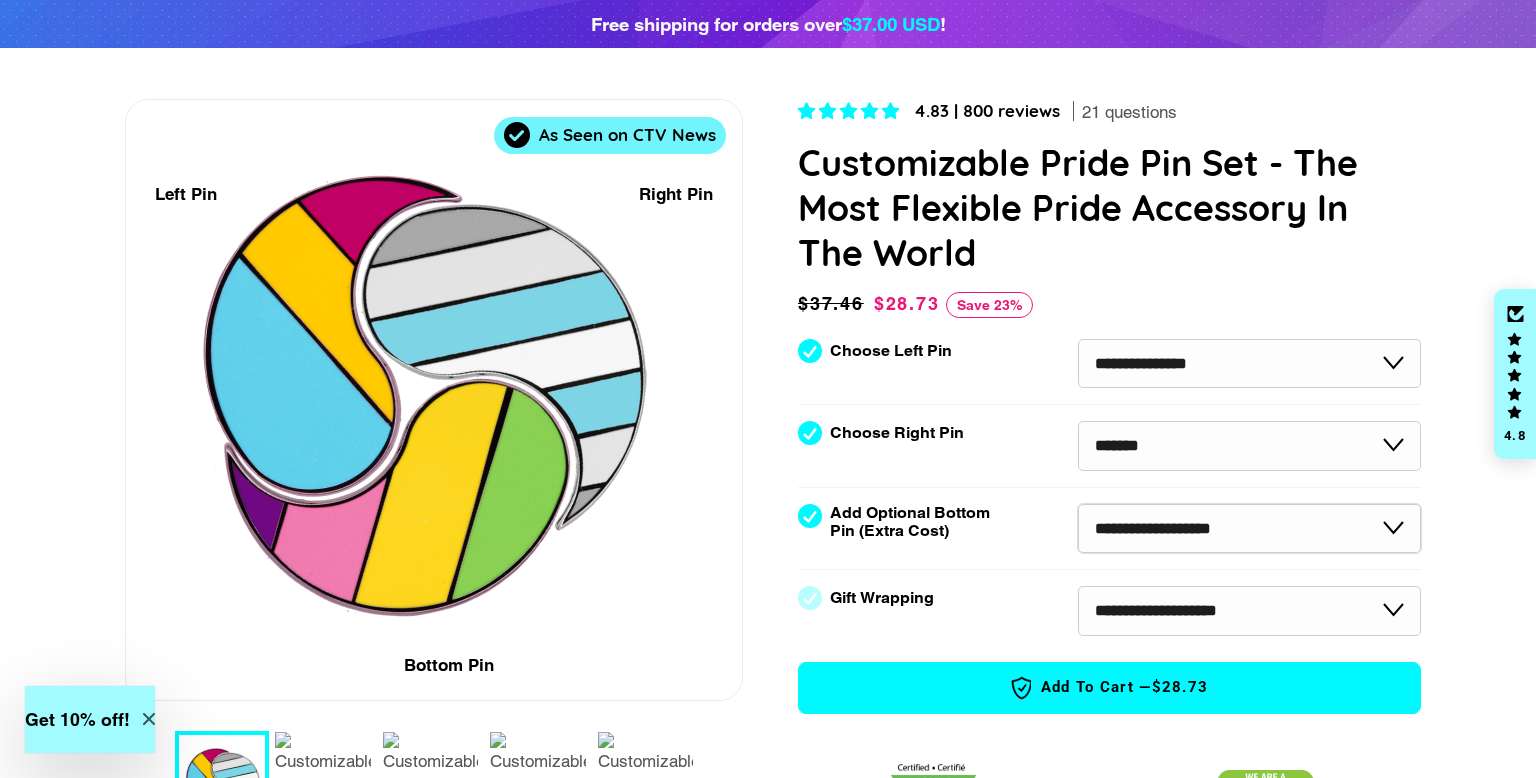 click on "**********" at bounding box center [1249, 529] 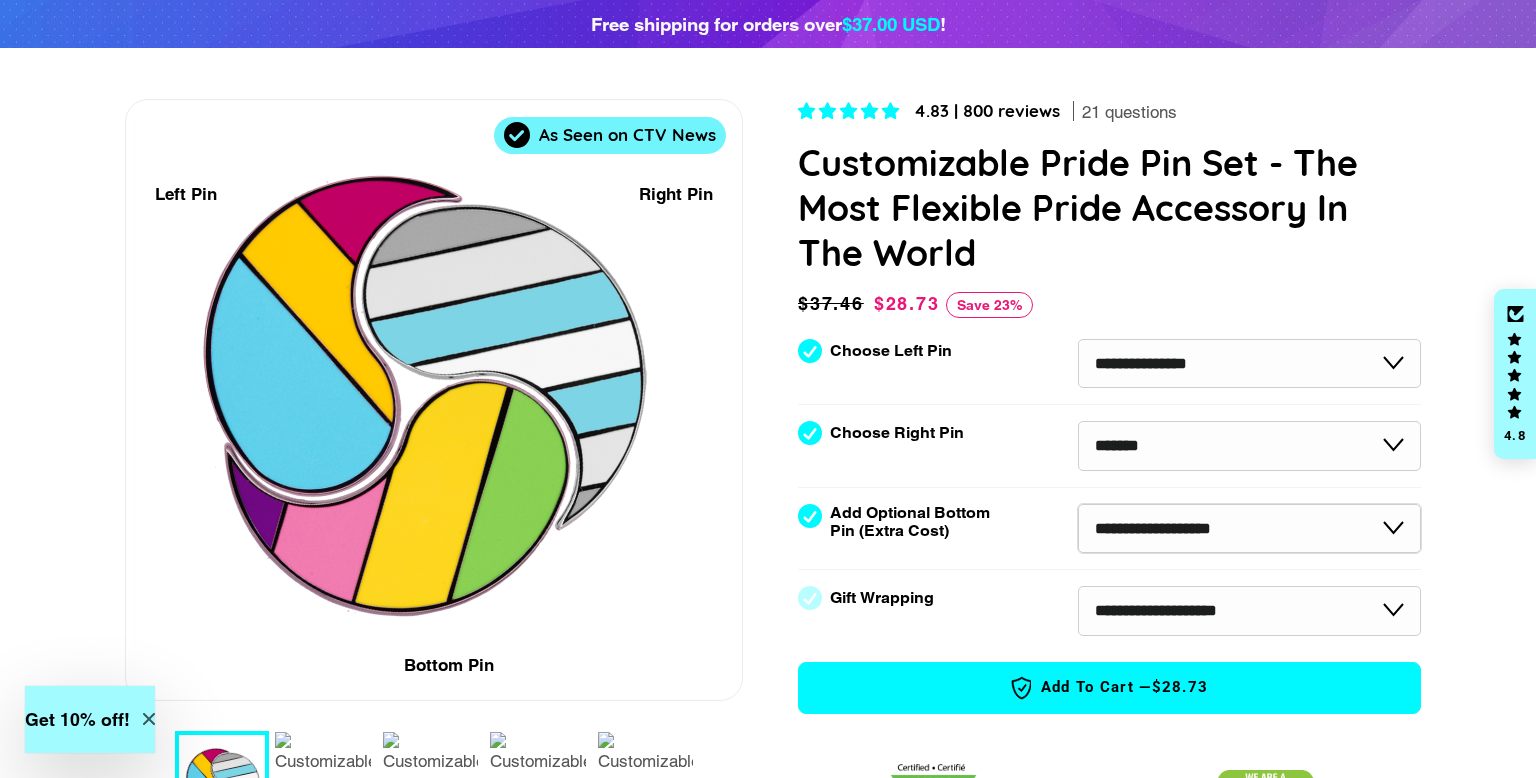 click on "**********" at bounding box center (1249, 529) 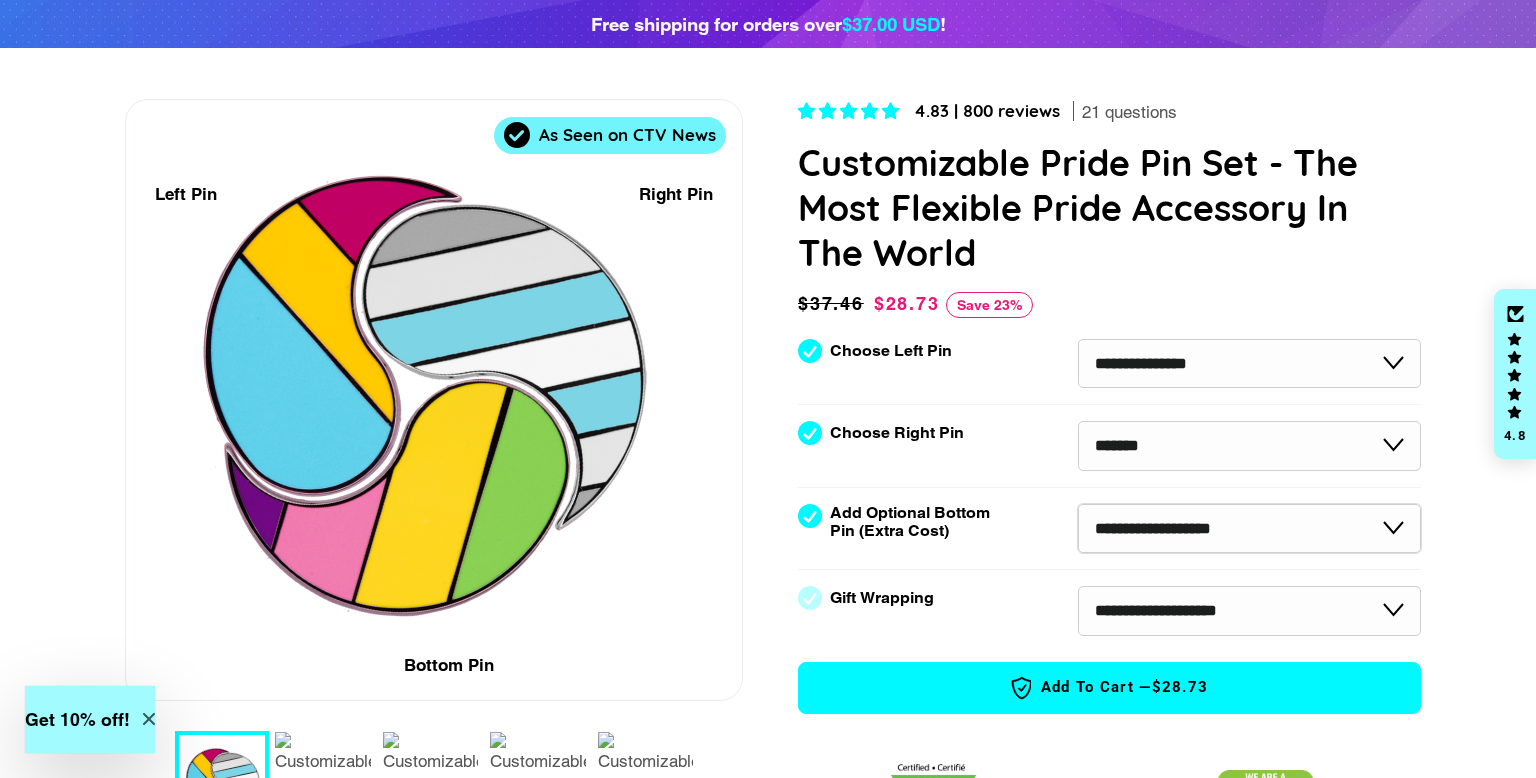 select 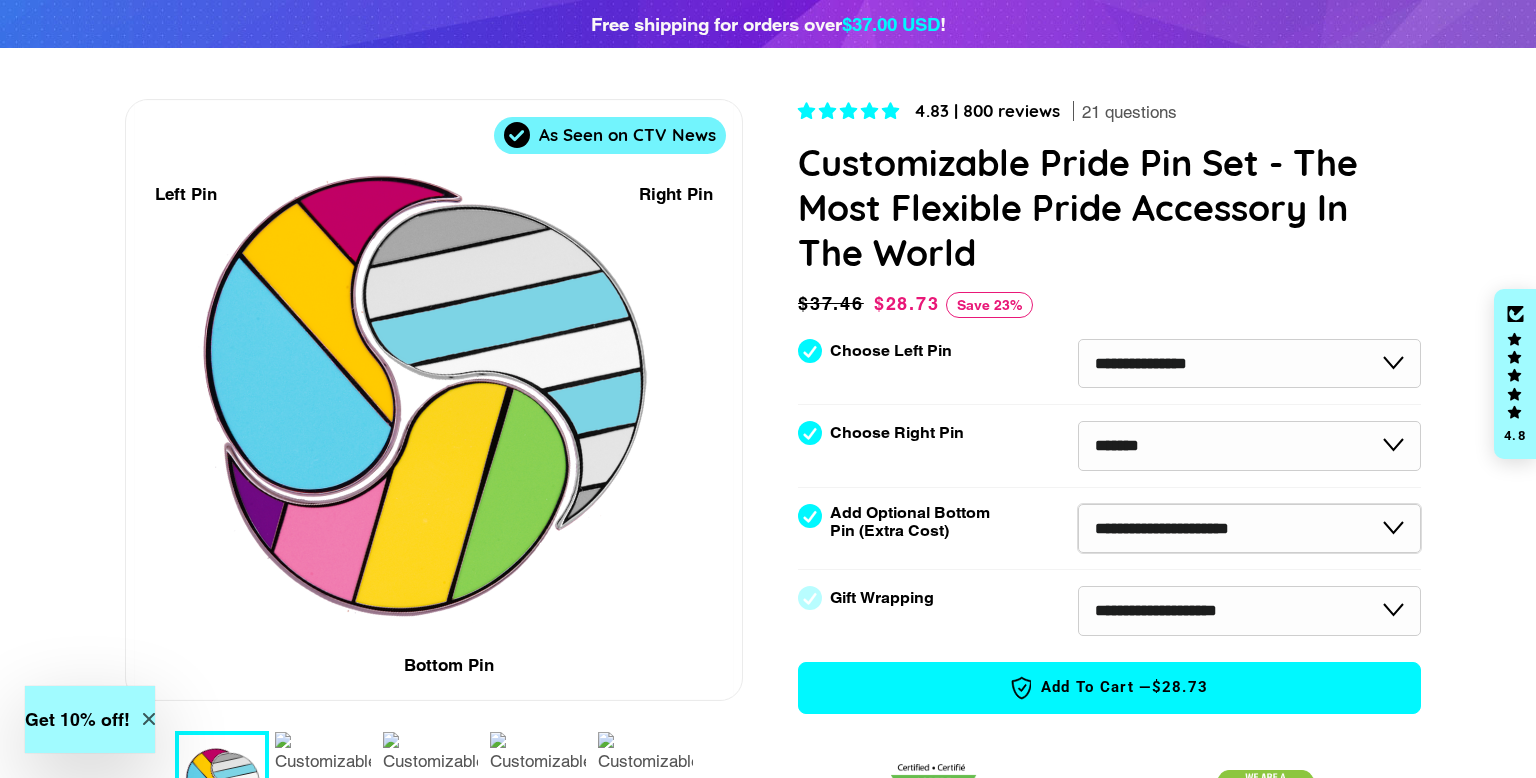 click on "**********" at bounding box center [1249, 529] 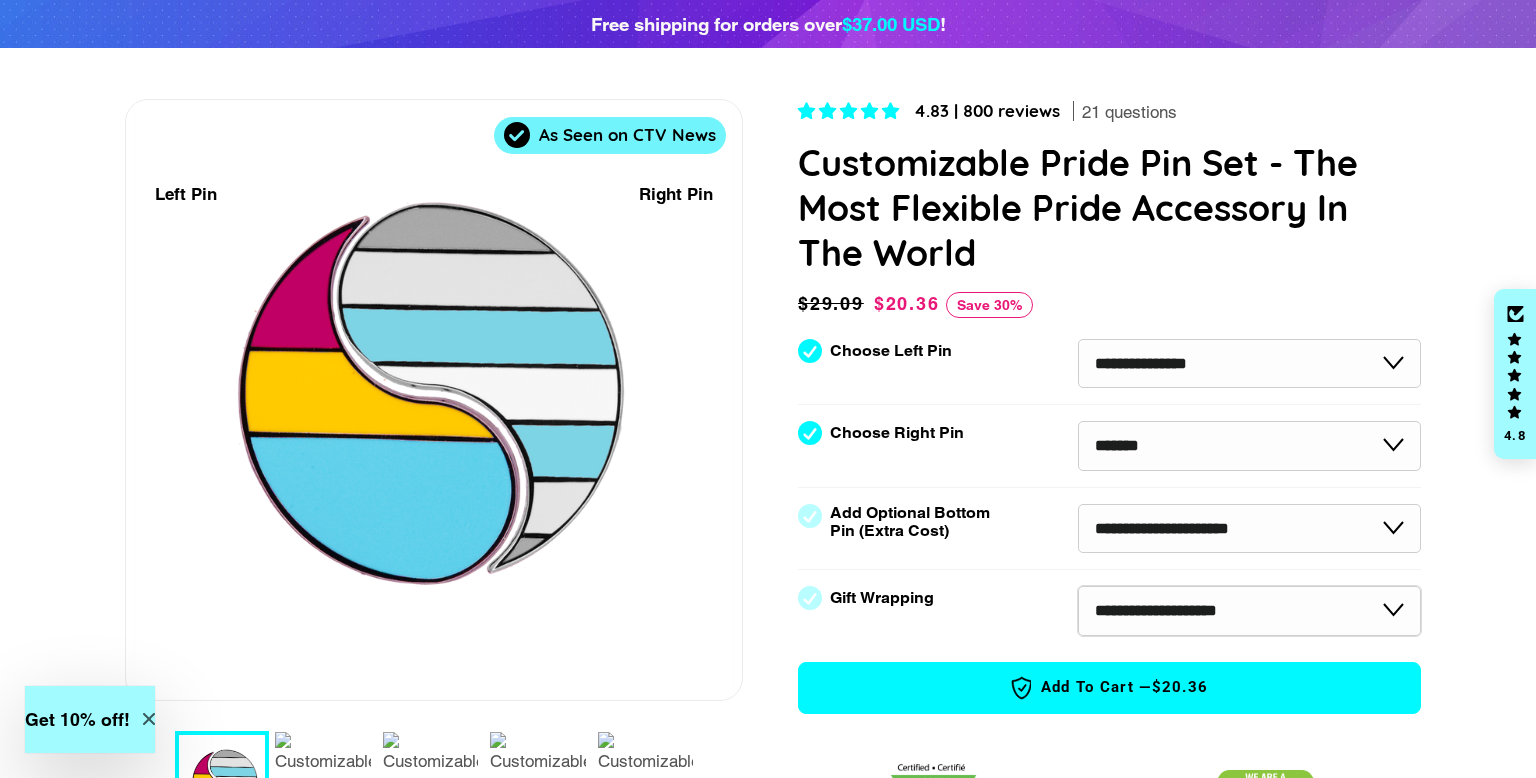 click on "**********" at bounding box center (1249, 611) 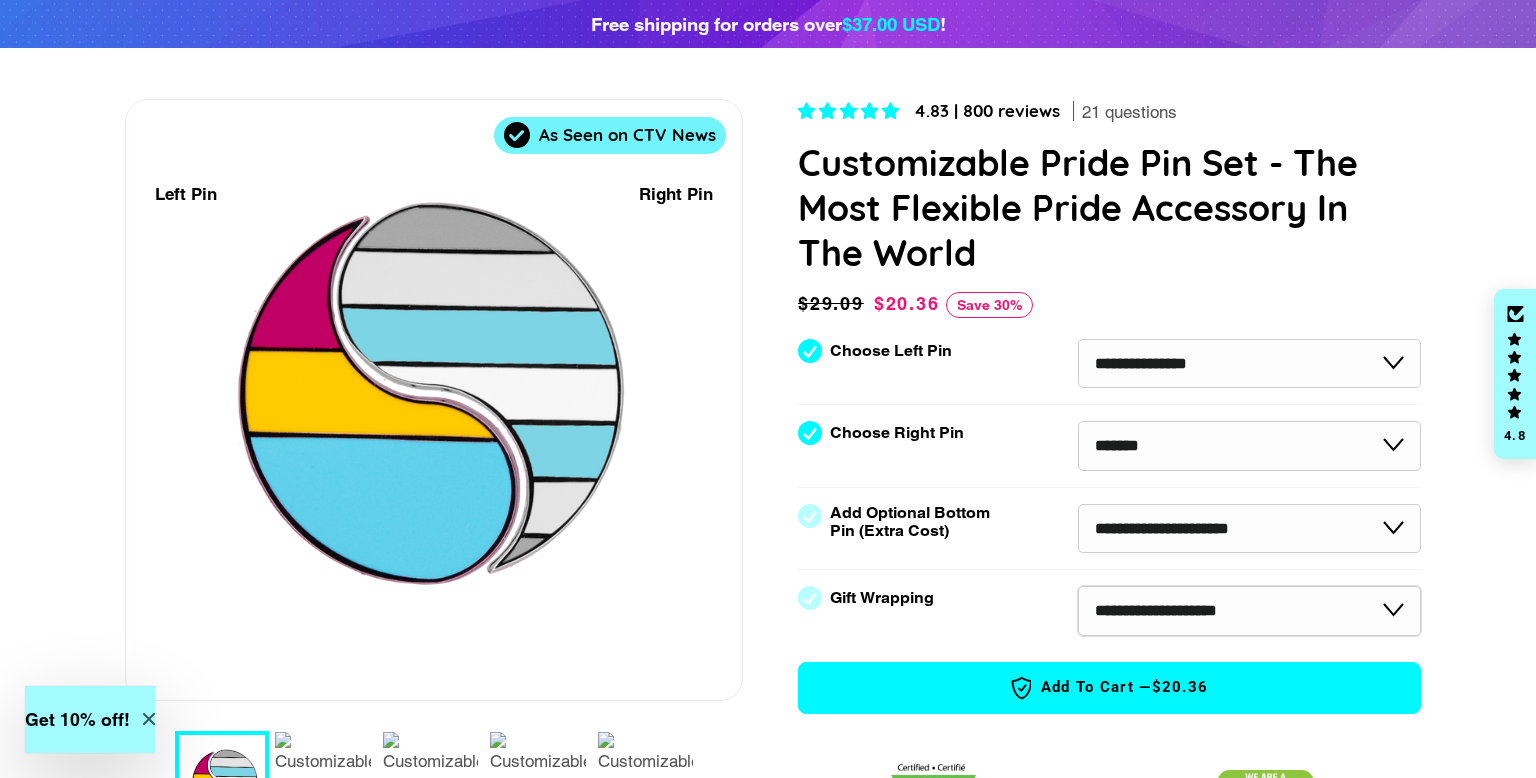 select on "********" 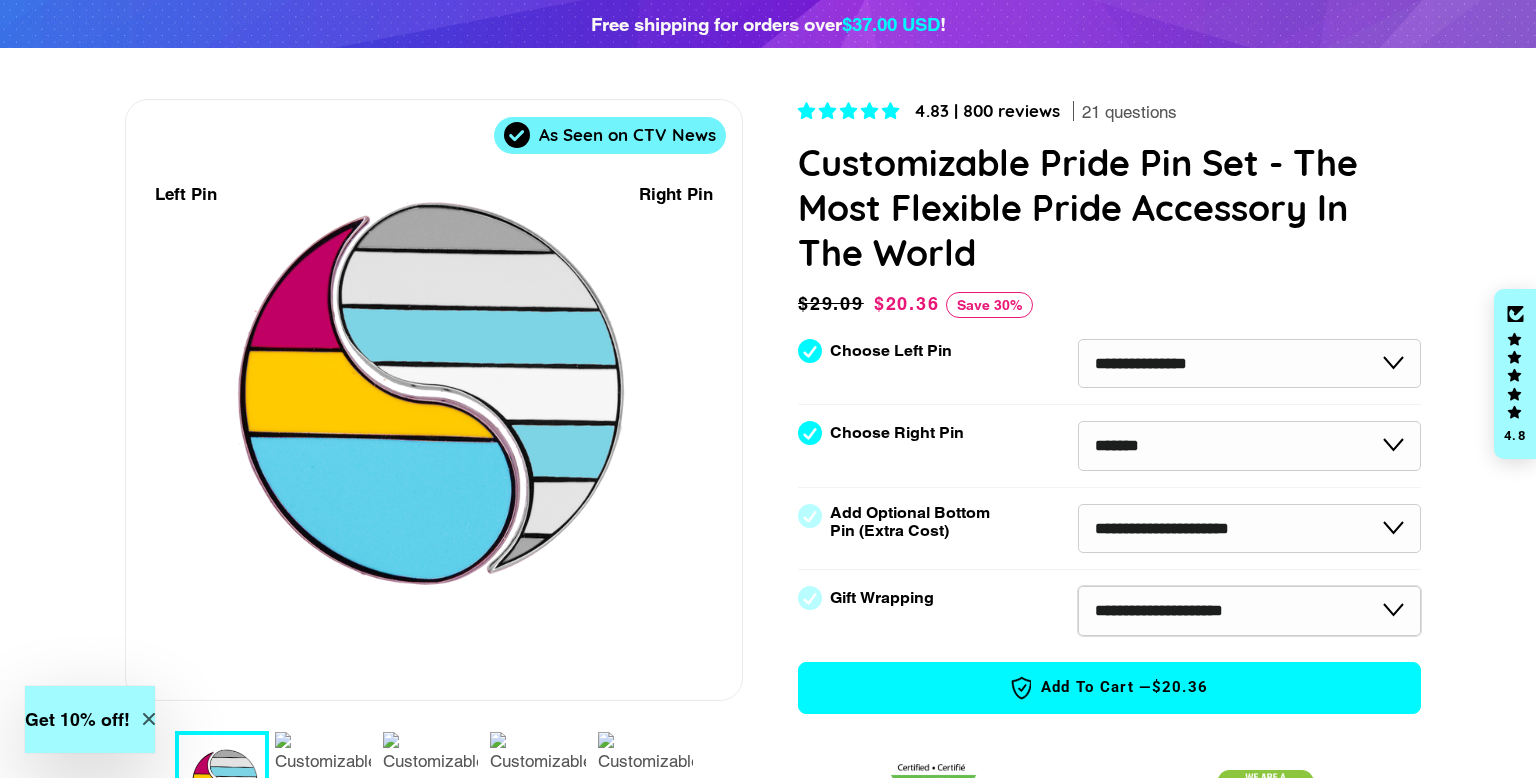 click on "**********" at bounding box center (1249, 611) 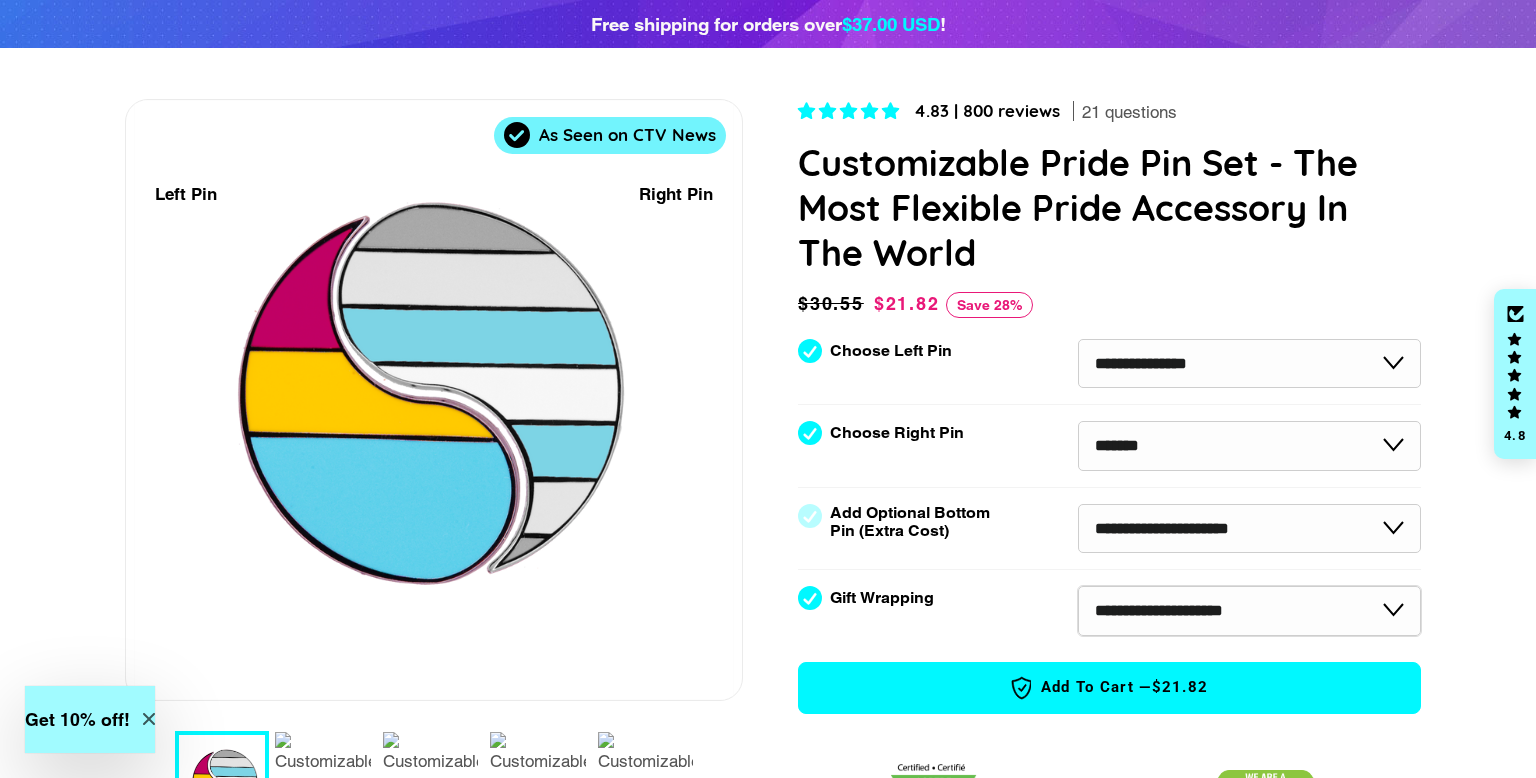 click on "**********" at bounding box center (1249, 611) 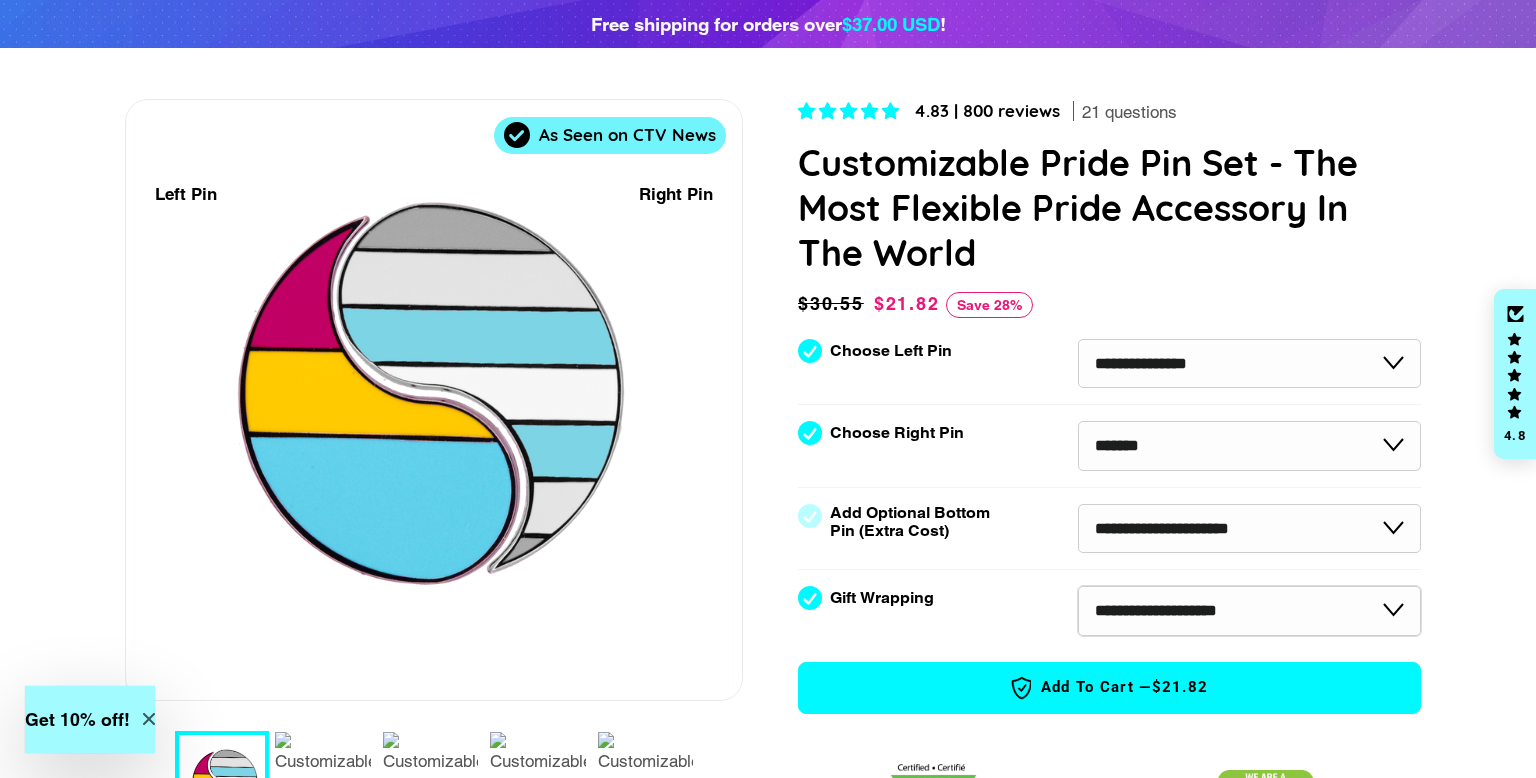 click on "**********" at bounding box center [1249, 611] 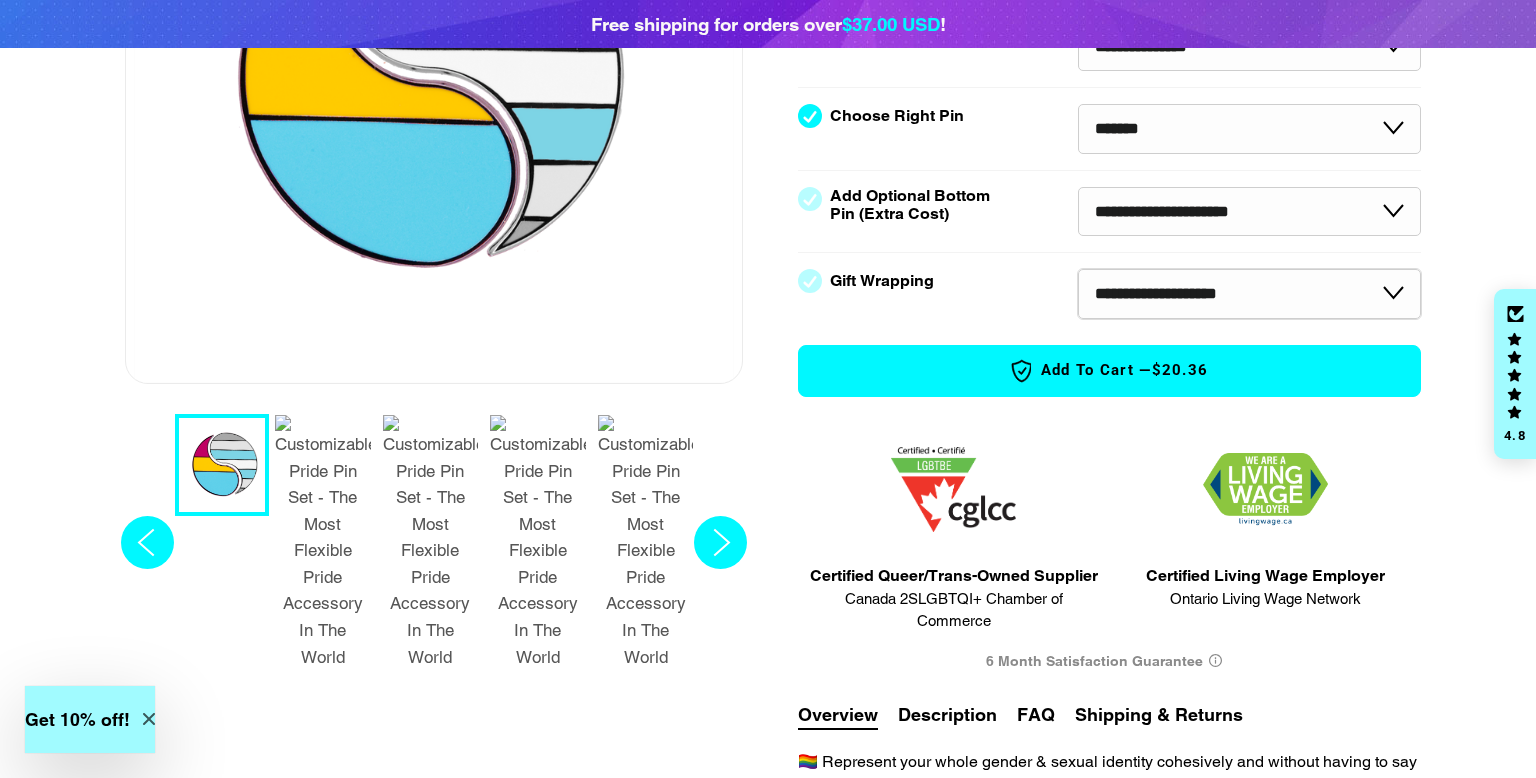 scroll, scrollTop: 475, scrollLeft: 0, axis: vertical 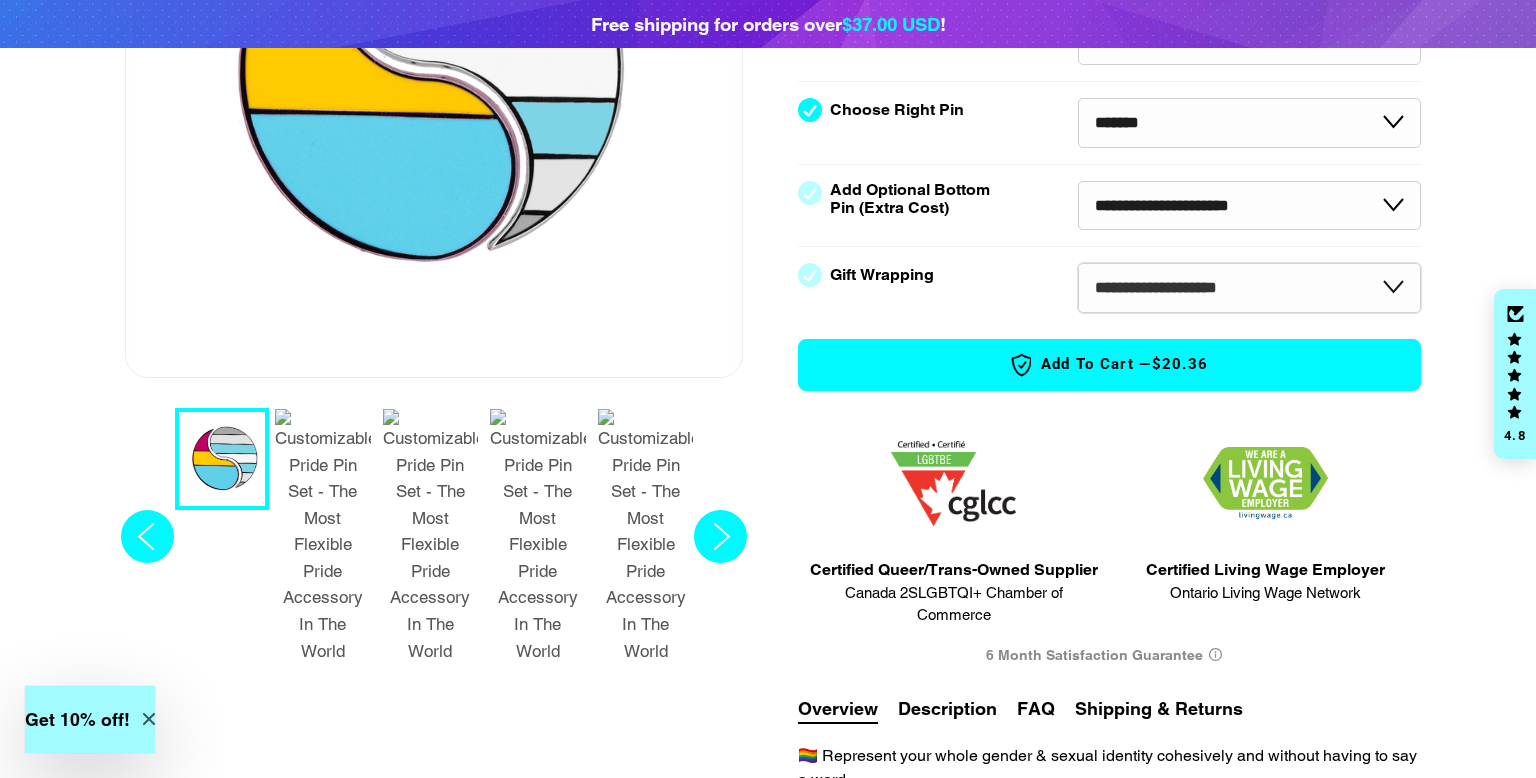 click at bounding box center (646, 536) 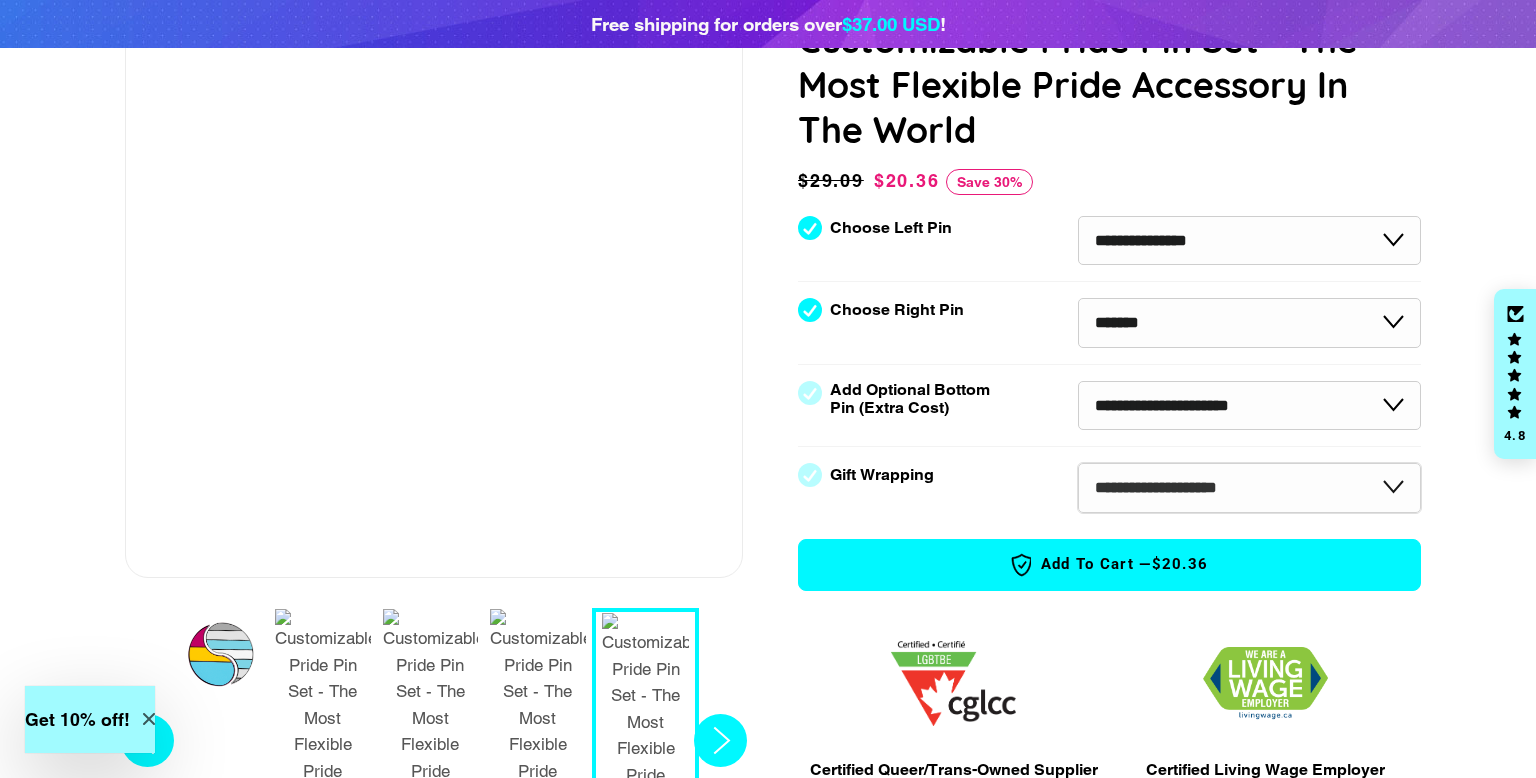 scroll, scrollTop: 273, scrollLeft: 0, axis: vertical 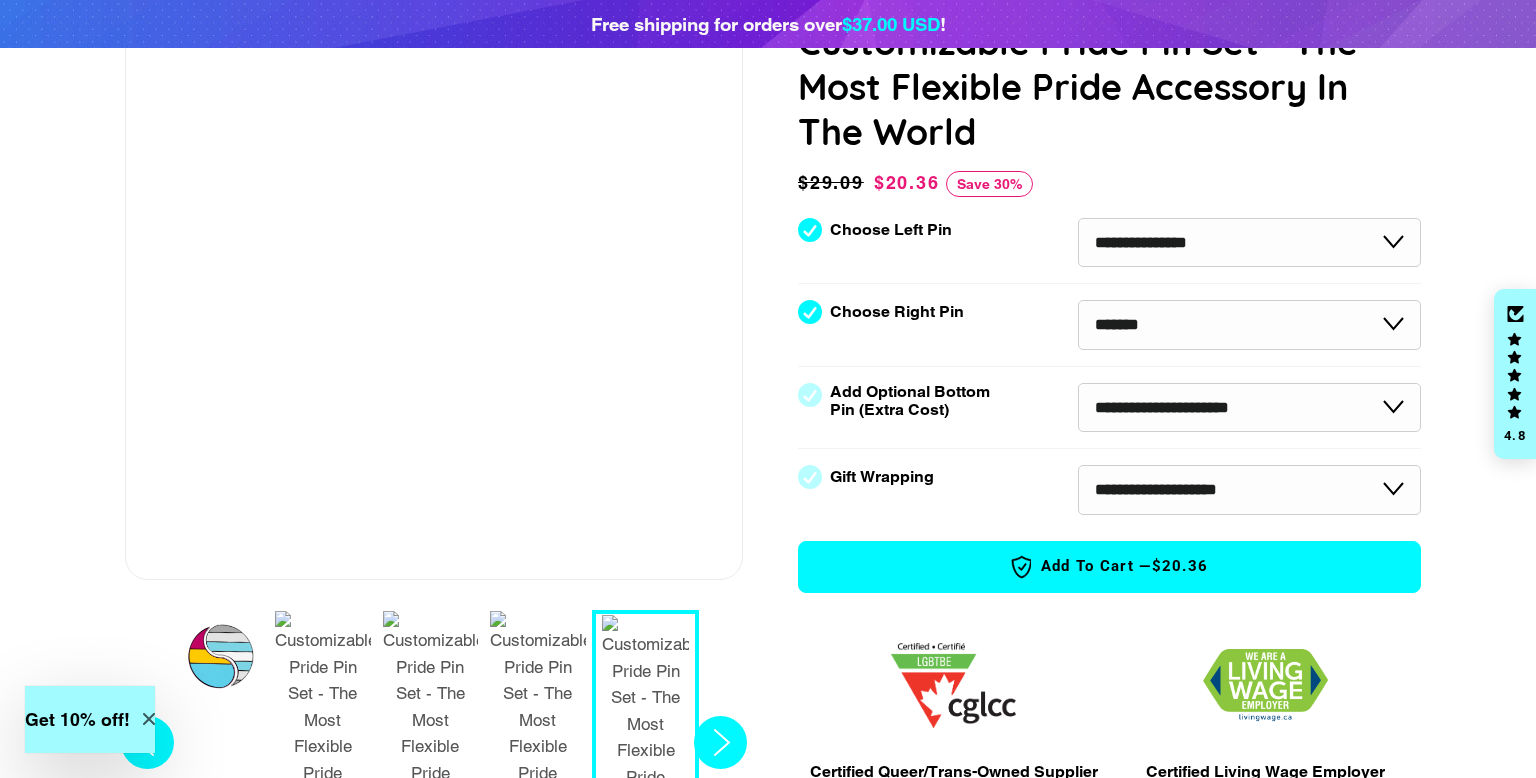 click 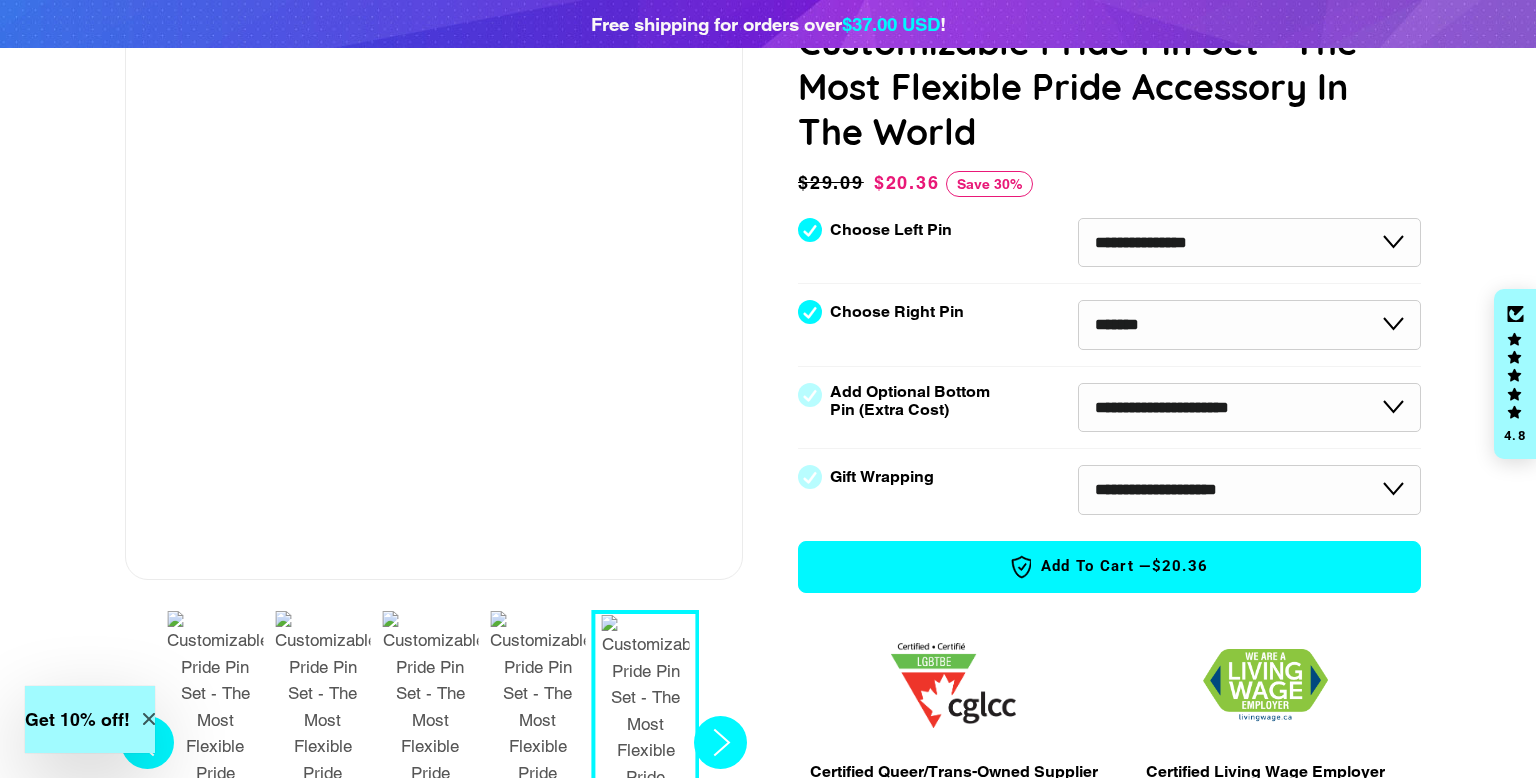 click at bounding box center (538, 738) 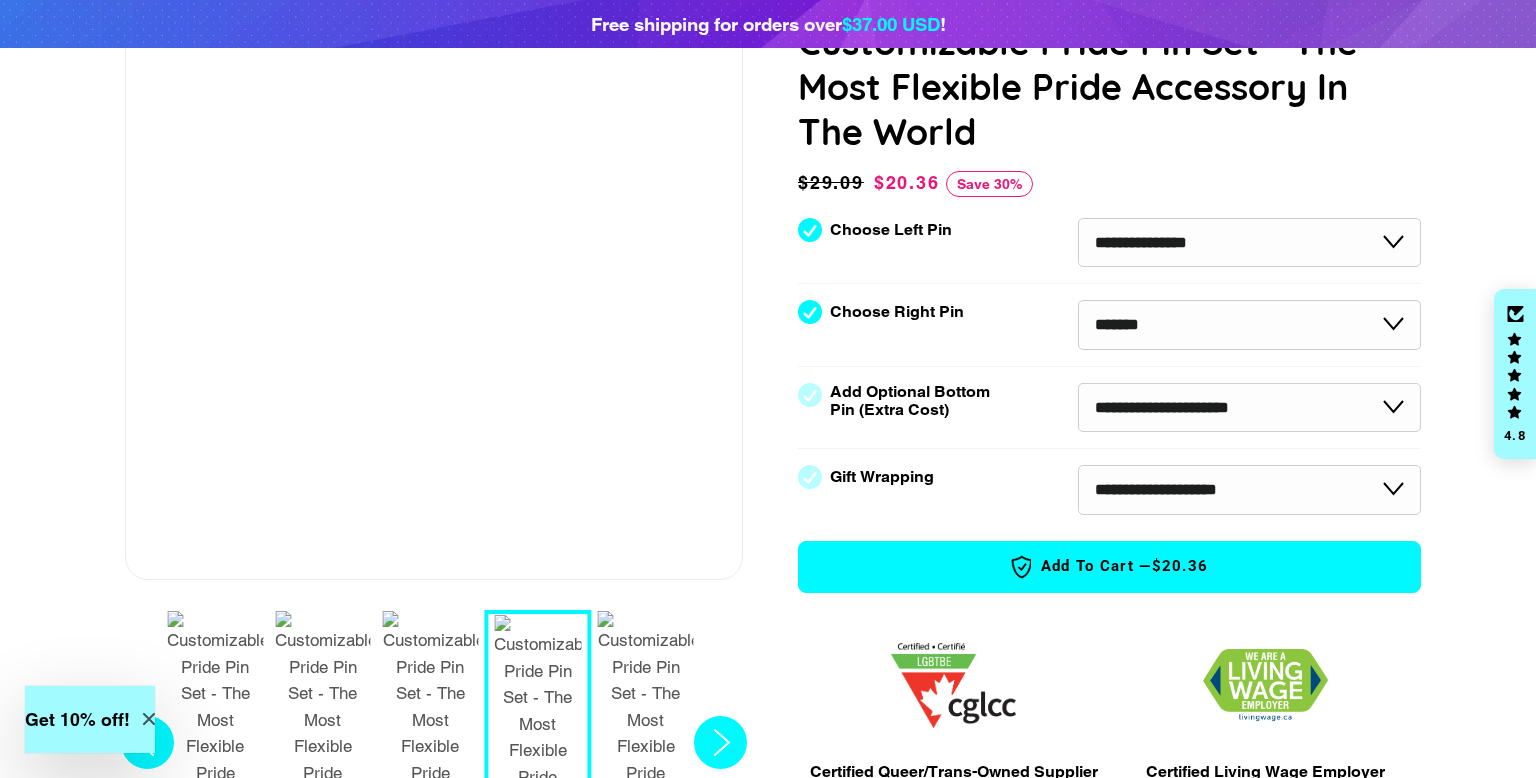 click at bounding box center (434, -8) 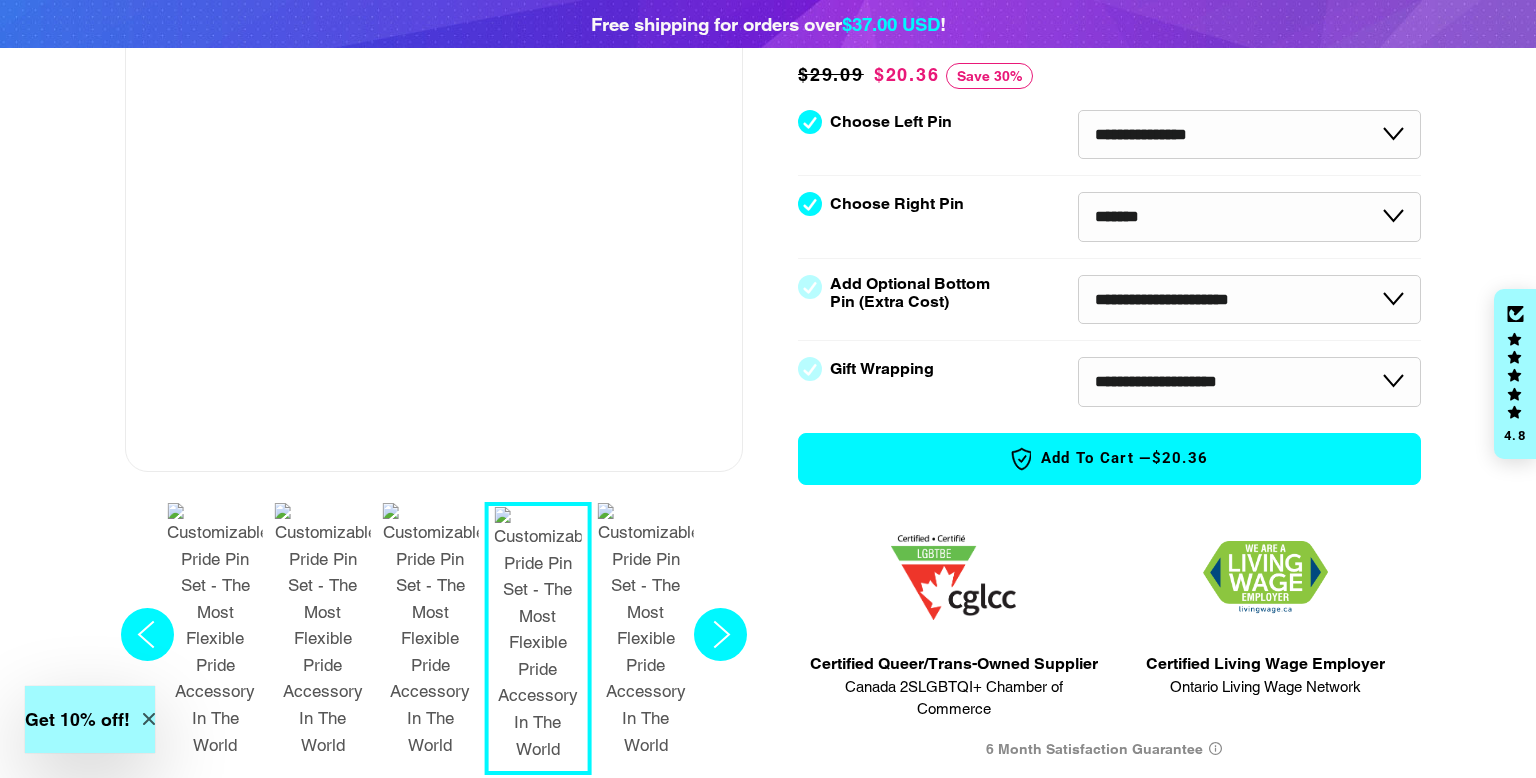 scroll, scrollTop: 384, scrollLeft: 0, axis: vertical 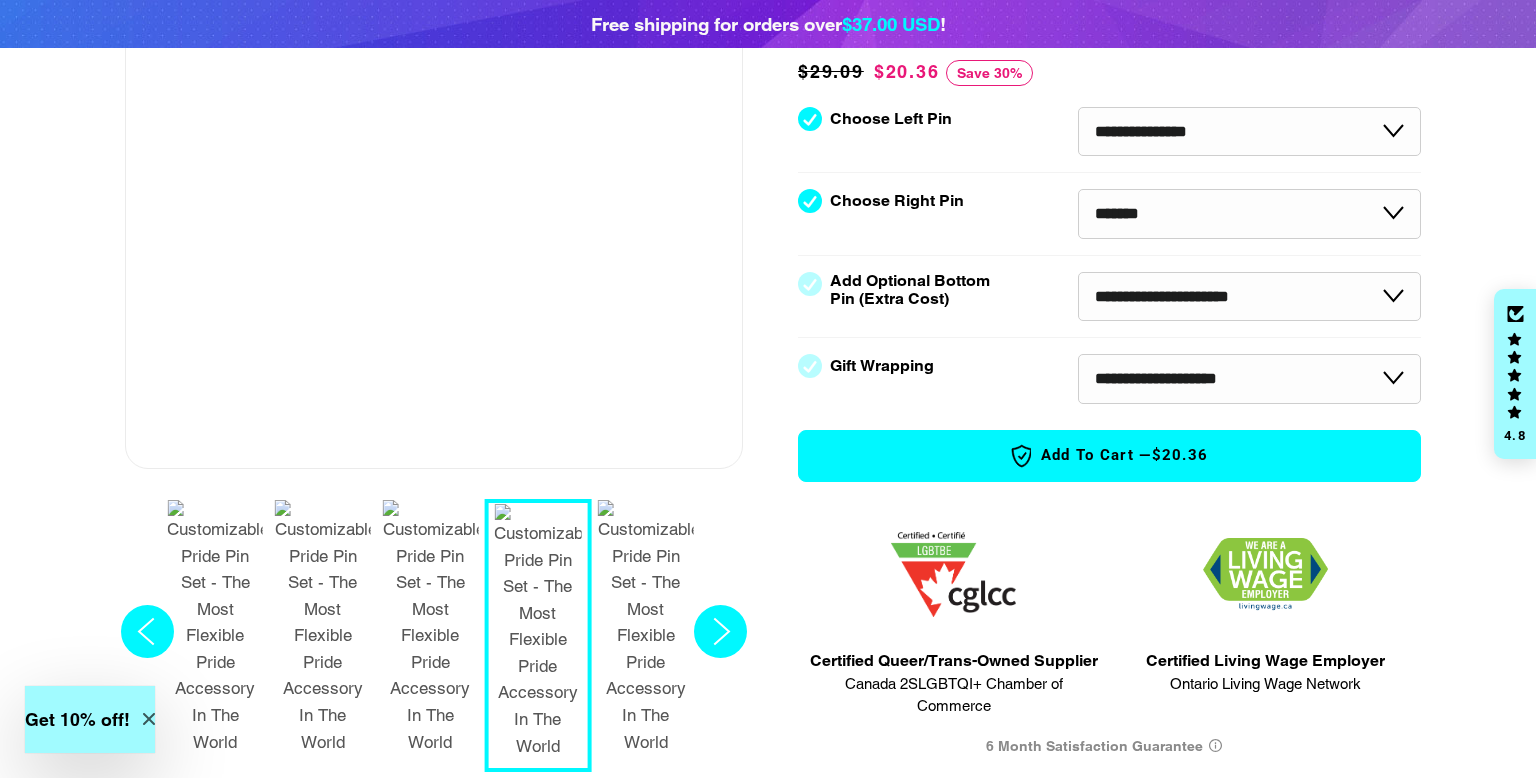 click at bounding box center (646, 627) 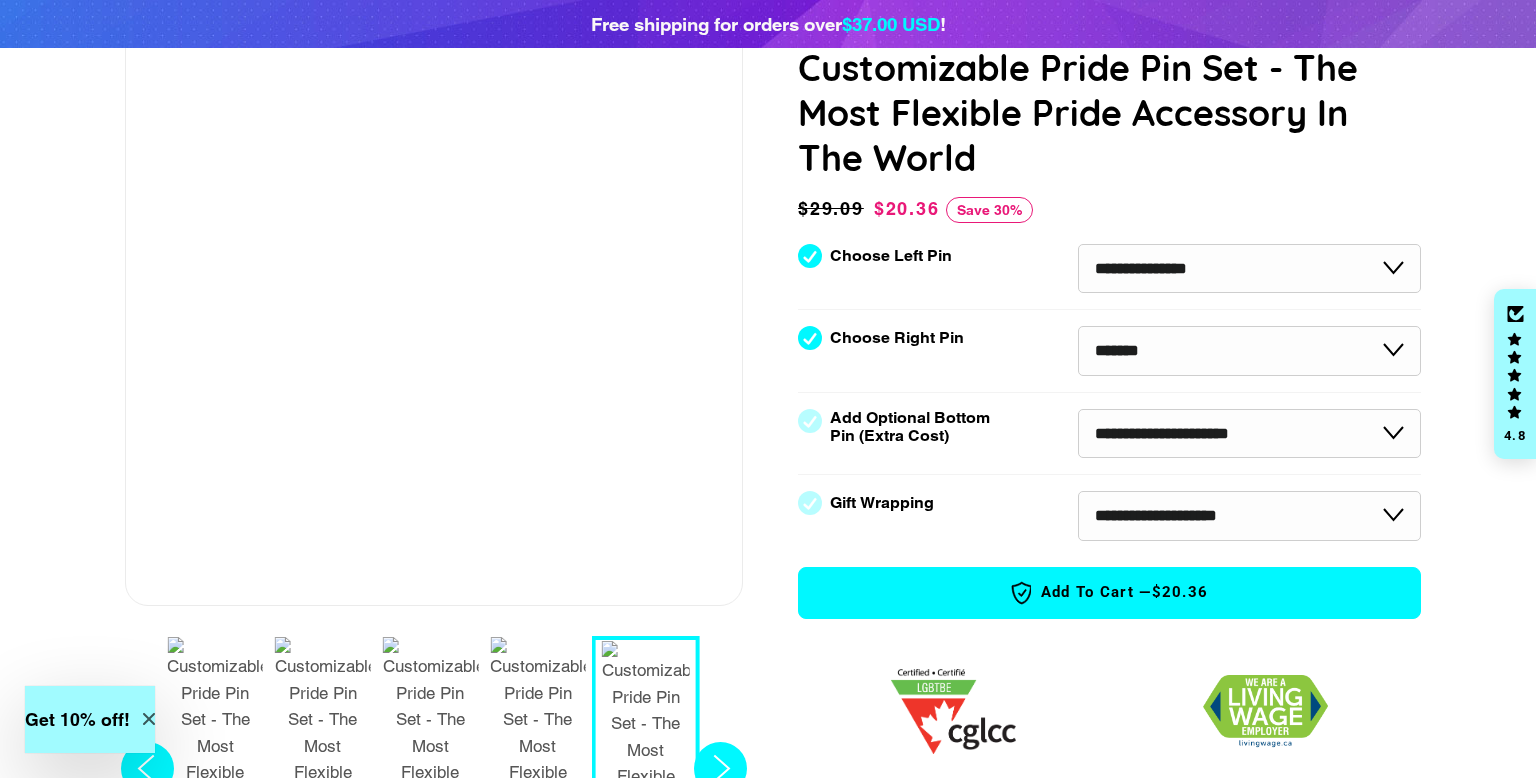 scroll, scrollTop: 228, scrollLeft: 0, axis: vertical 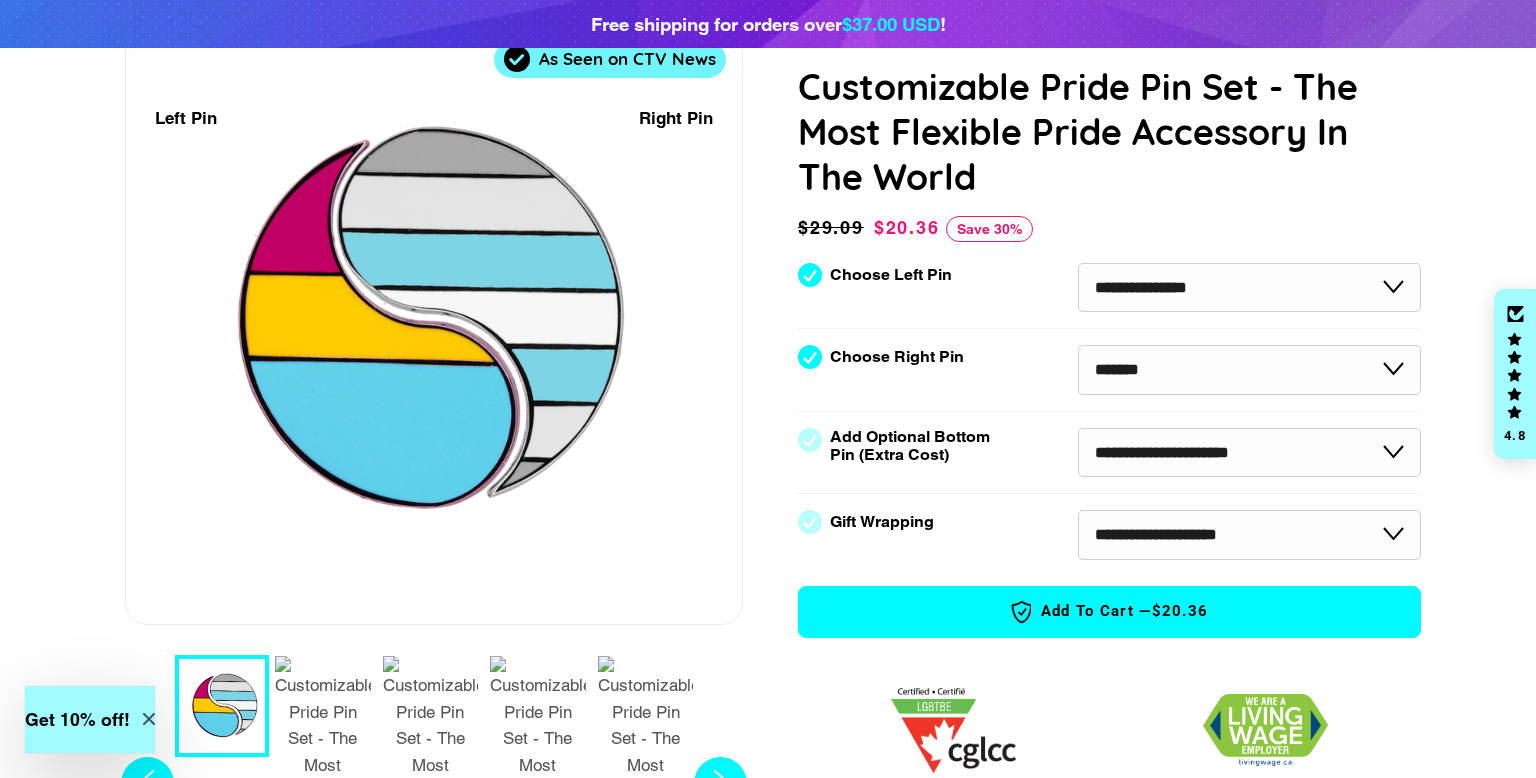 click at bounding box center [323, 787] 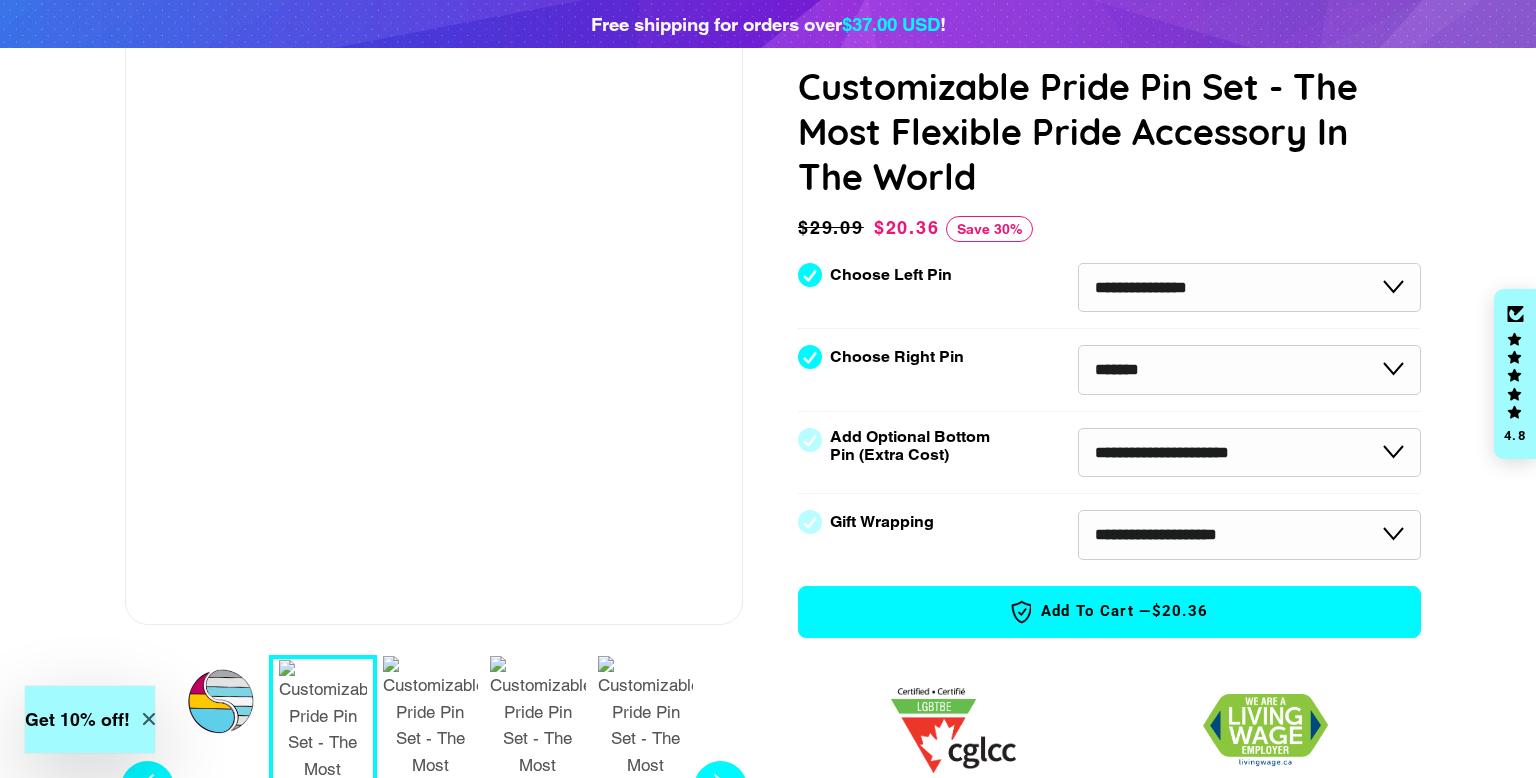 click at bounding box center [431, 783] 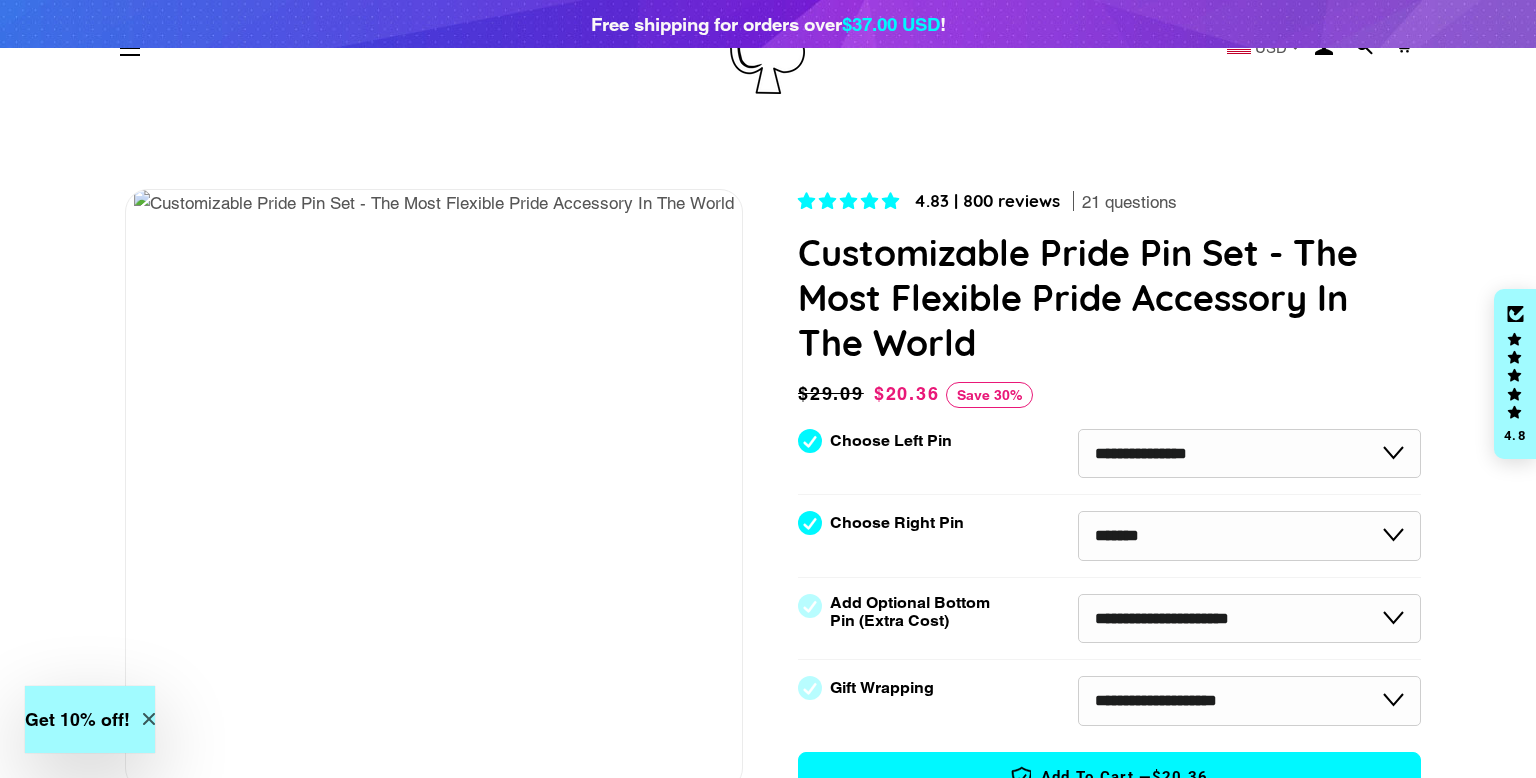scroll, scrollTop: 0, scrollLeft: 0, axis: both 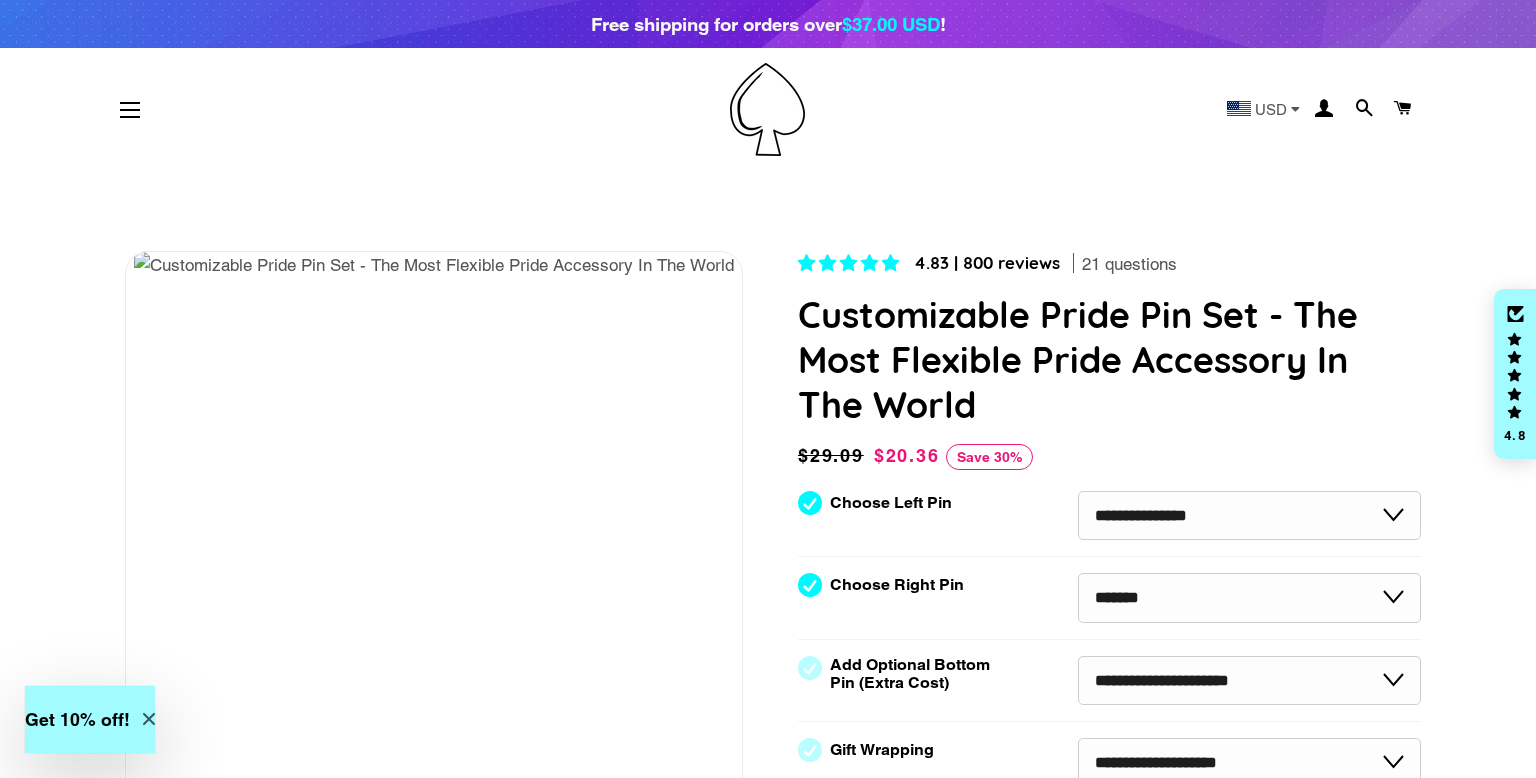 click at bounding box center (768, 109) 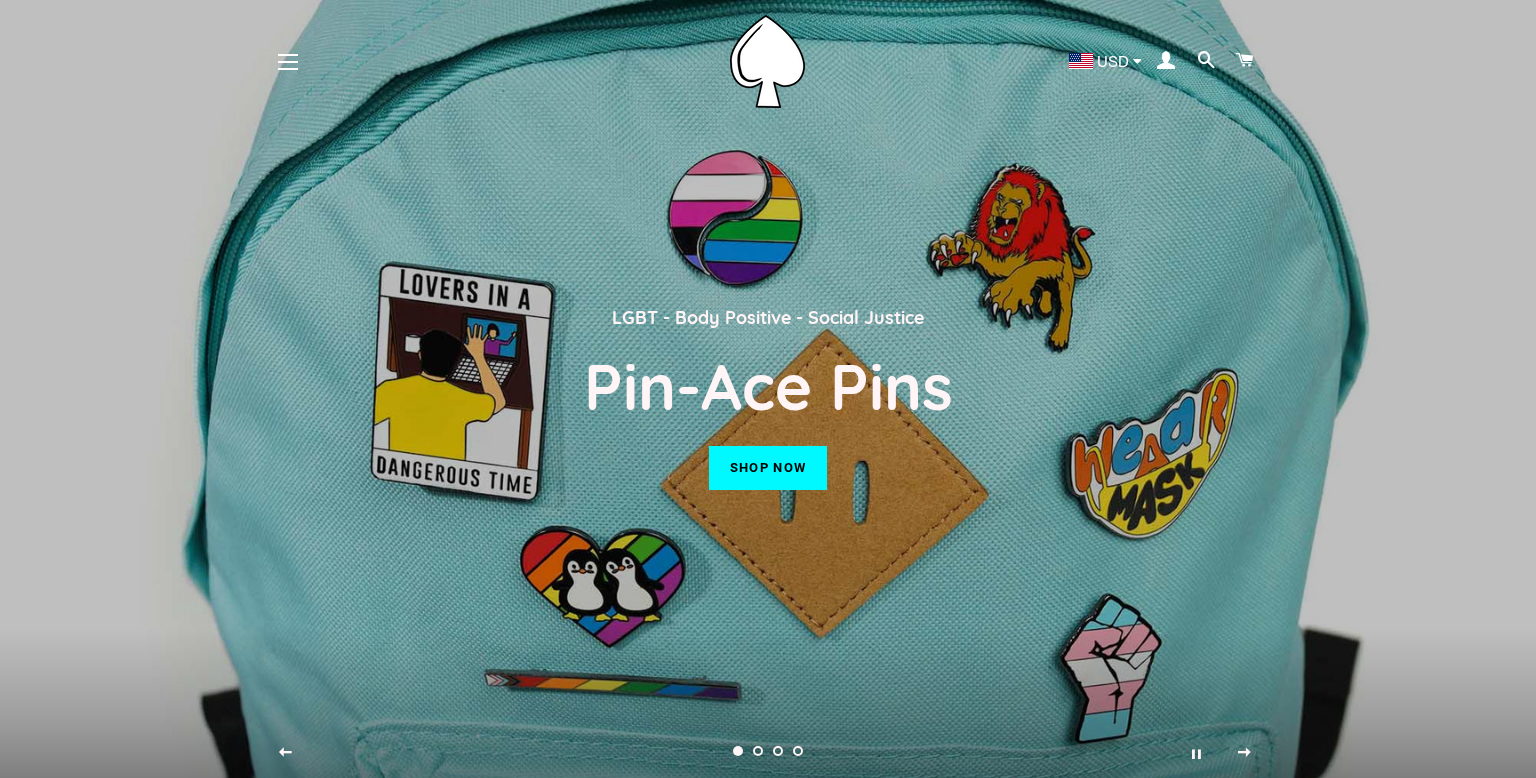 scroll, scrollTop: 0, scrollLeft: 0, axis: both 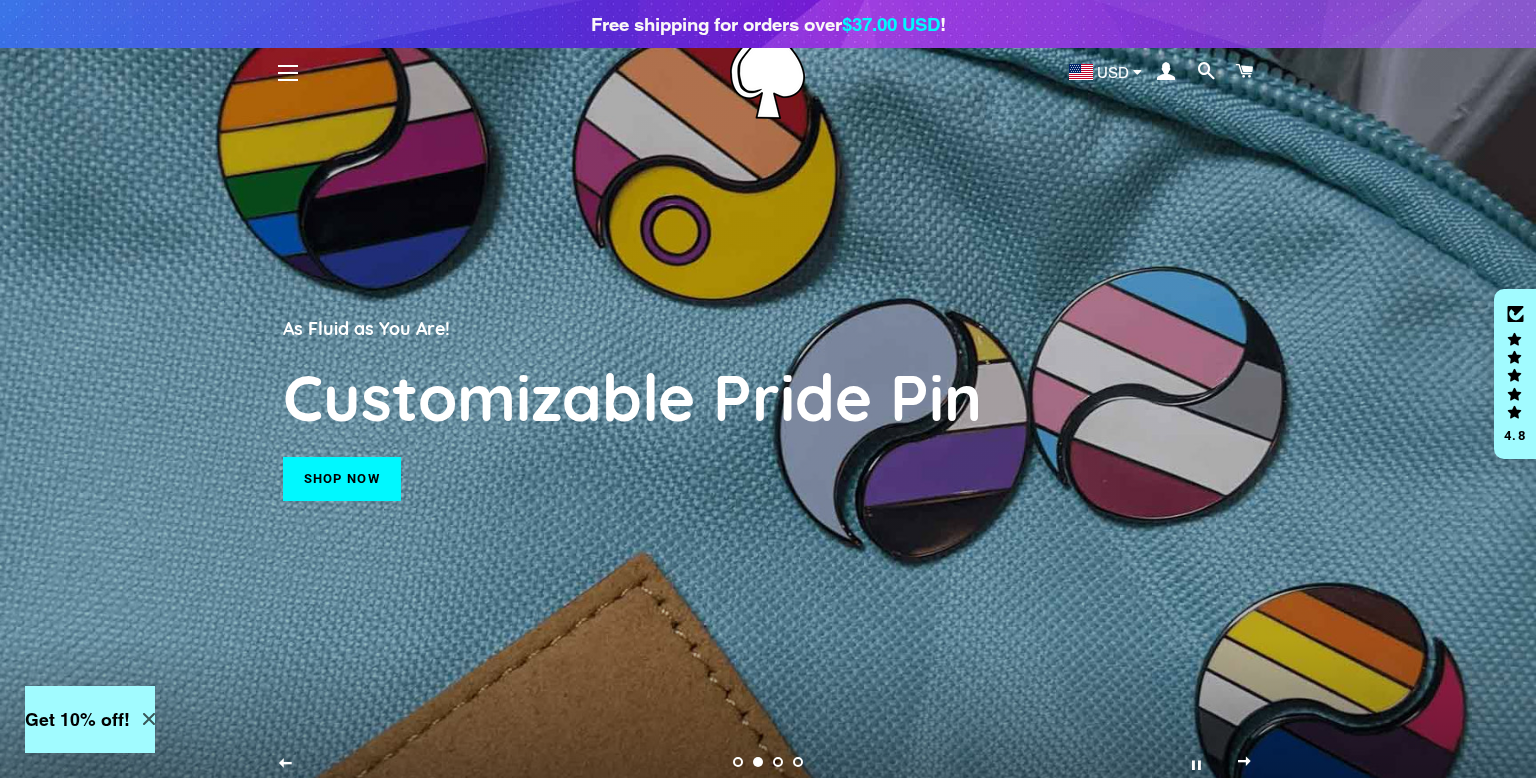 click at bounding box center (1245, 764) 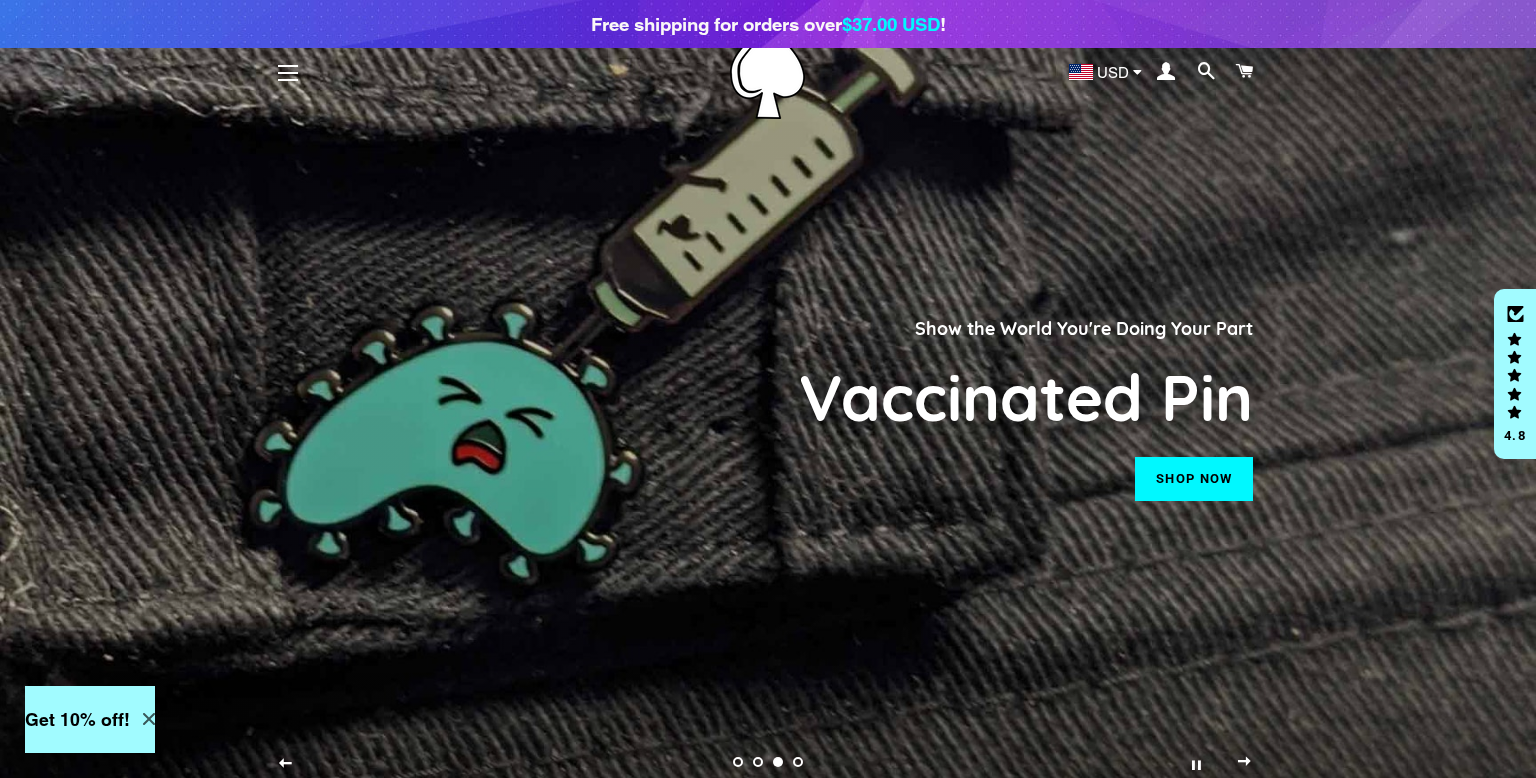 click at bounding box center (1244, 761) 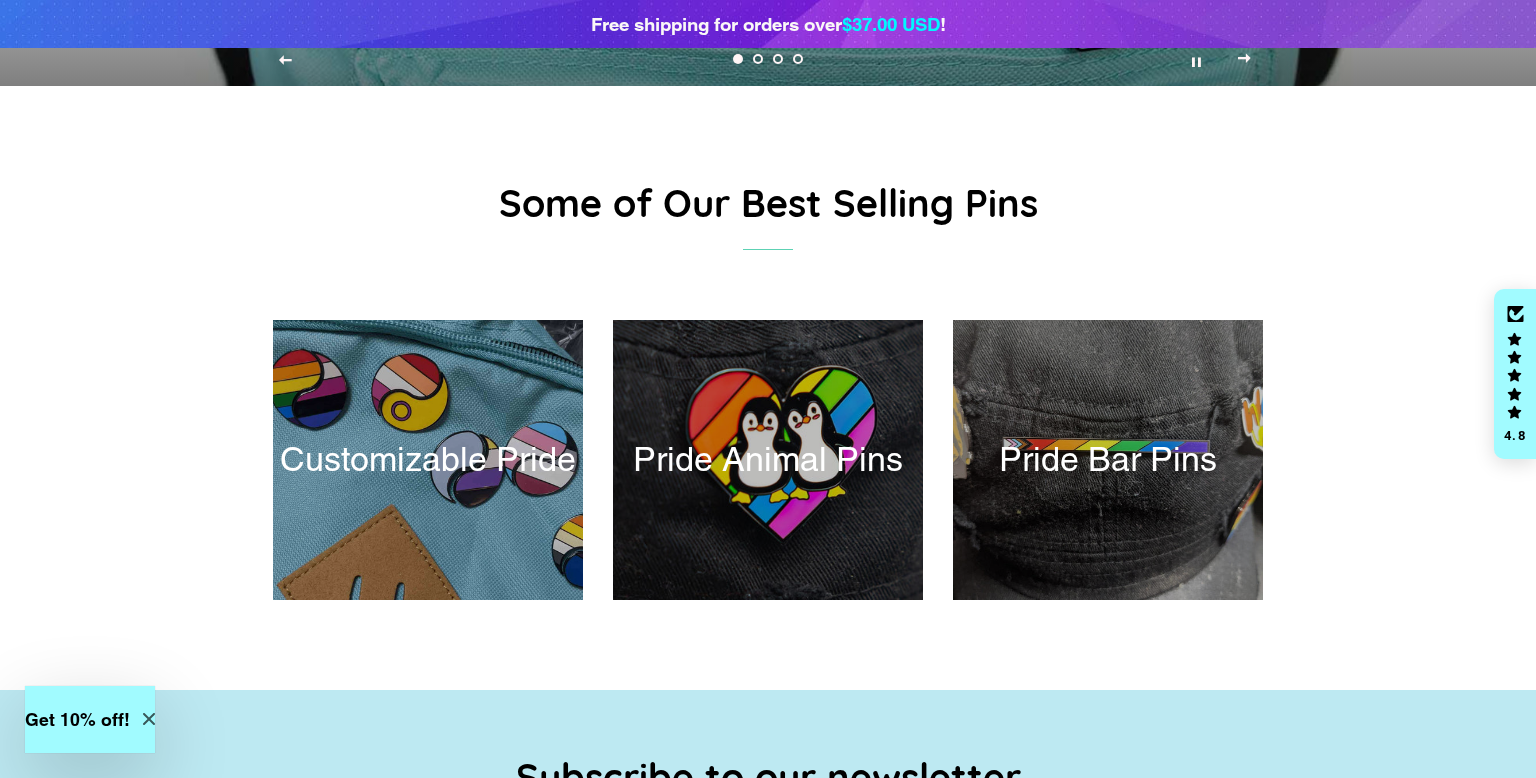 scroll, scrollTop: 740, scrollLeft: 0, axis: vertical 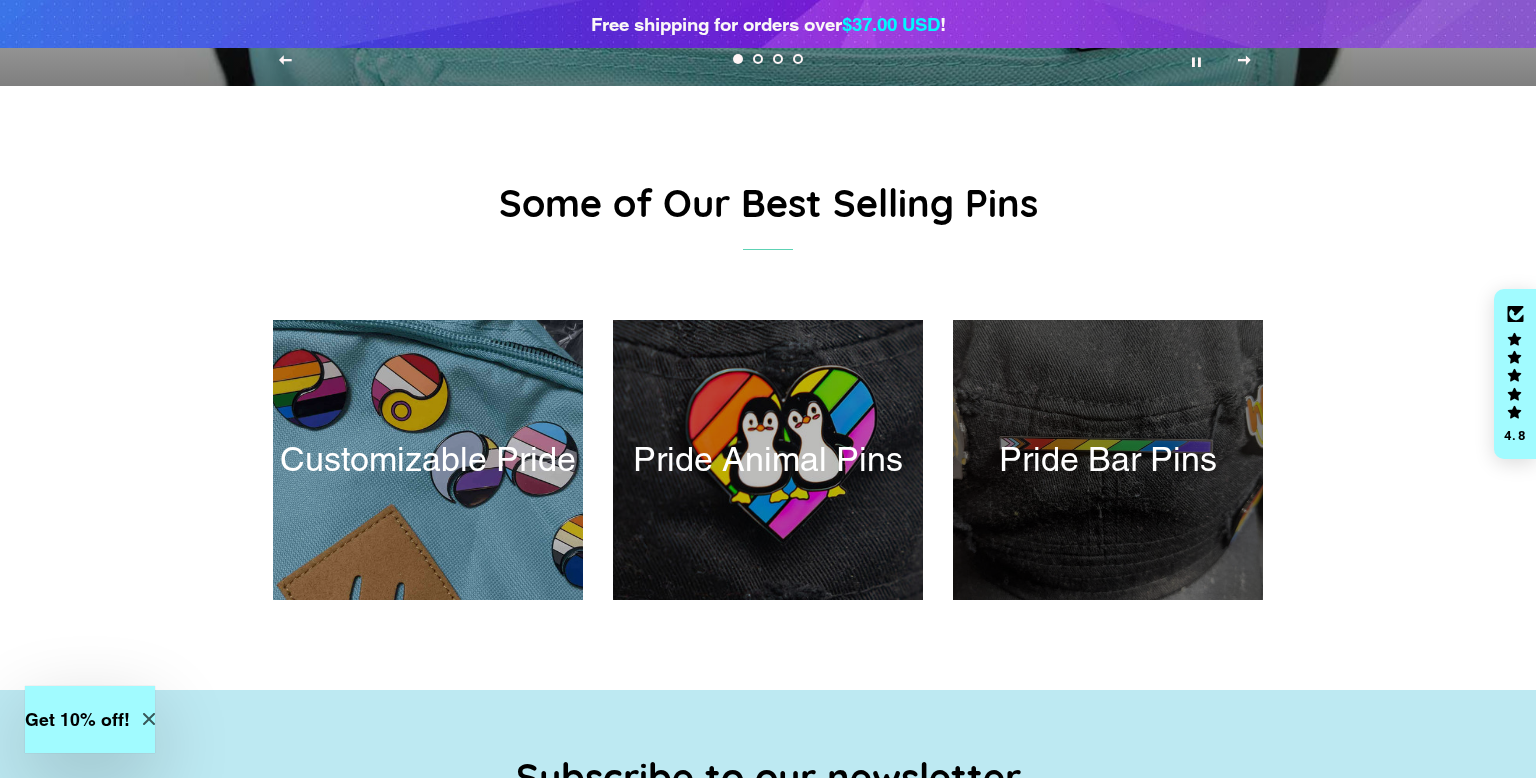 click at bounding box center (1107, 460) 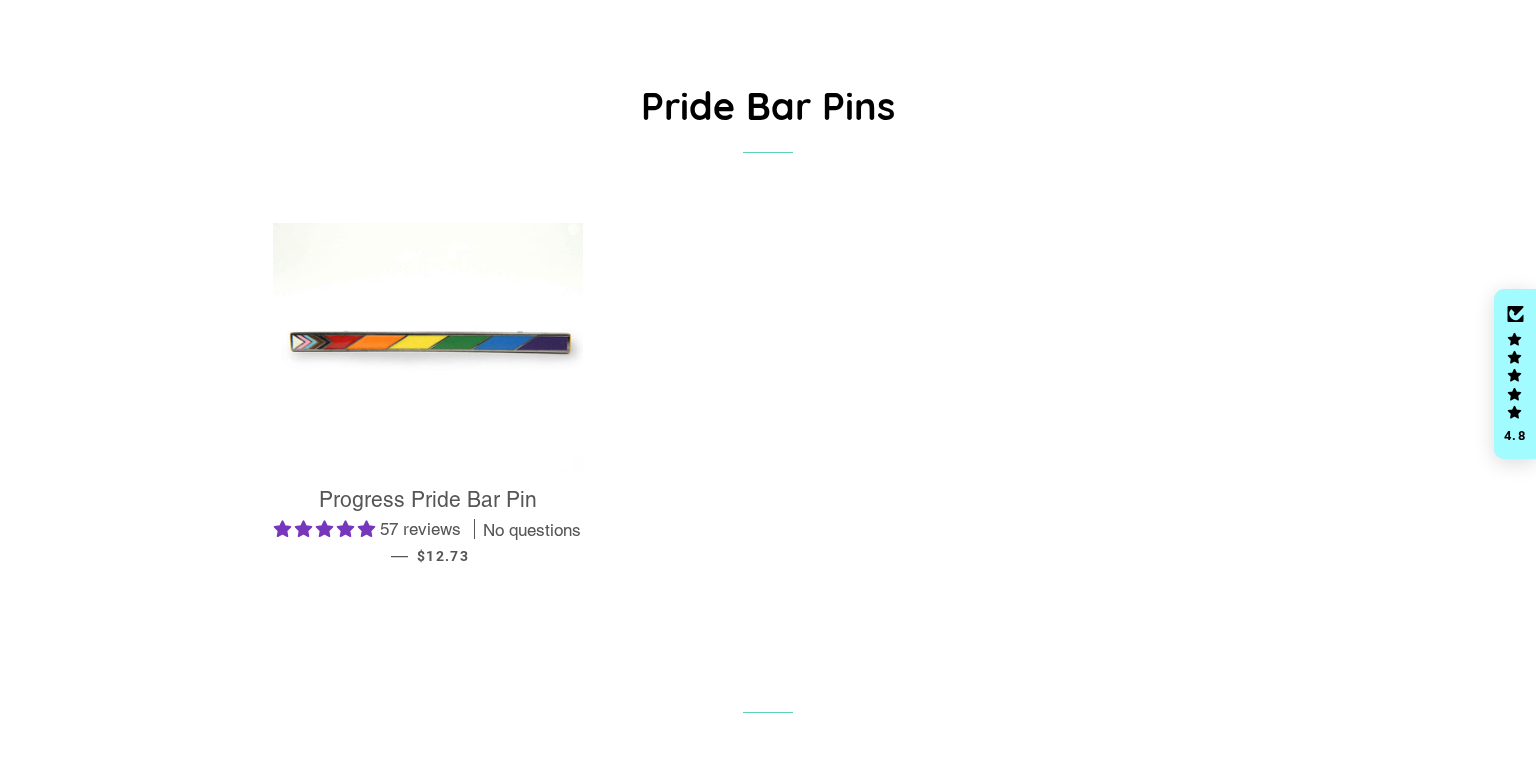 scroll, scrollTop: 0, scrollLeft: 0, axis: both 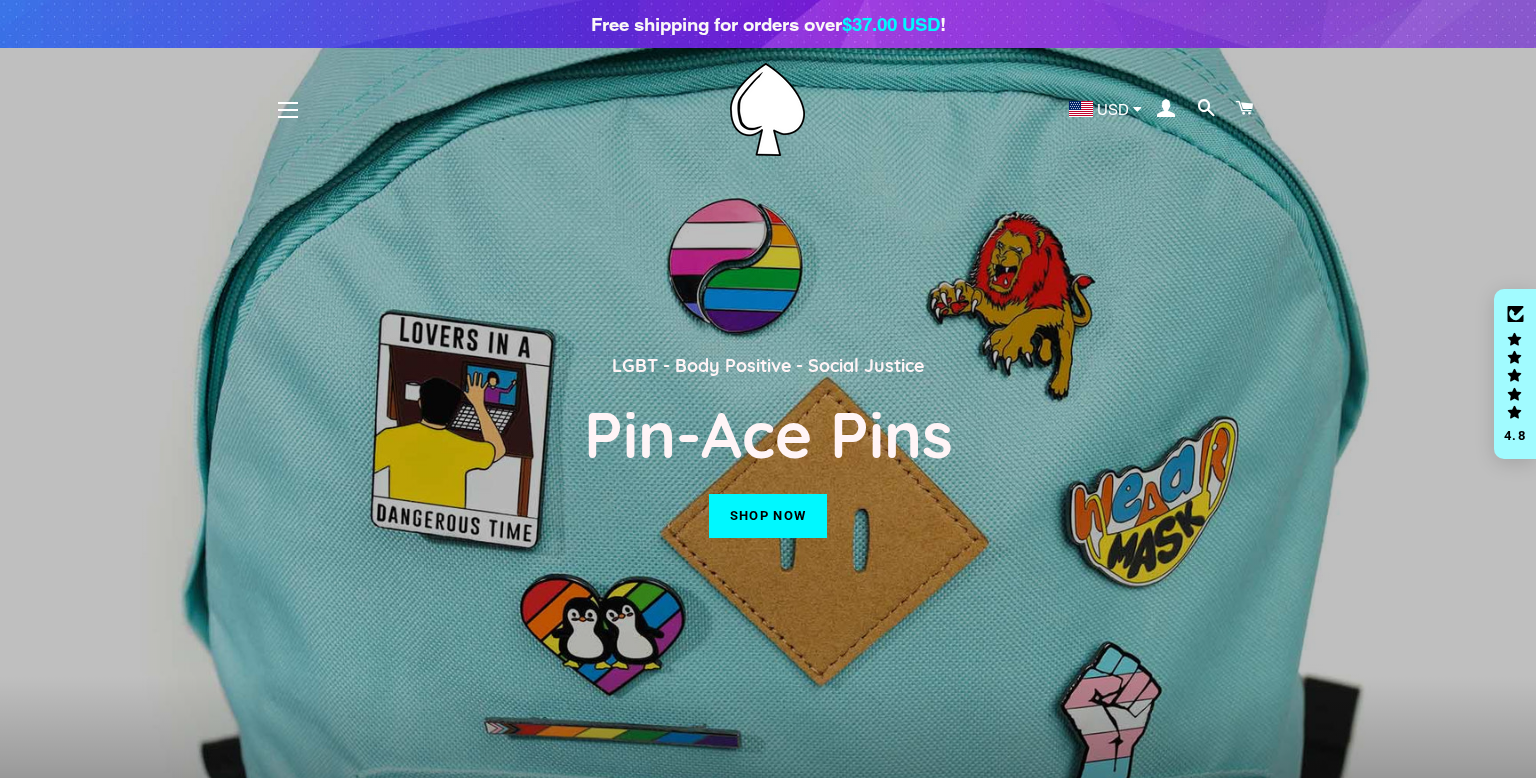 click on "Shop now" at bounding box center (768, 516) 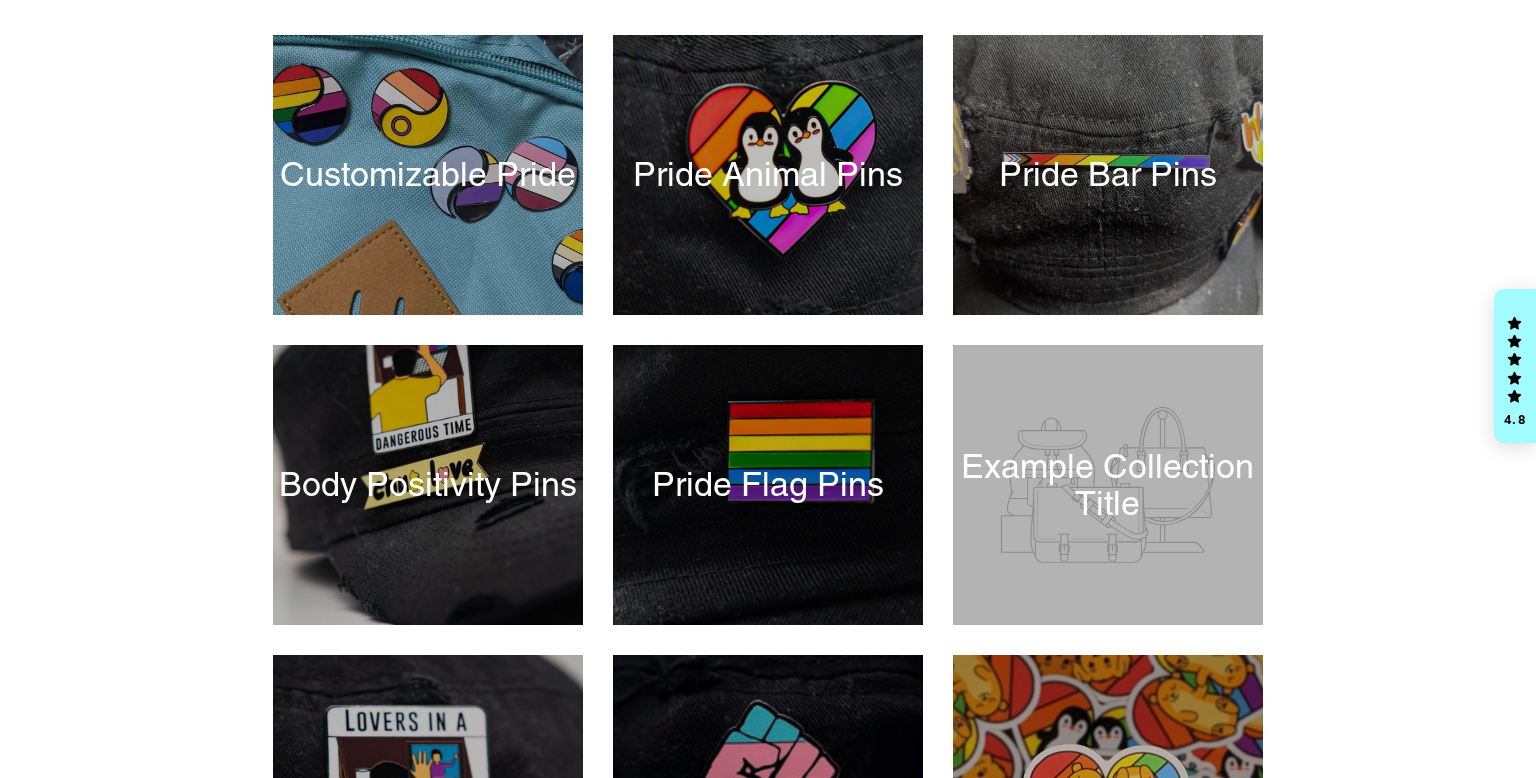 scroll, scrollTop: 523, scrollLeft: 0, axis: vertical 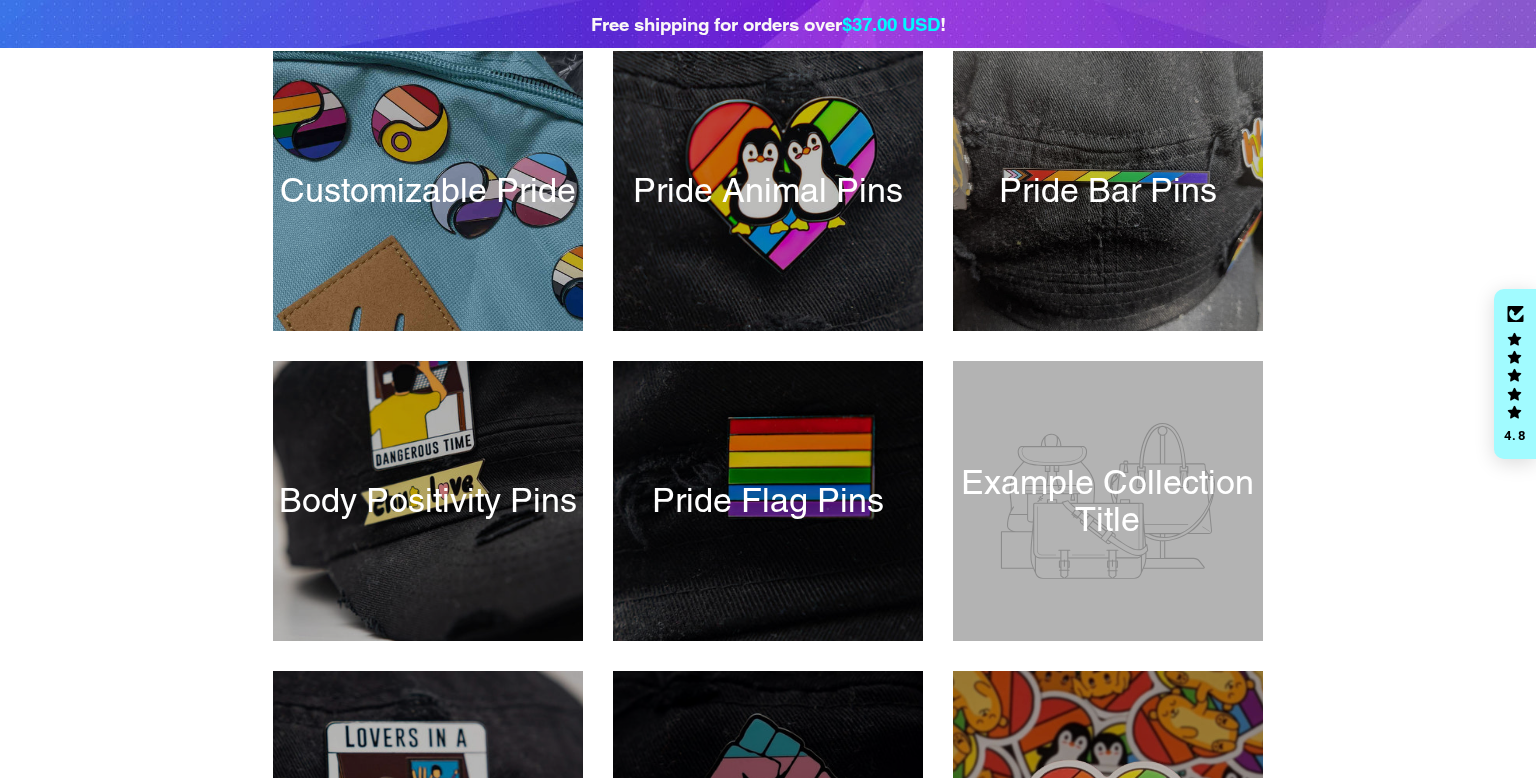 click at bounding box center (767, 811) 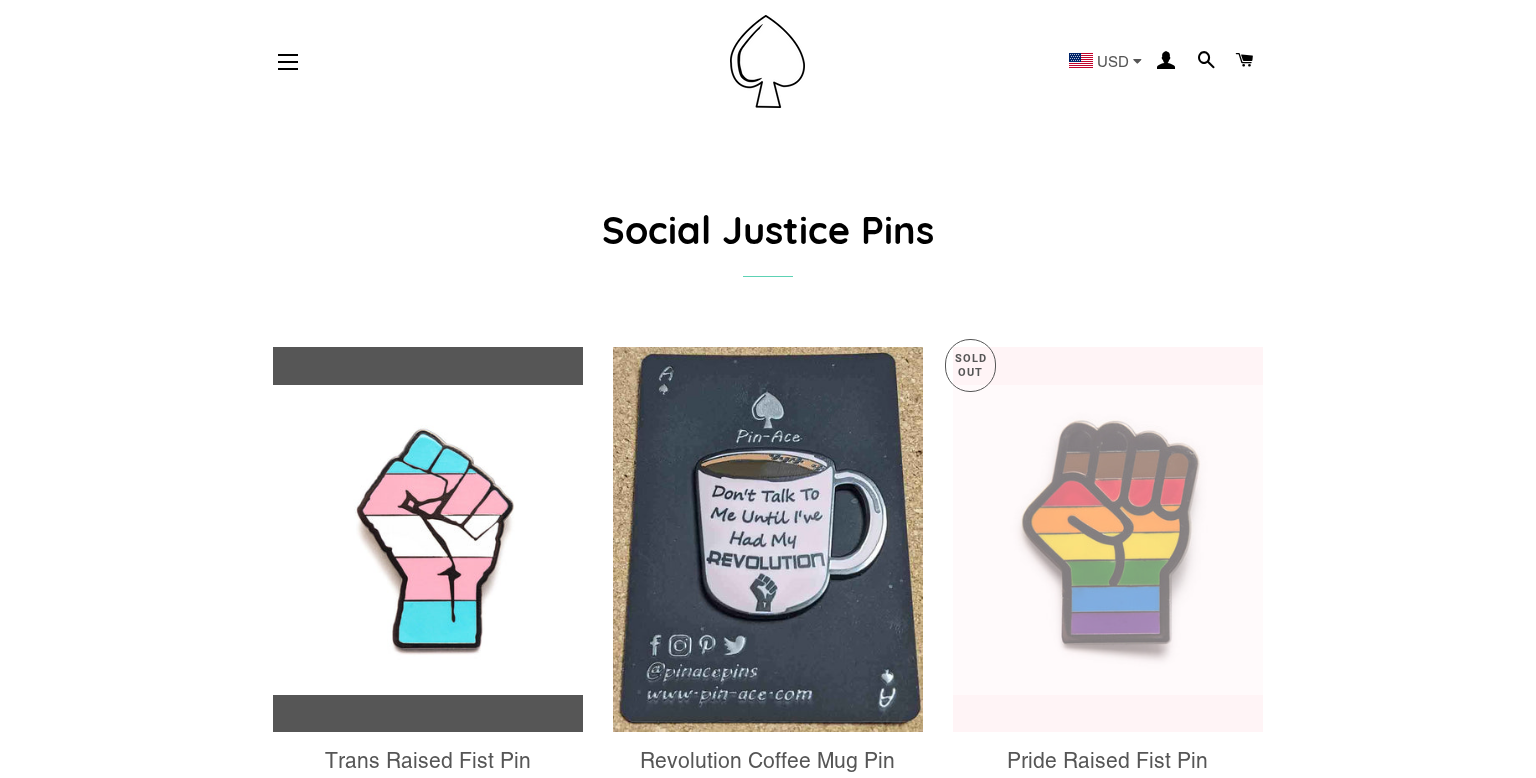 scroll, scrollTop: 139, scrollLeft: 0, axis: vertical 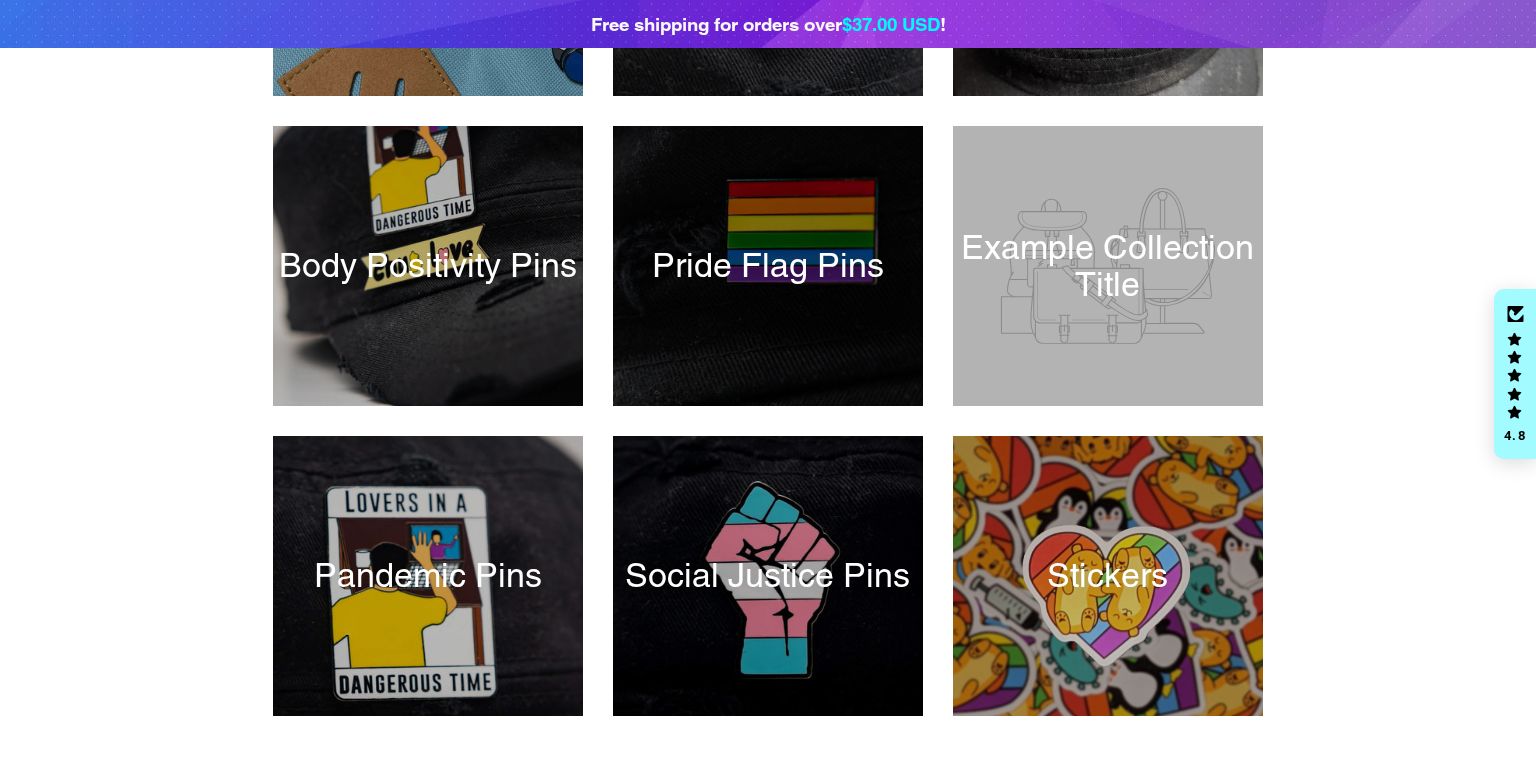 click at bounding box center [767, 266] 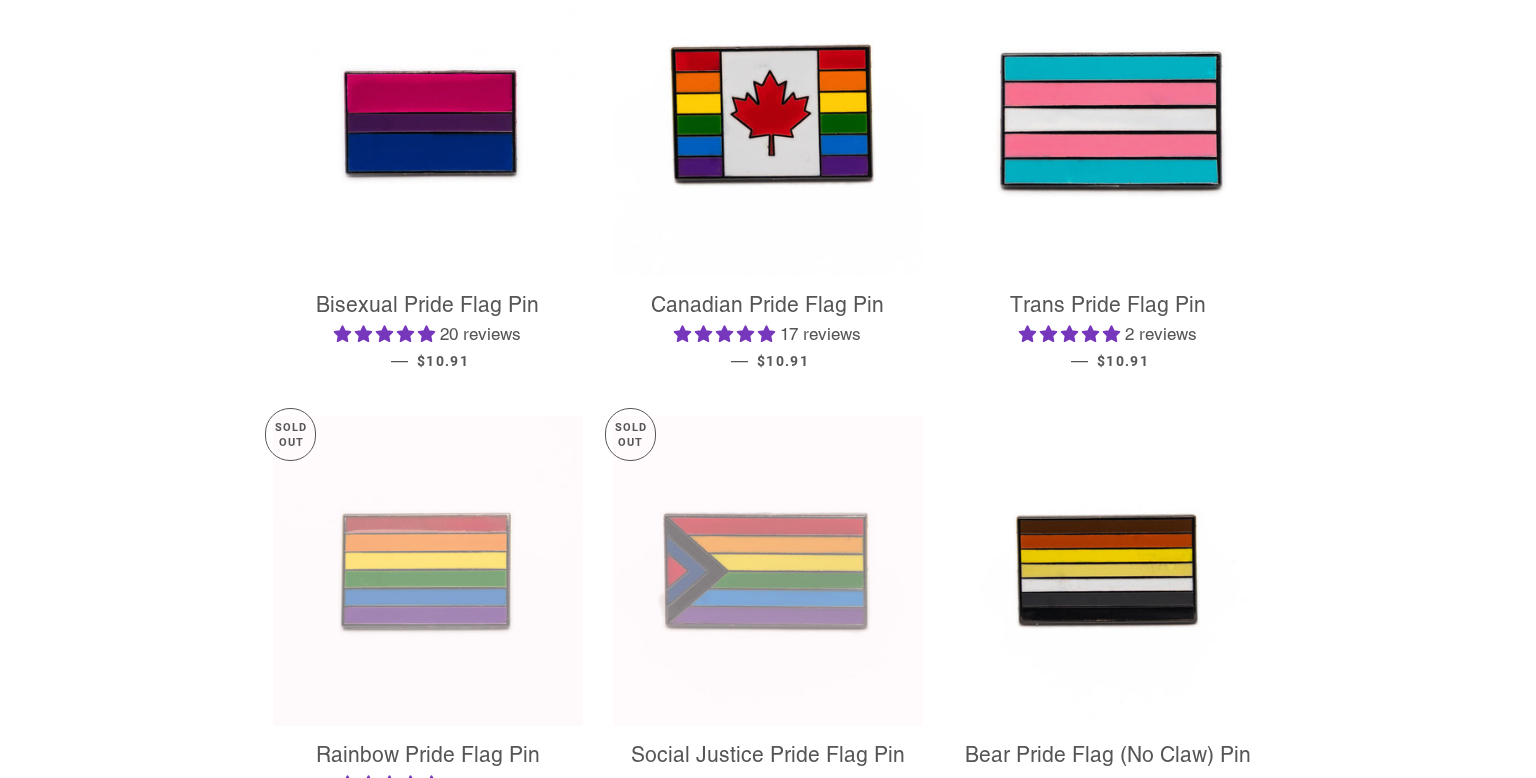 scroll, scrollTop: 0, scrollLeft: 0, axis: both 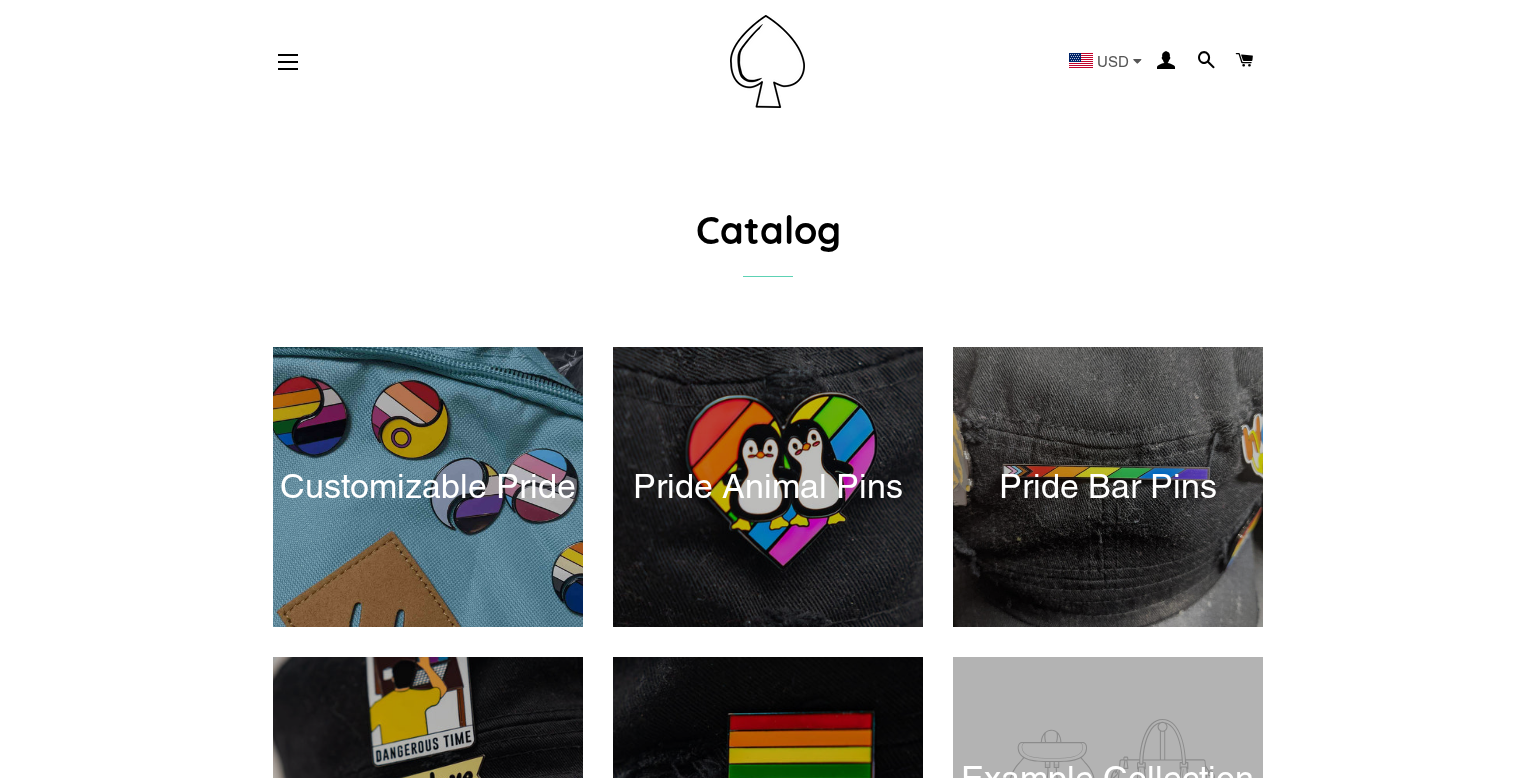 click at bounding box center (428, 1107) 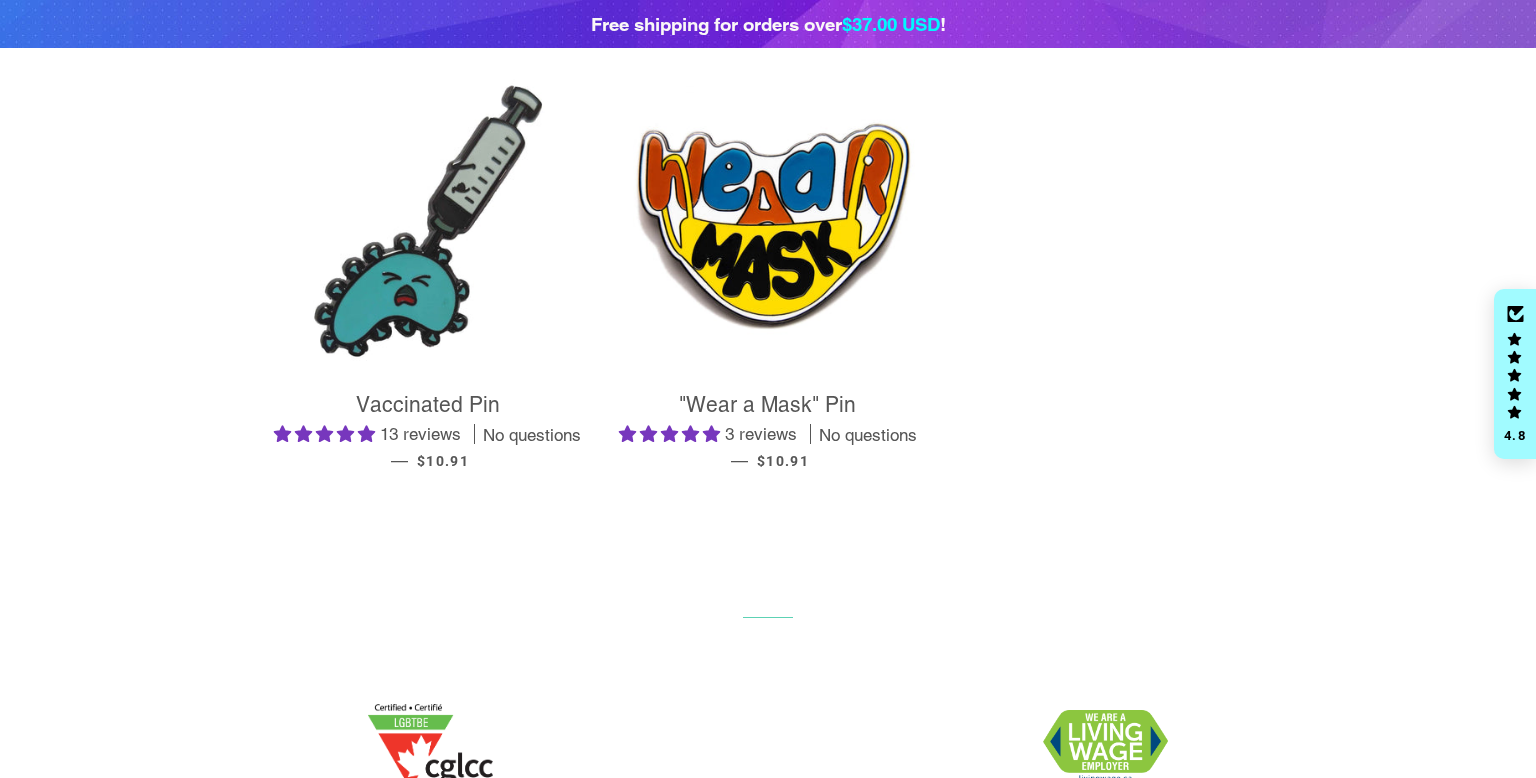 scroll, scrollTop: 353, scrollLeft: 0, axis: vertical 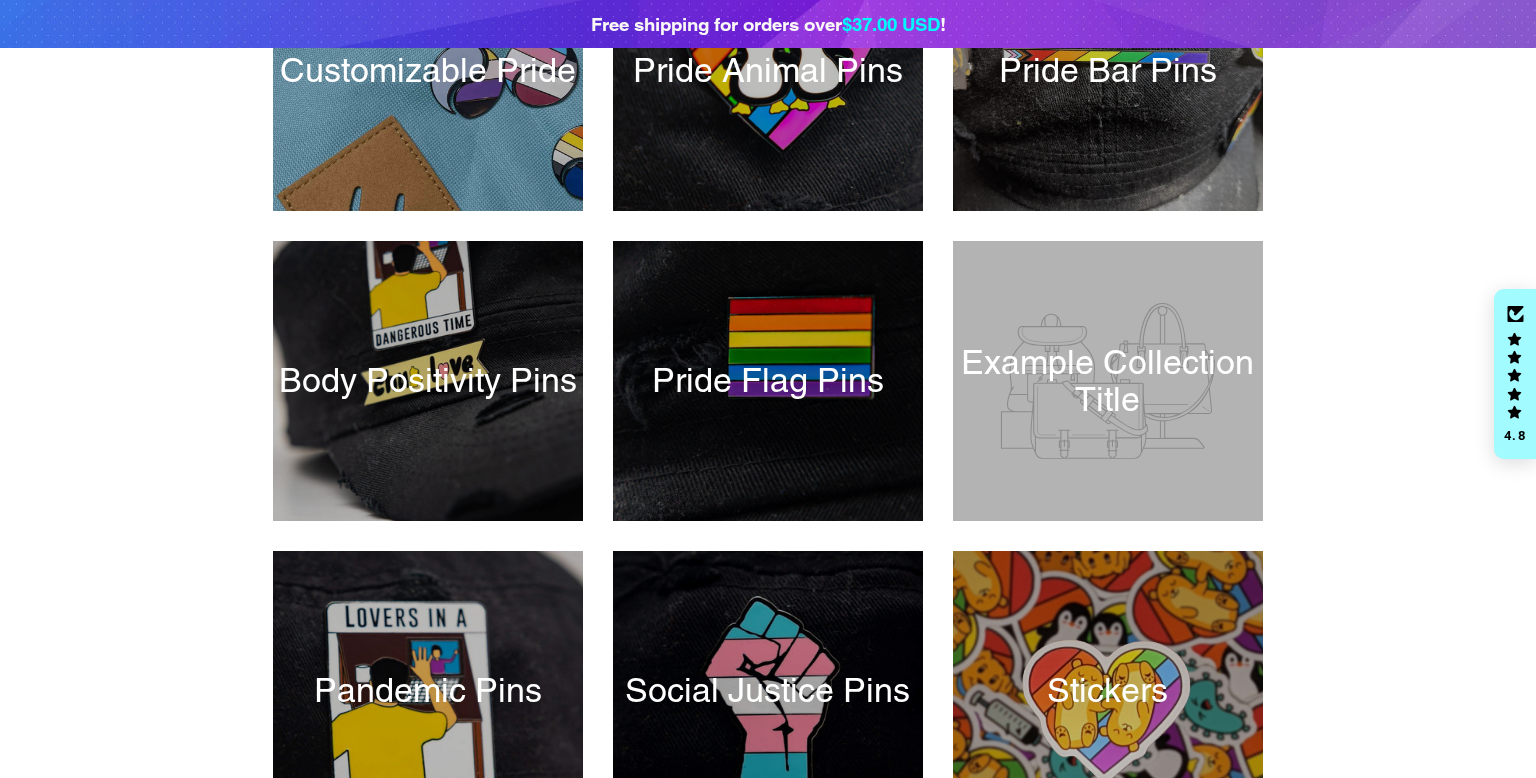 click on "Customizable Pride
Pride Animal Pins
Pride Bar Pins
Body Positivity Pins
Pride Flag Pins" at bounding box center (753, 396) 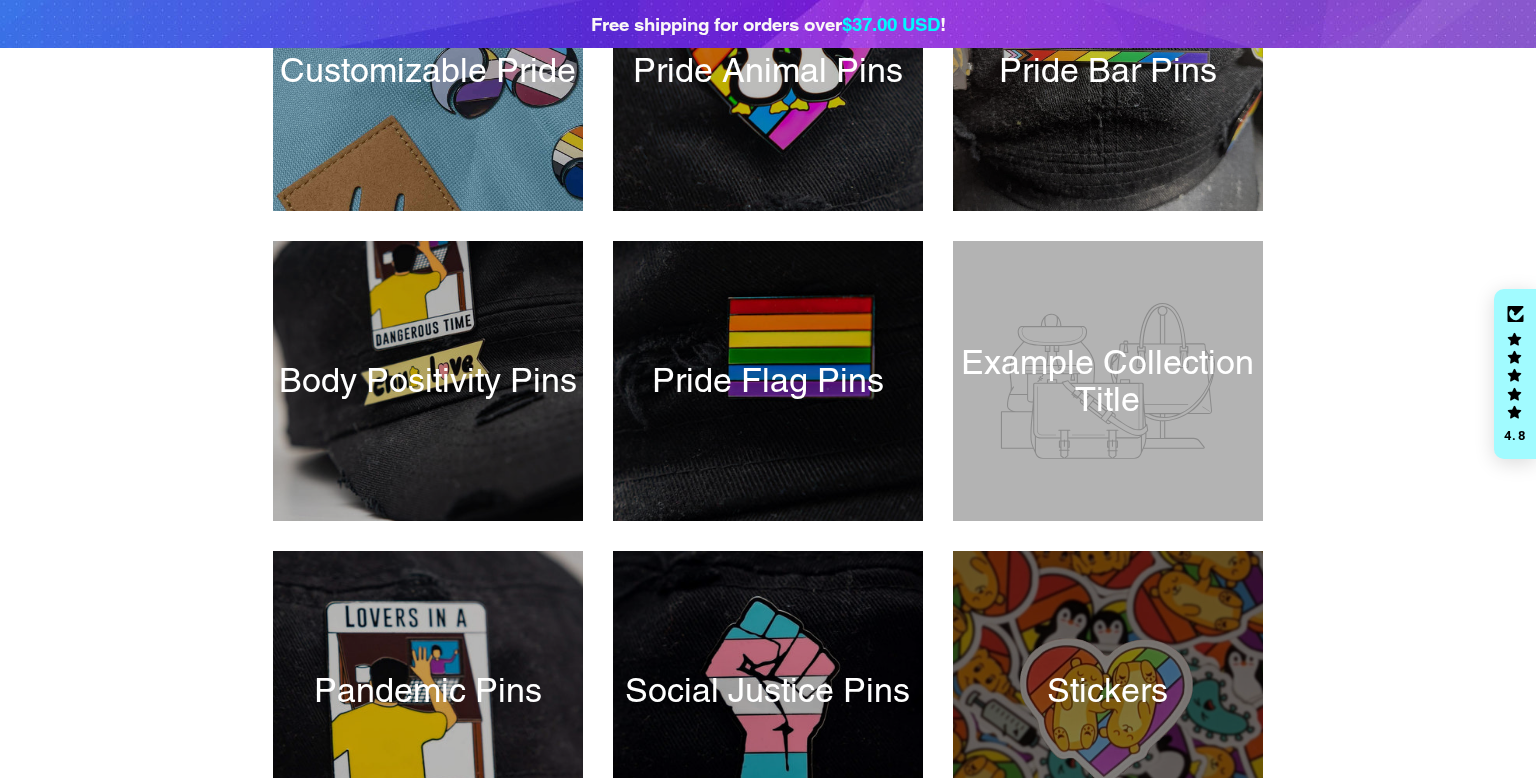 click at bounding box center (1107, 691) 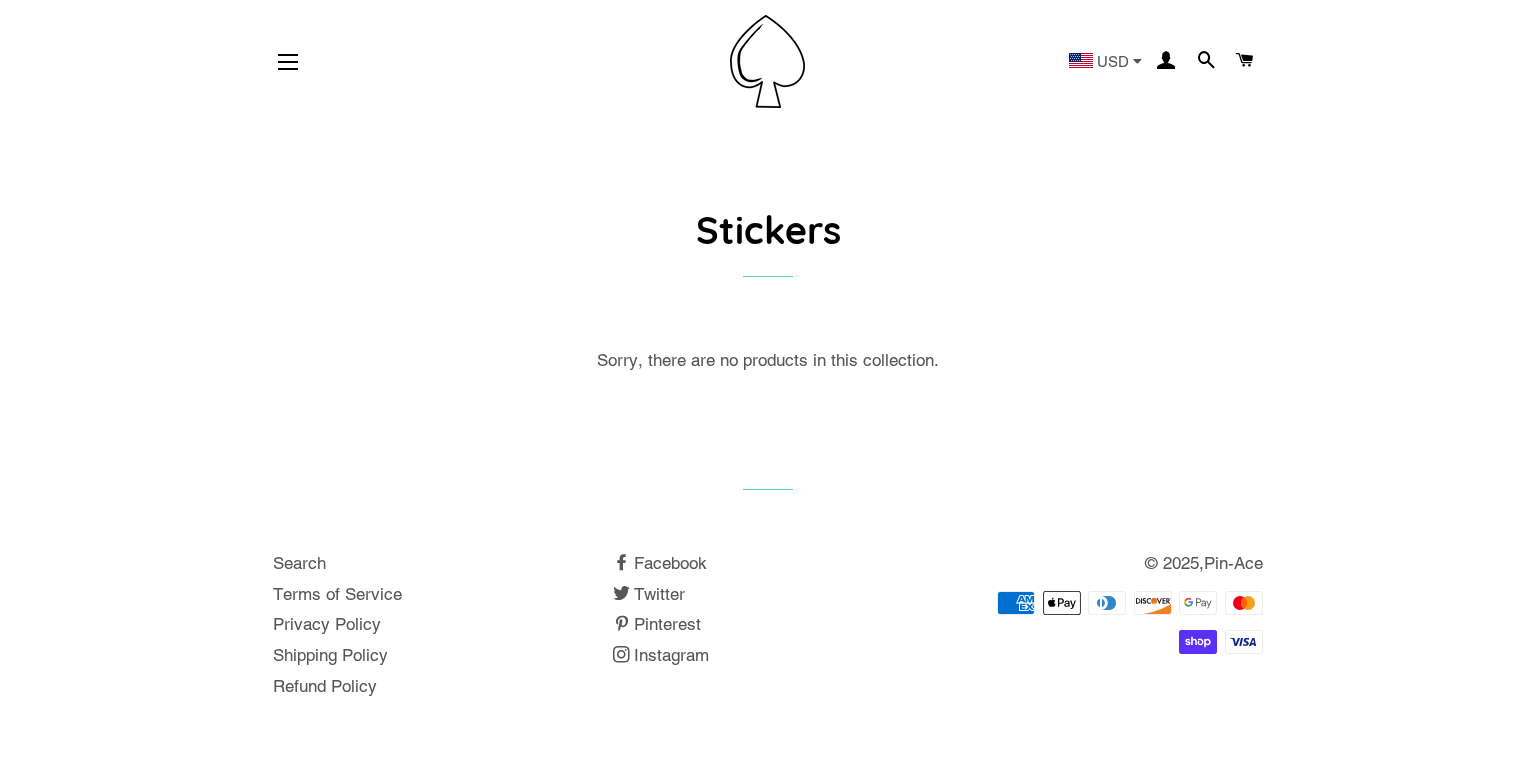 scroll, scrollTop: 0, scrollLeft: 0, axis: both 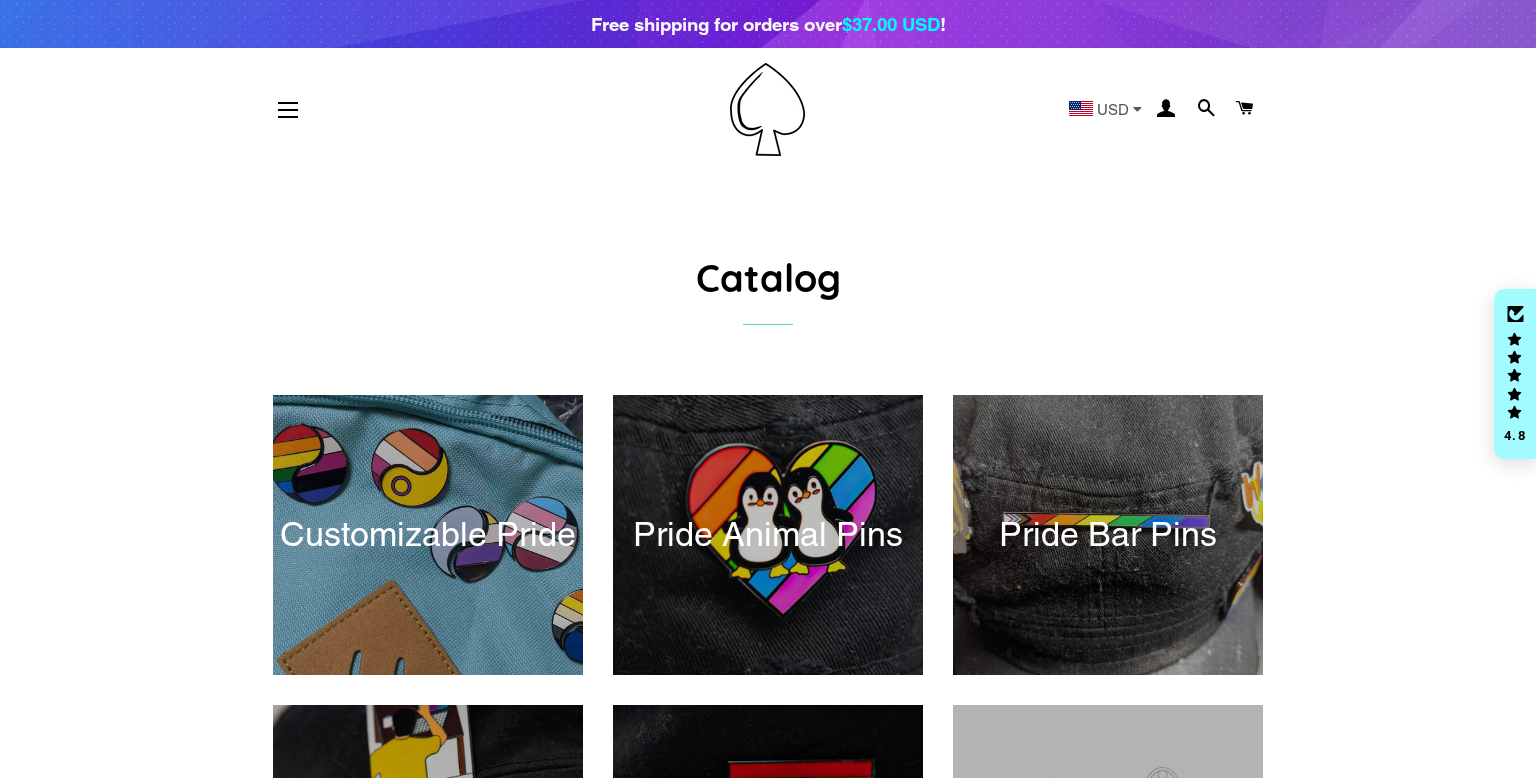 click at bounding box center (767, 109) 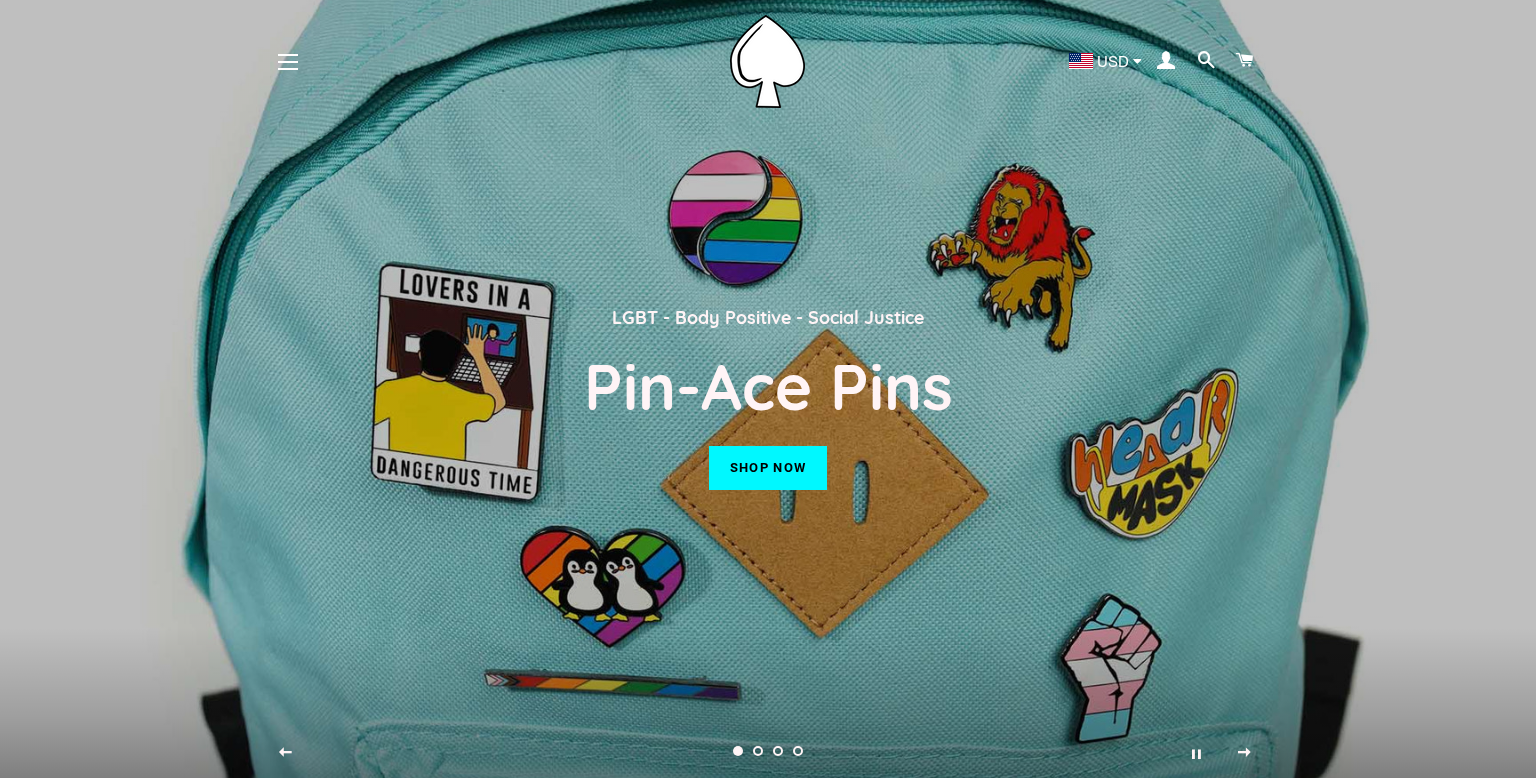 scroll, scrollTop: 0, scrollLeft: 0, axis: both 